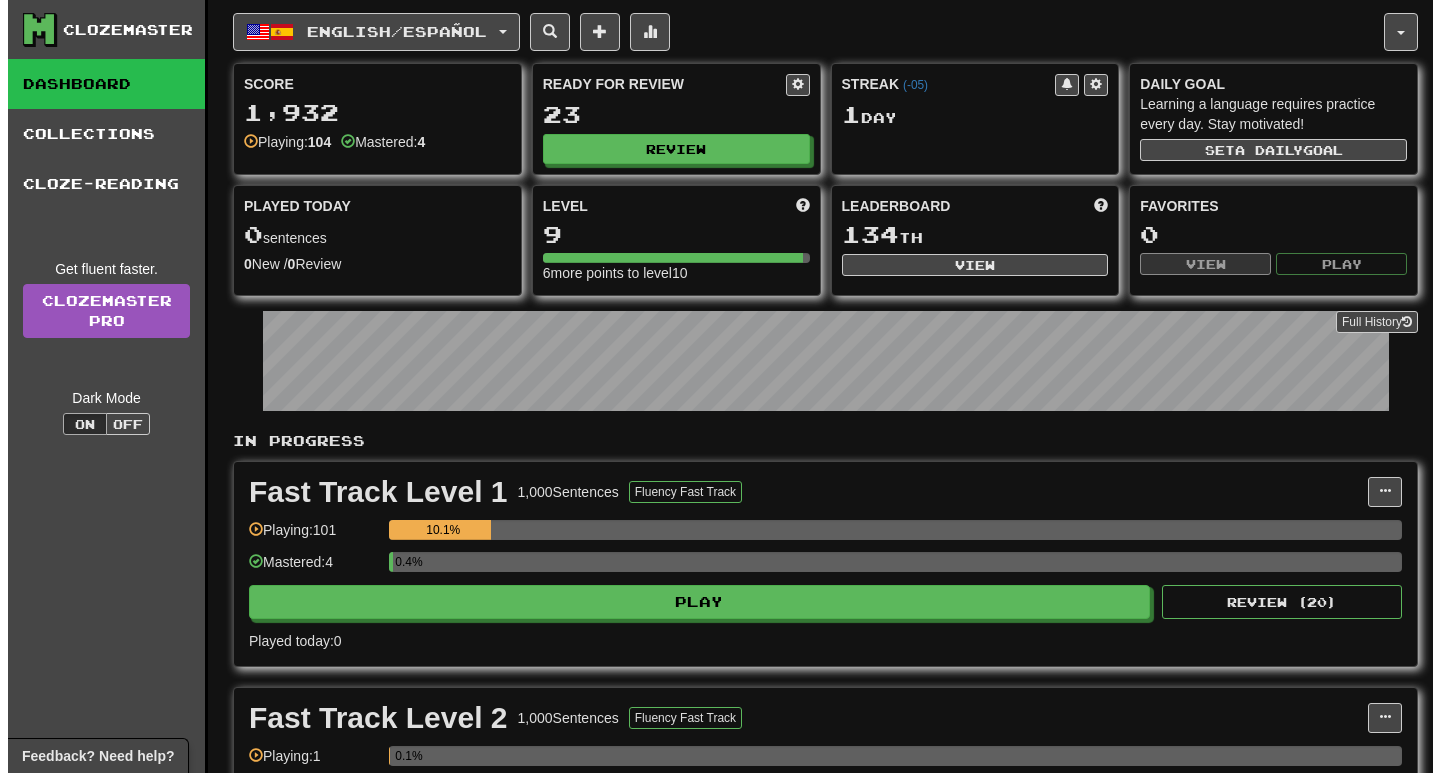 scroll, scrollTop: 0, scrollLeft: 0, axis: both 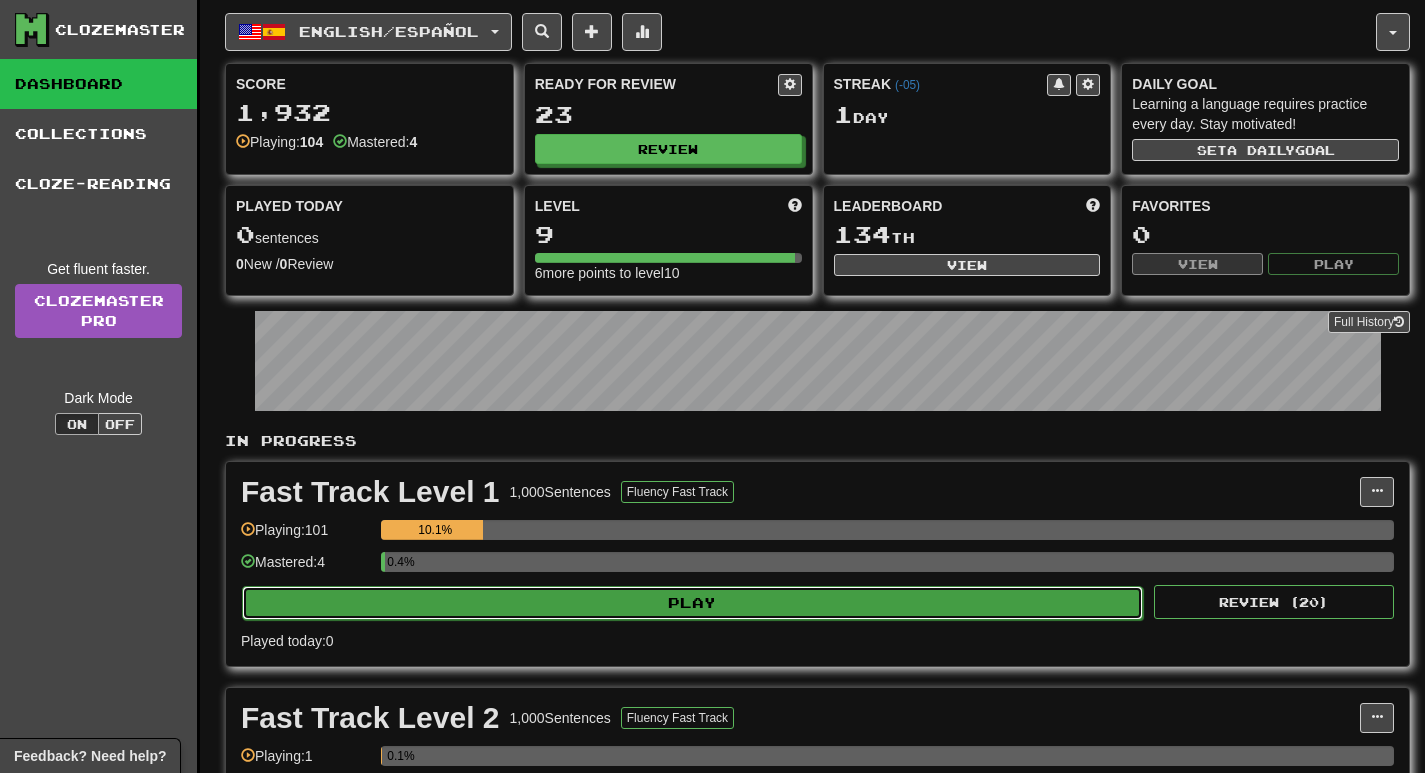 click on "Play" at bounding box center (692, 603) 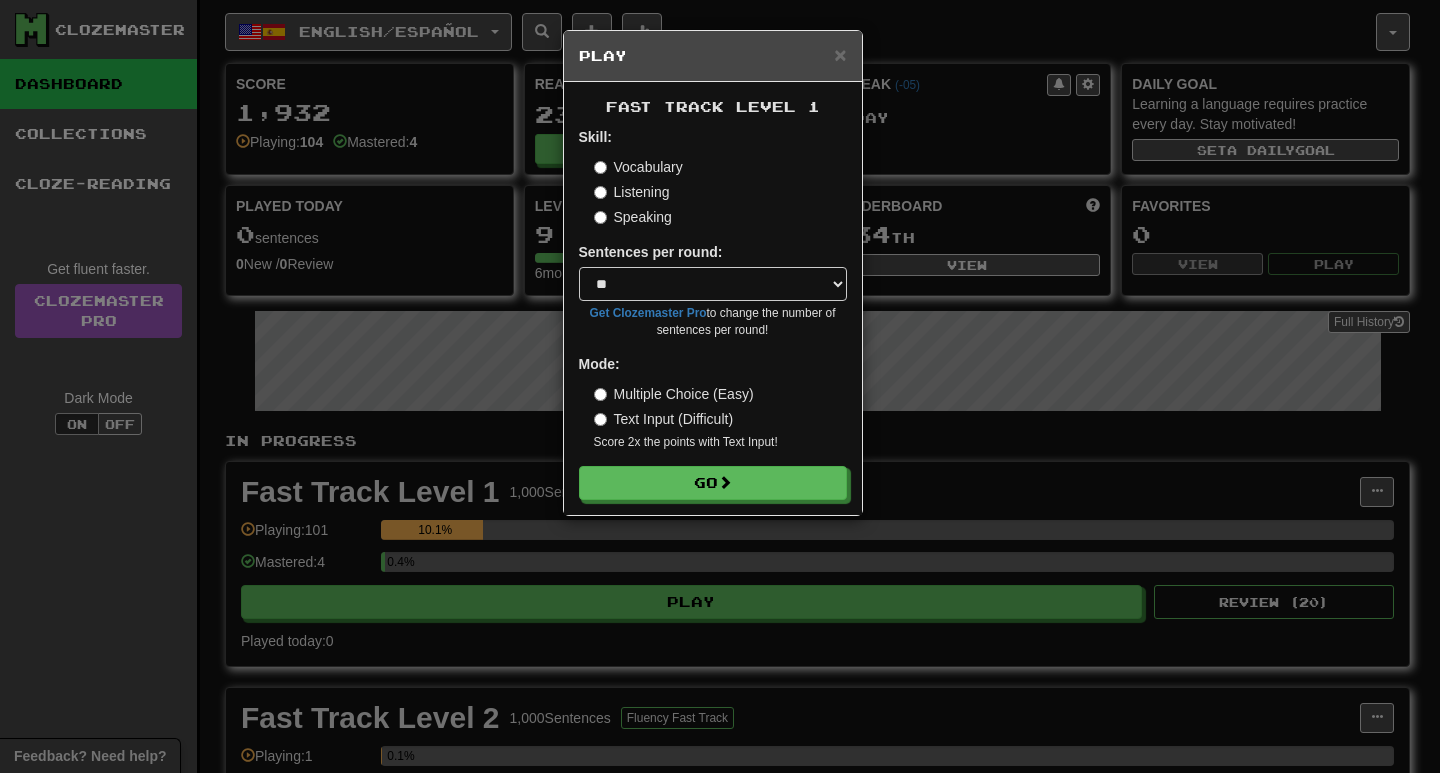 click on "Listening" at bounding box center [632, 192] 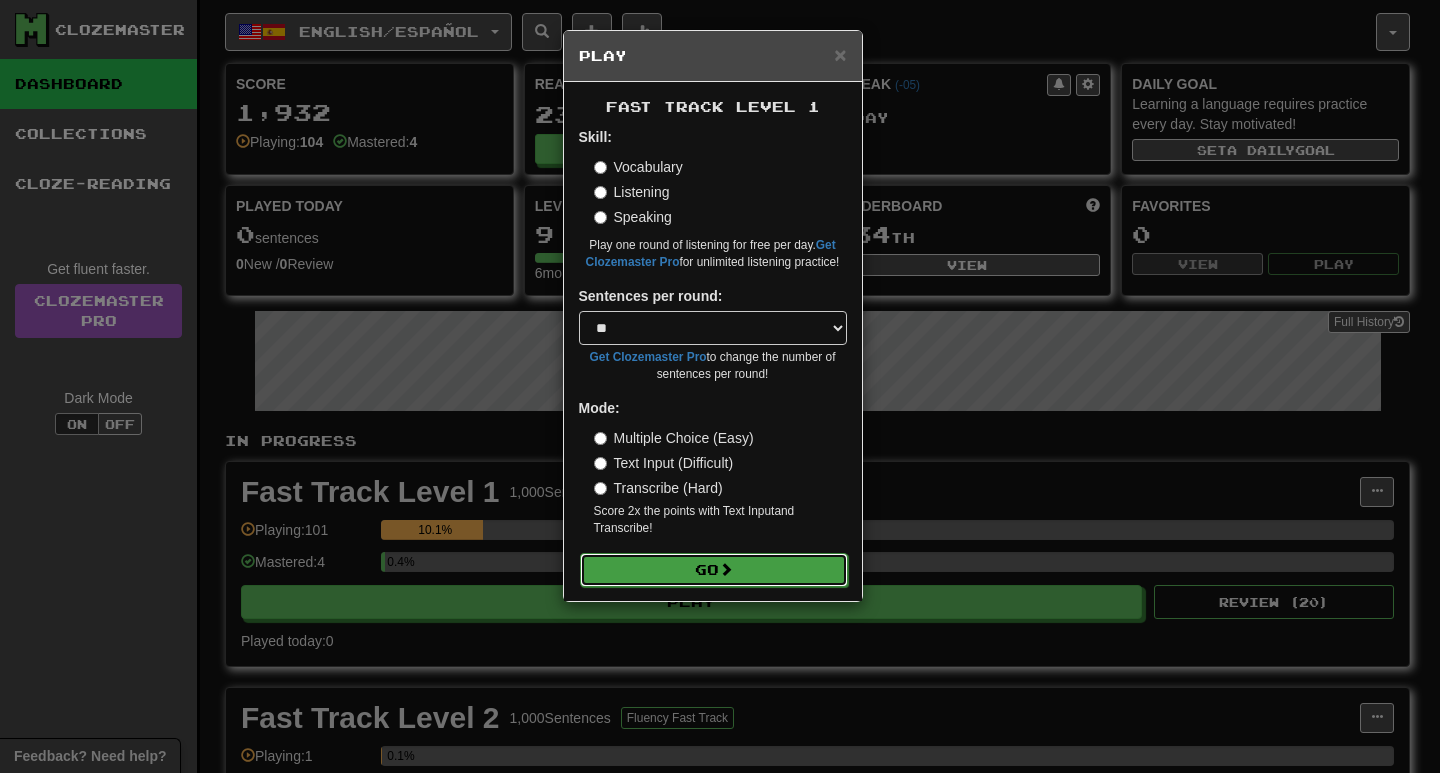 click at bounding box center [726, 569] 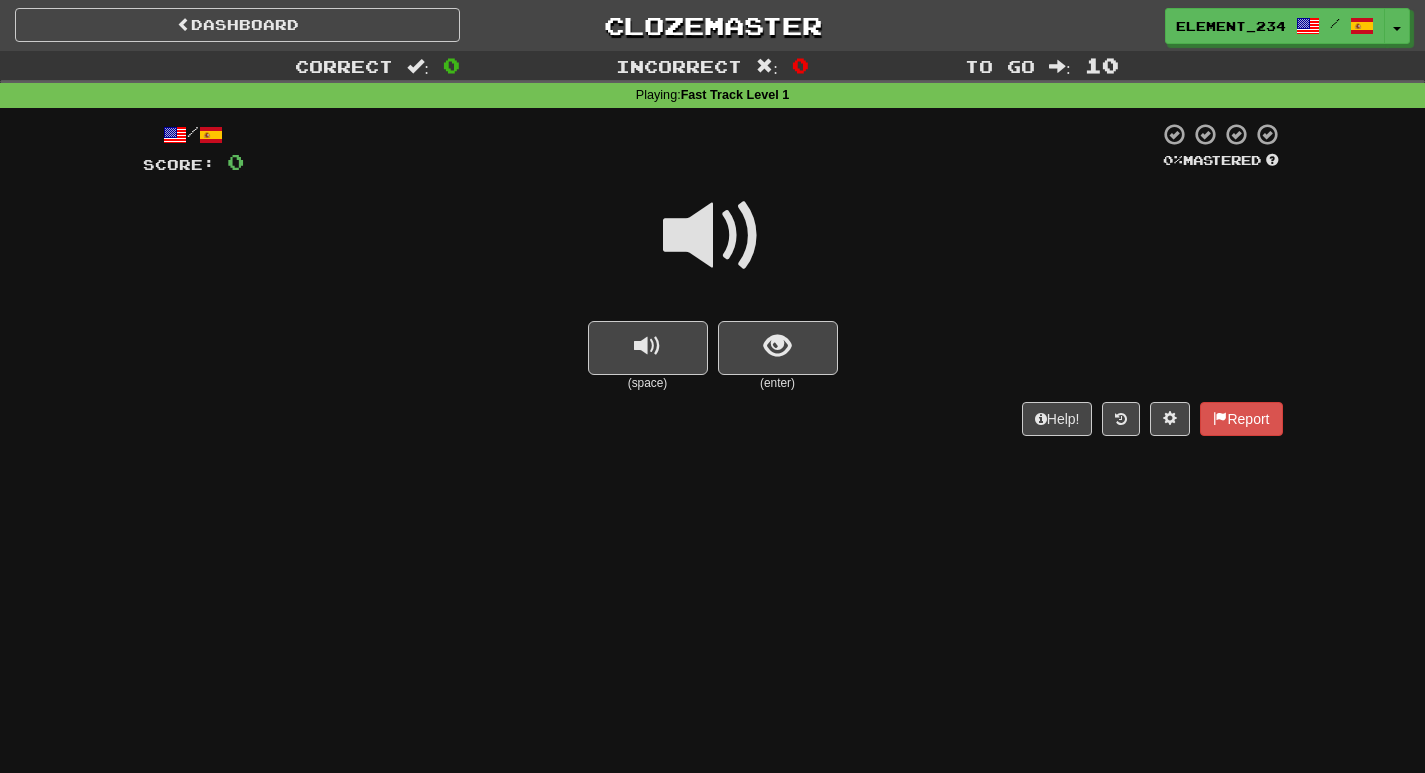 scroll, scrollTop: 0, scrollLeft: 0, axis: both 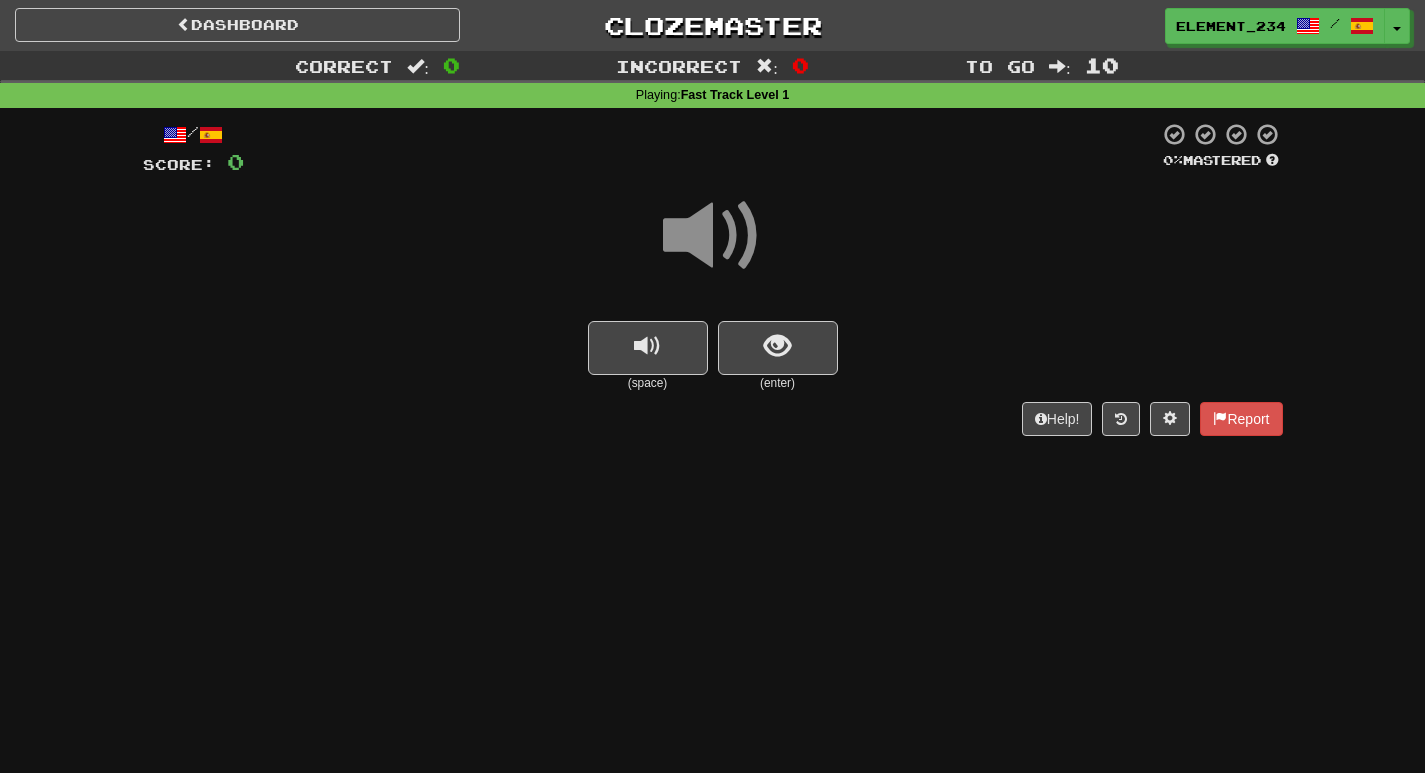 click at bounding box center (713, 236) 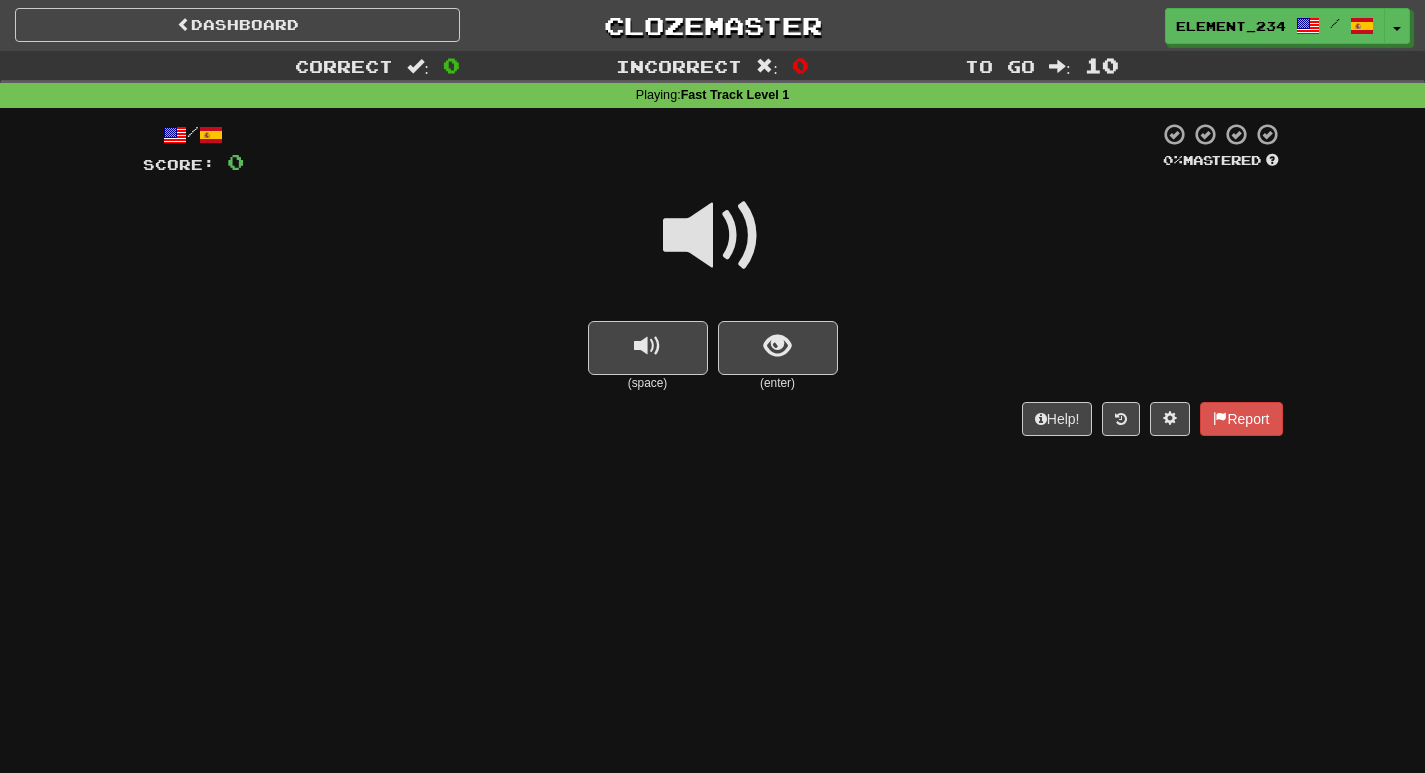 click at bounding box center (713, 236) 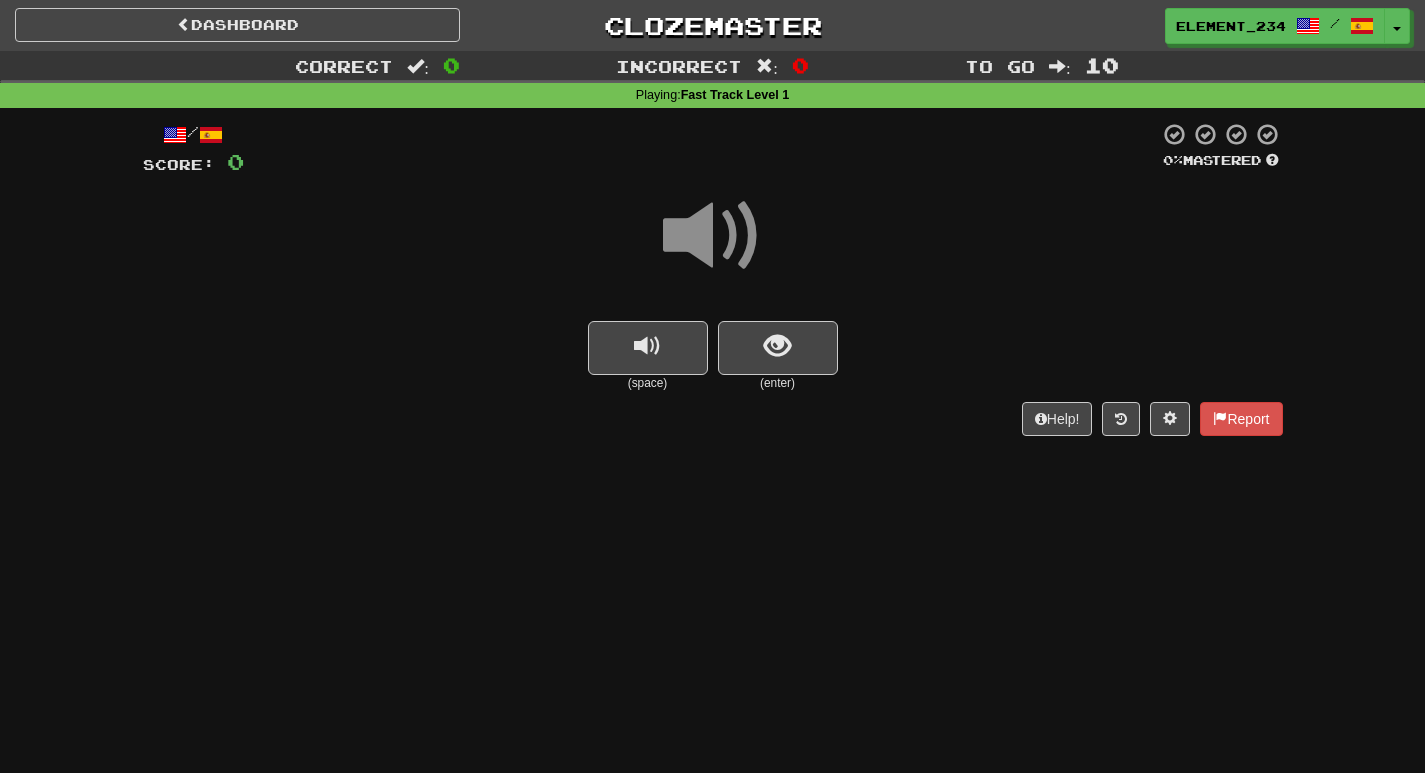 click at bounding box center (713, 236) 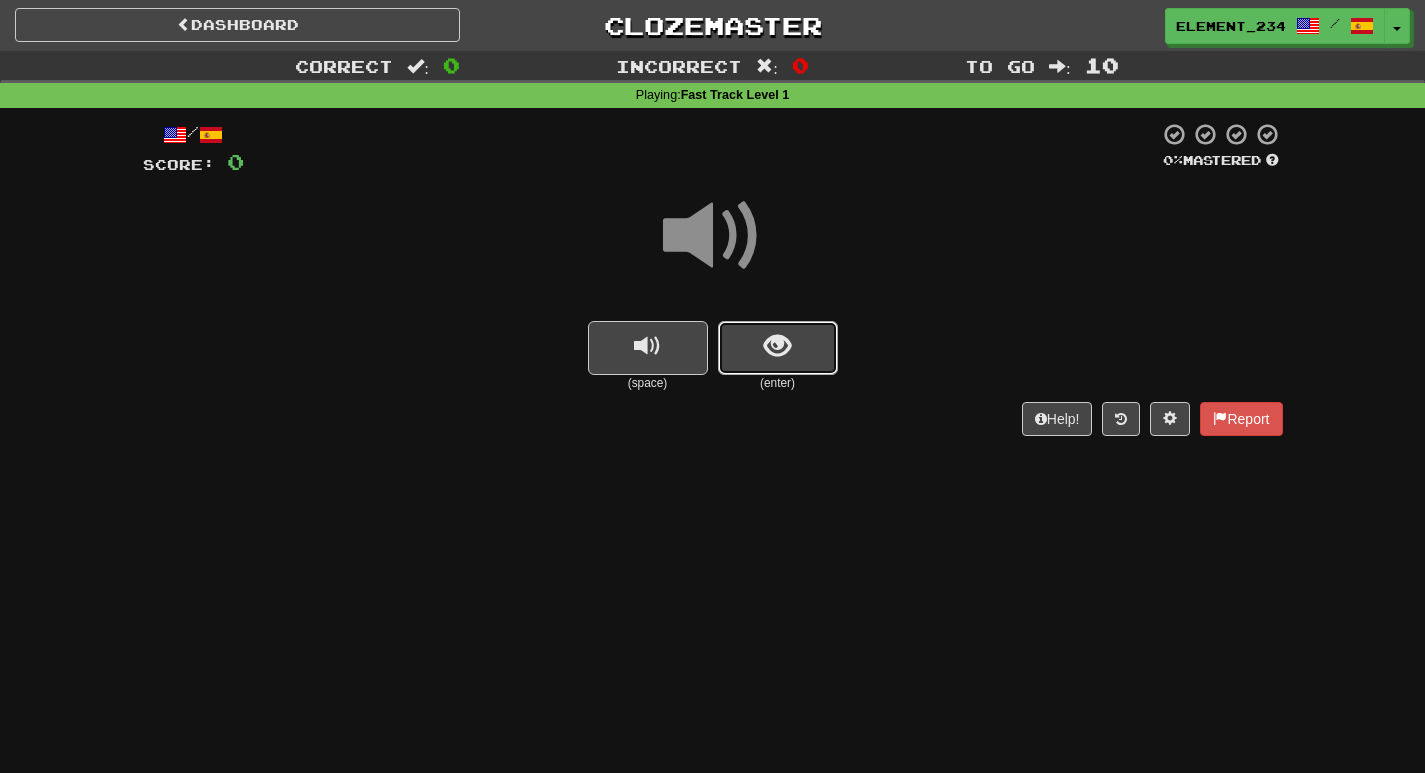 click at bounding box center [777, 346] 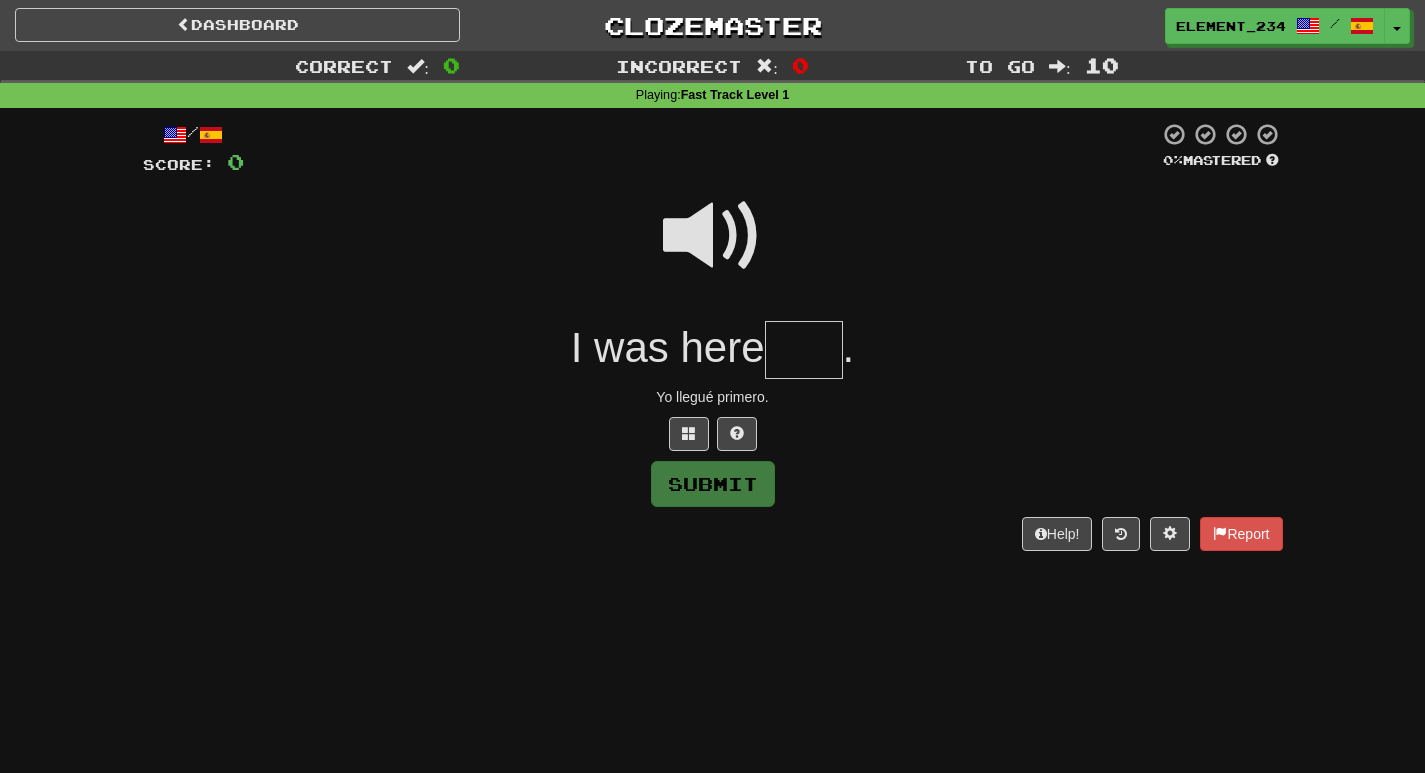 click at bounding box center [713, 236] 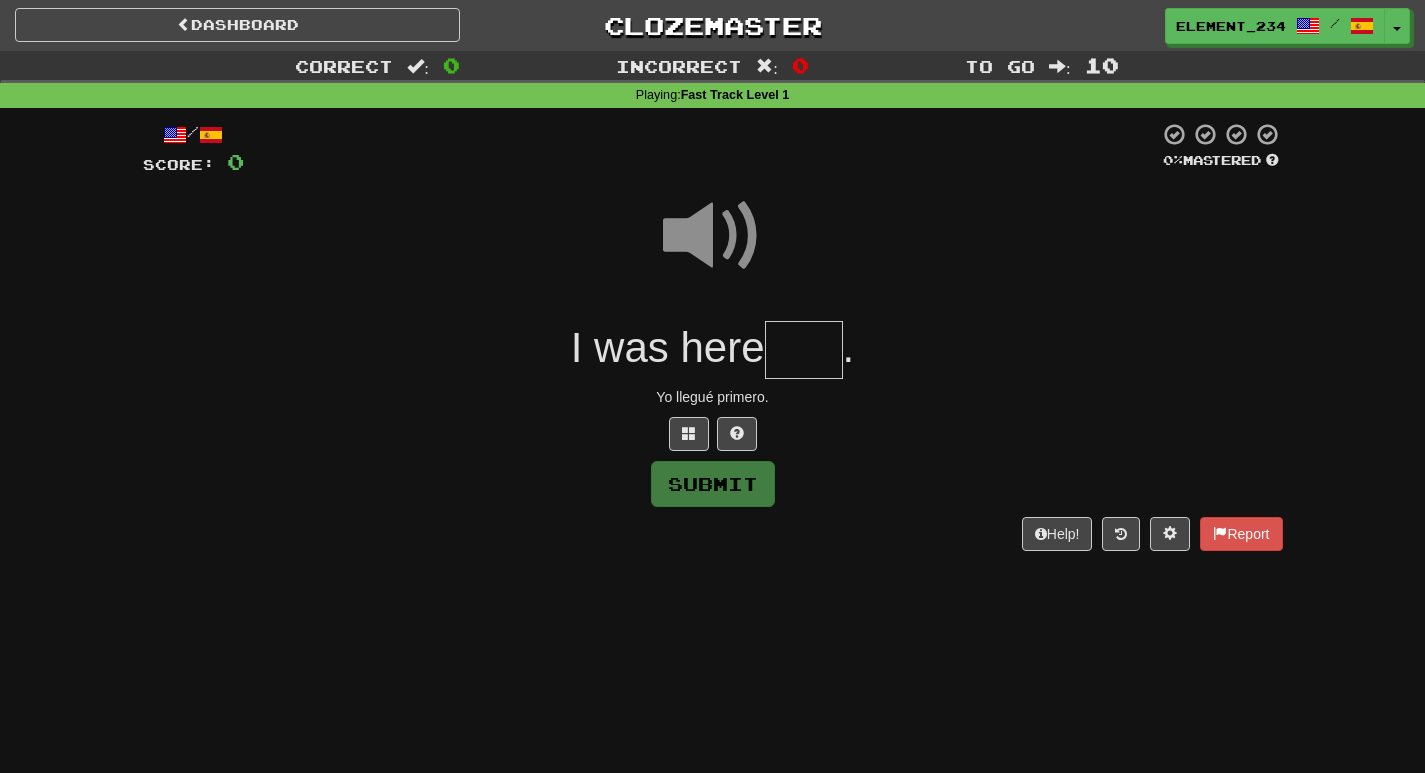 click at bounding box center (804, 350) 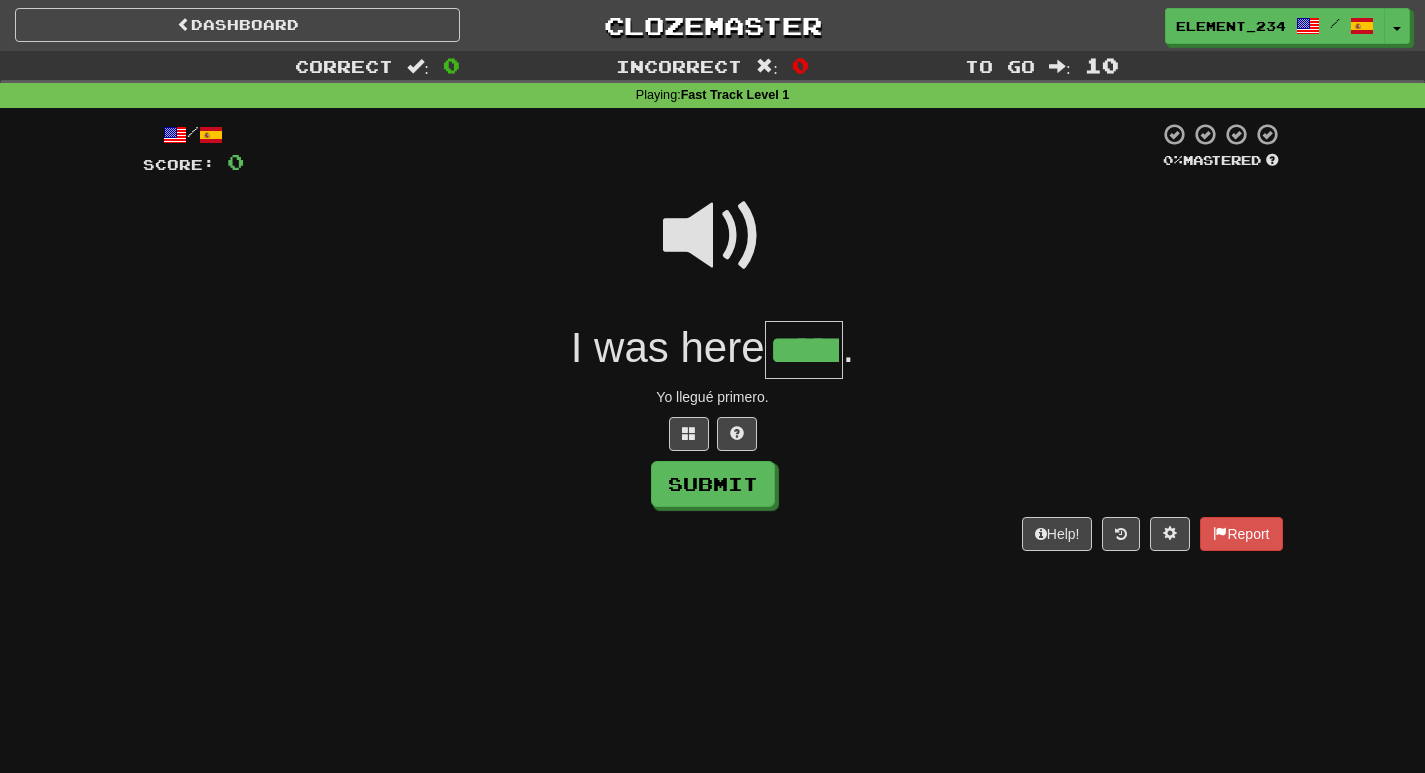 type on "*****" 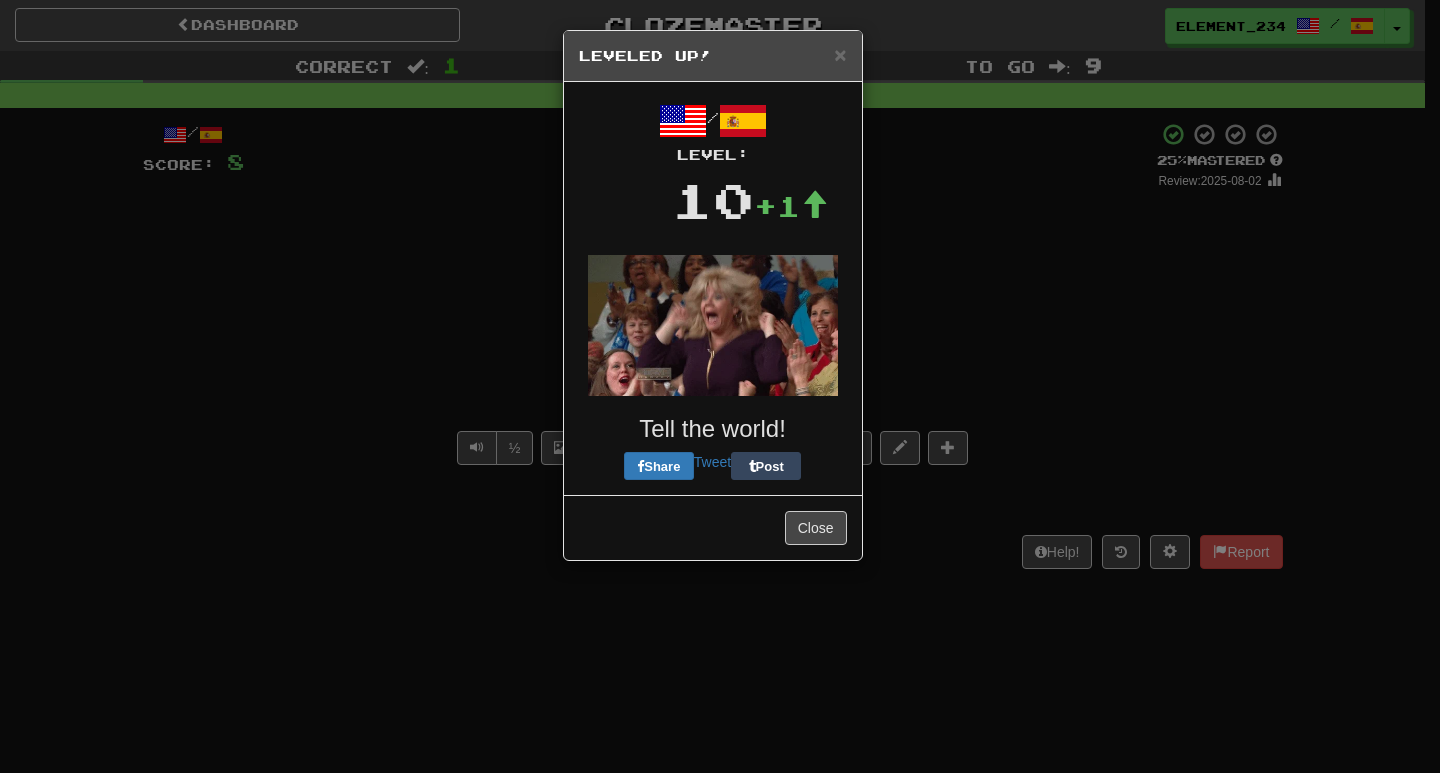 click on "× Leveled Up!  /  Level: 10 +1 Tell the world!  Share Tweet  Post Close" at bounding box center [720, 386] 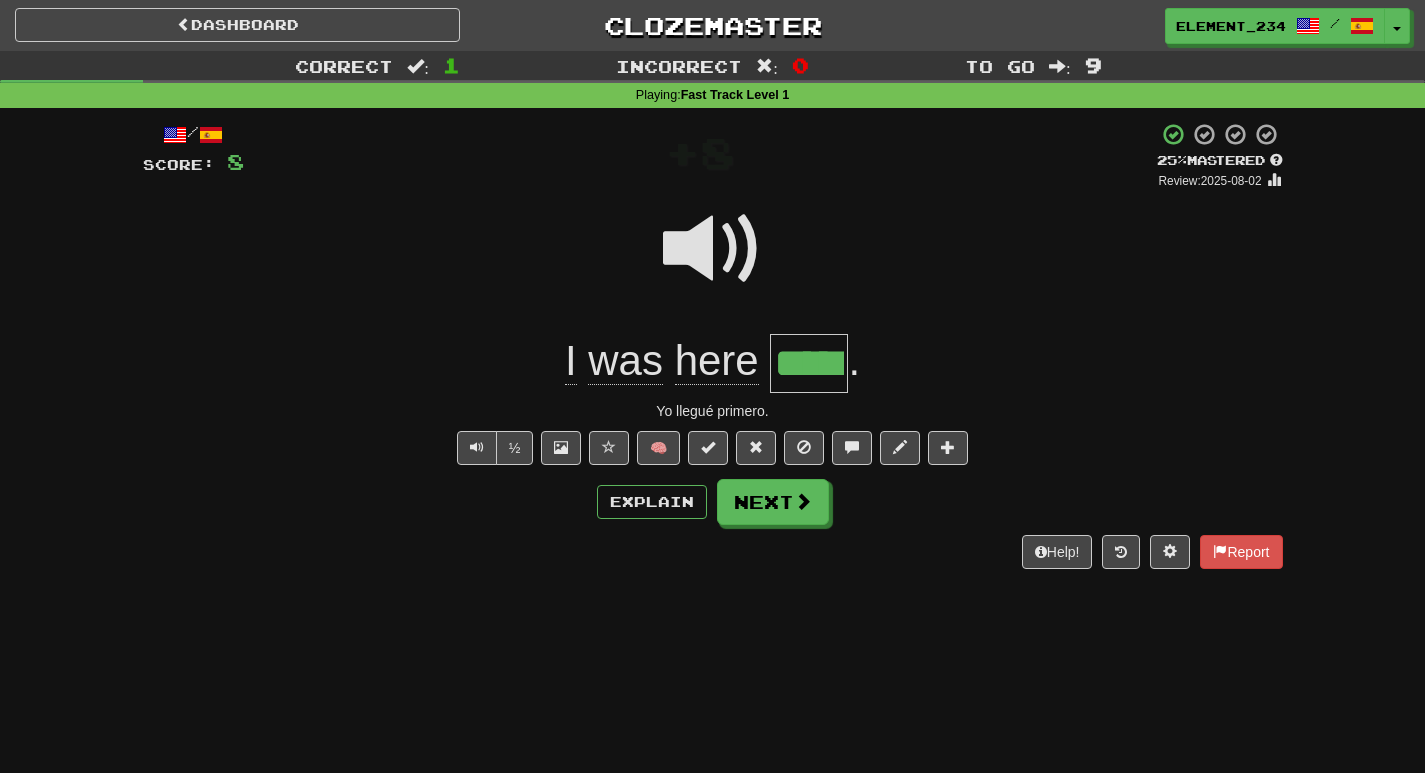 click at bounding box center [713, 249] 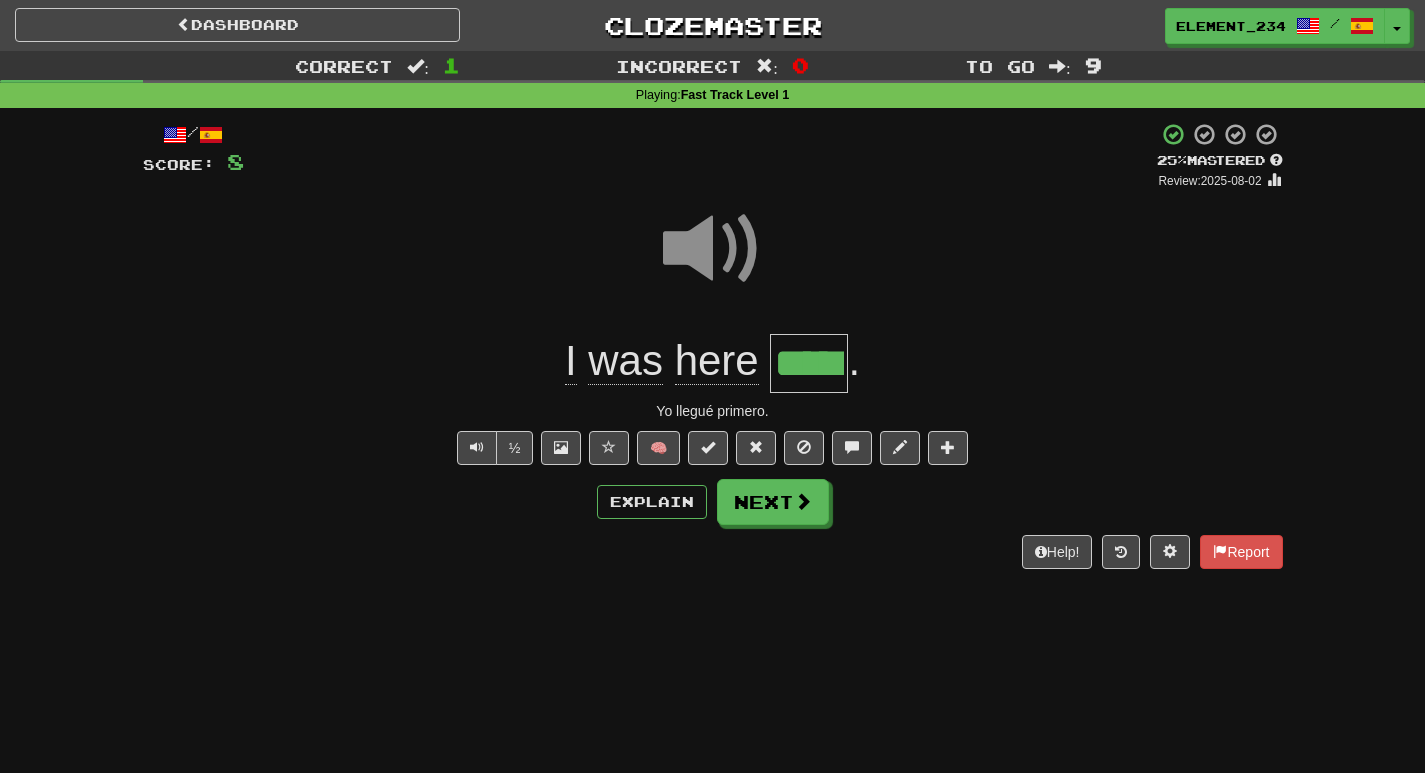 click at bounding box center [713, 249] 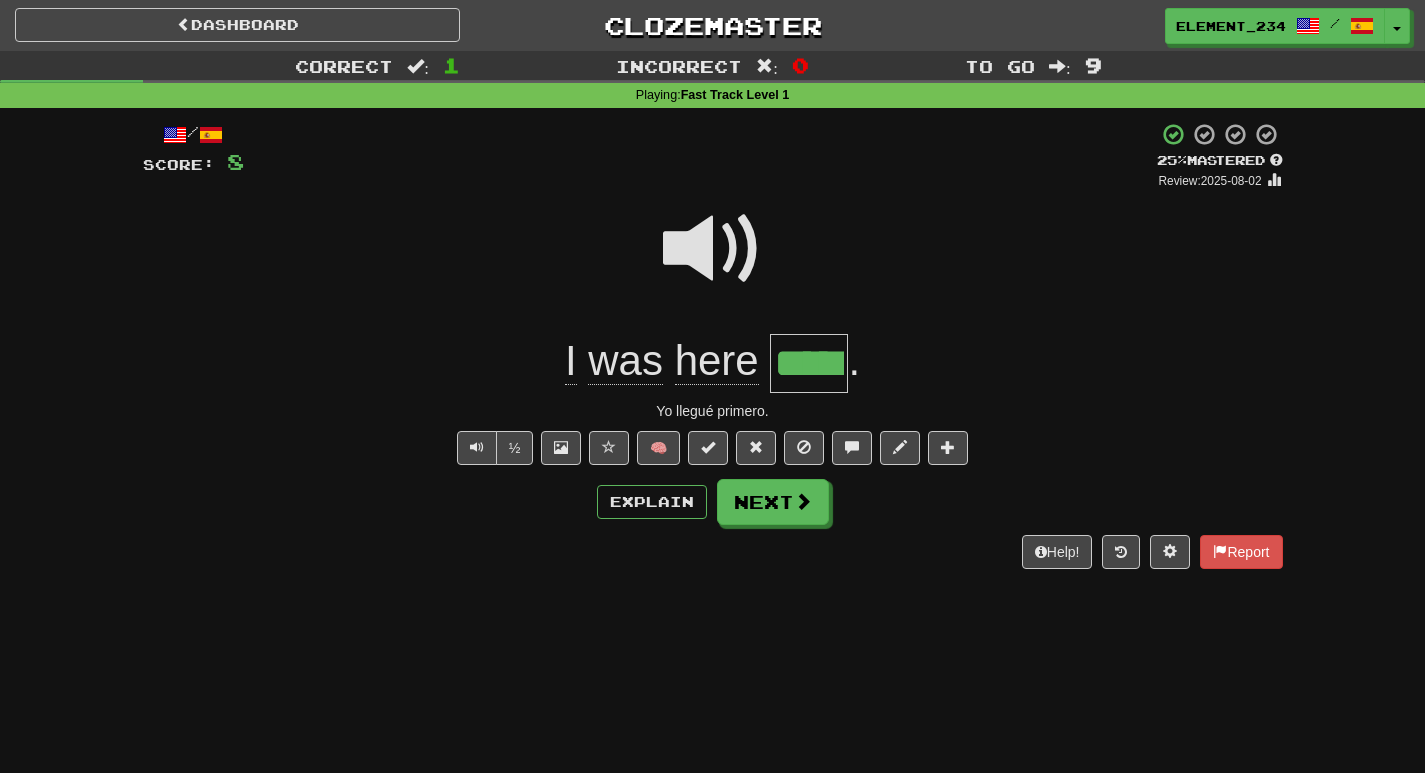 click at bounding box center [713, 249] 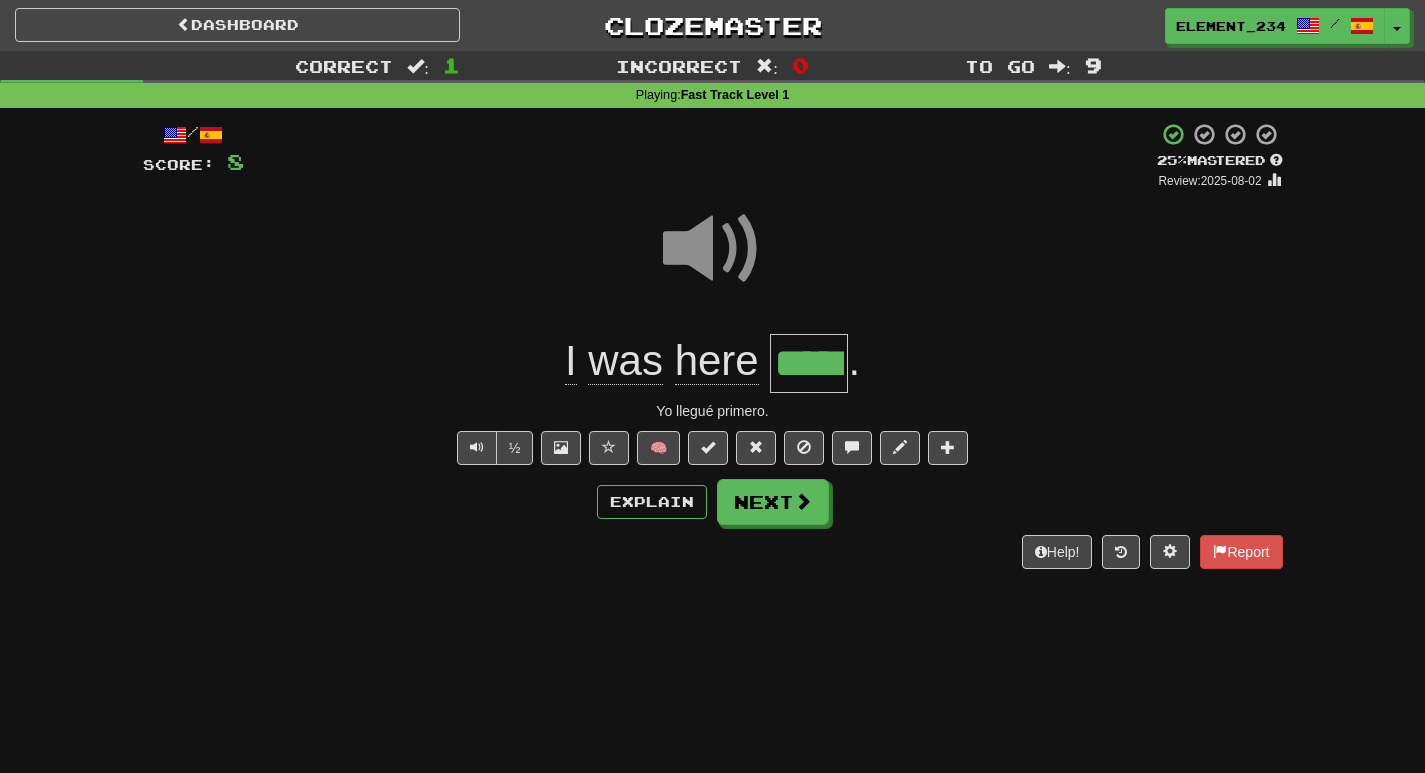 click at bounding box center (713, 249) 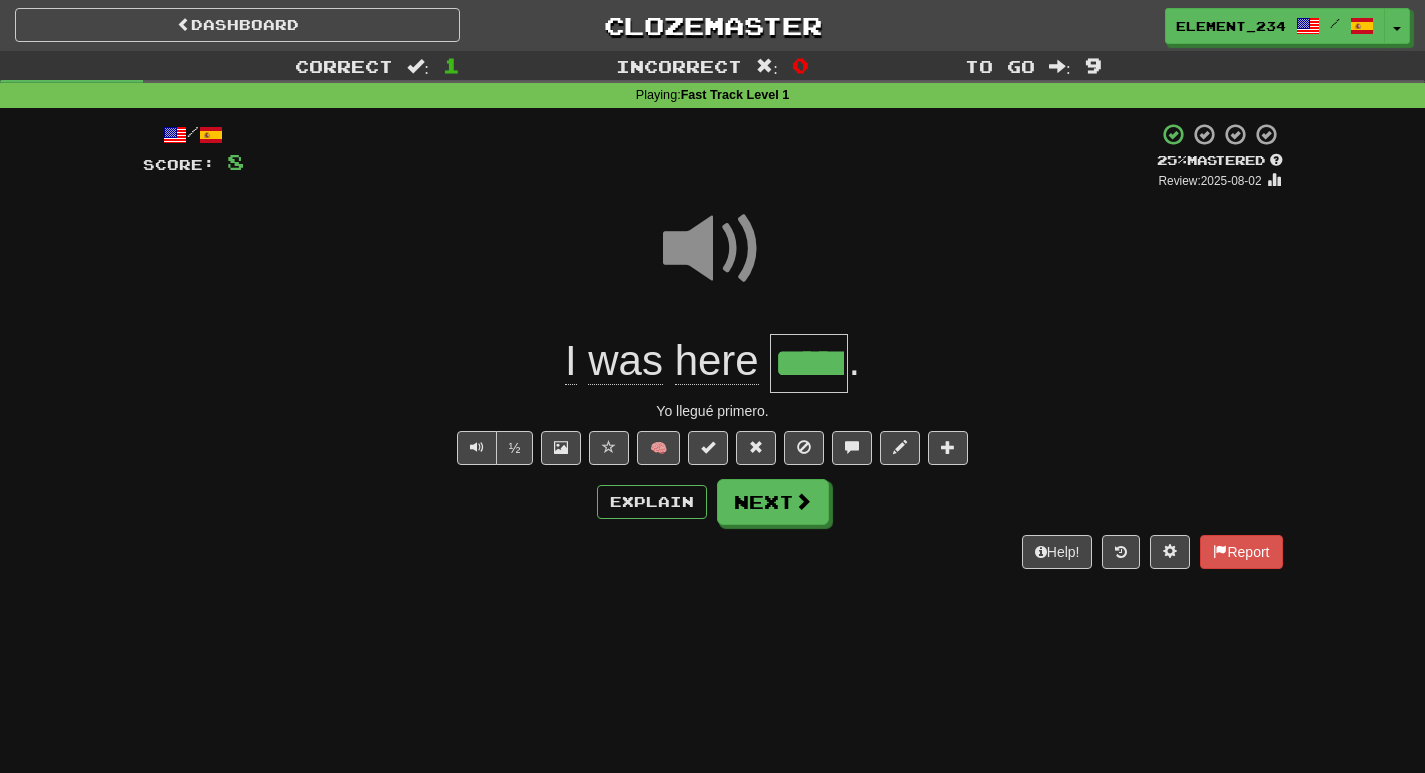 click at bounding box center (713, 249) 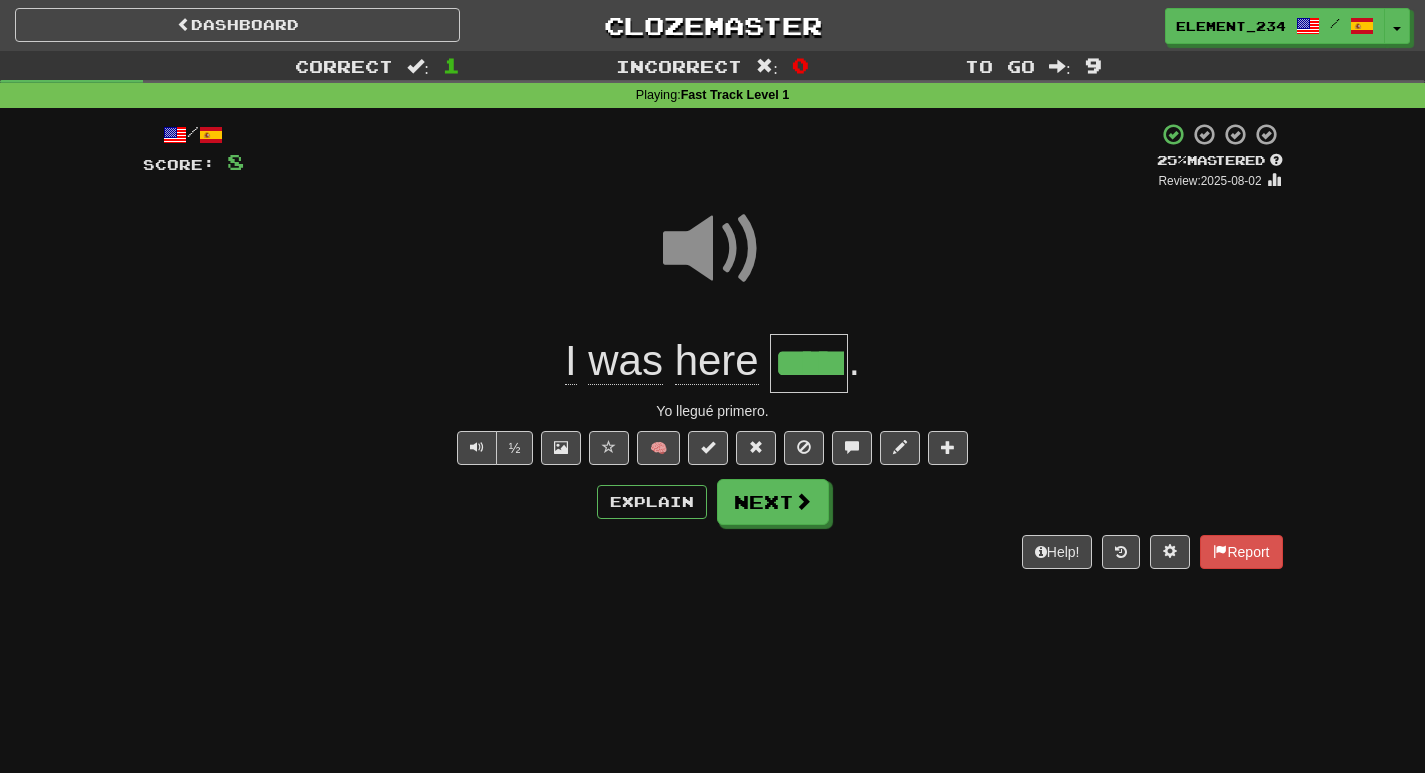 click at bounding box center (713, 249) 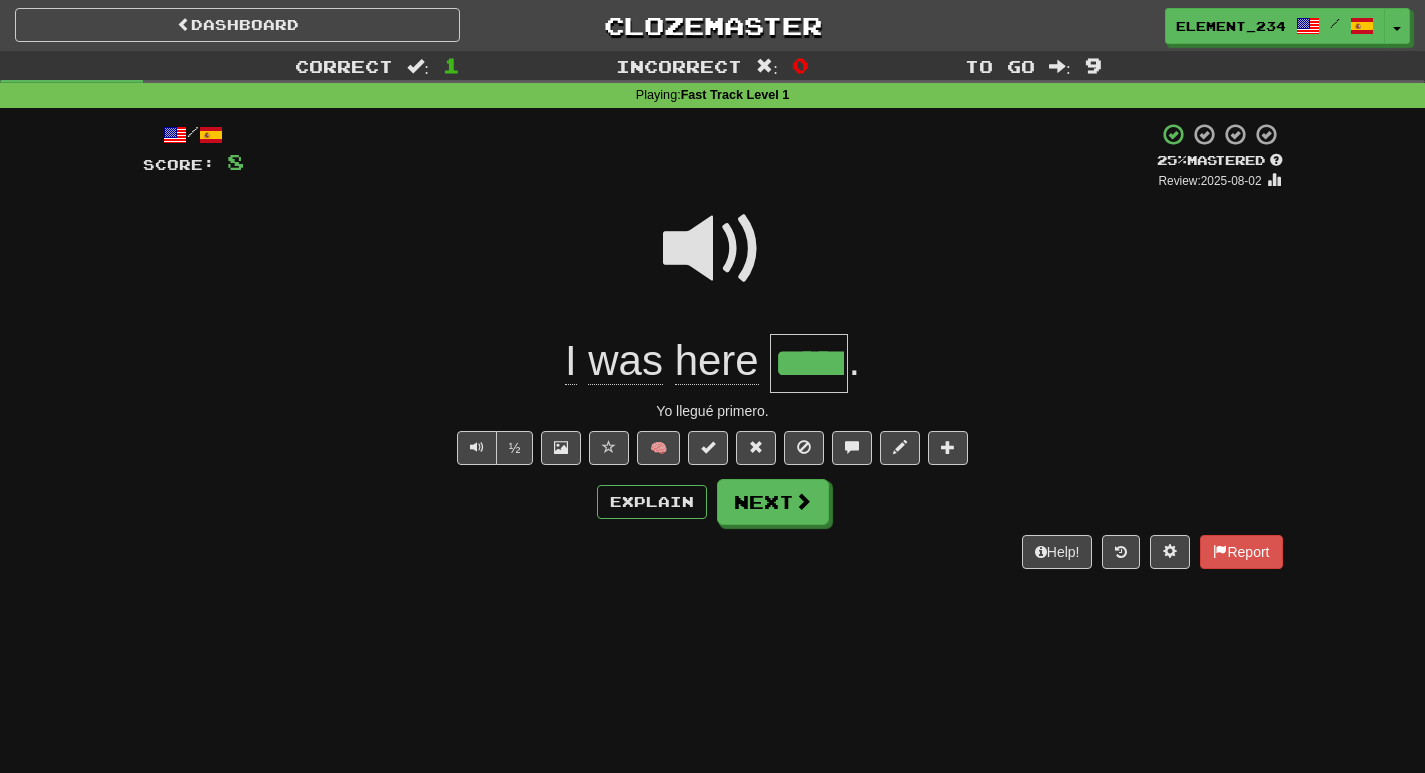 click at bounding box center (713, 249) 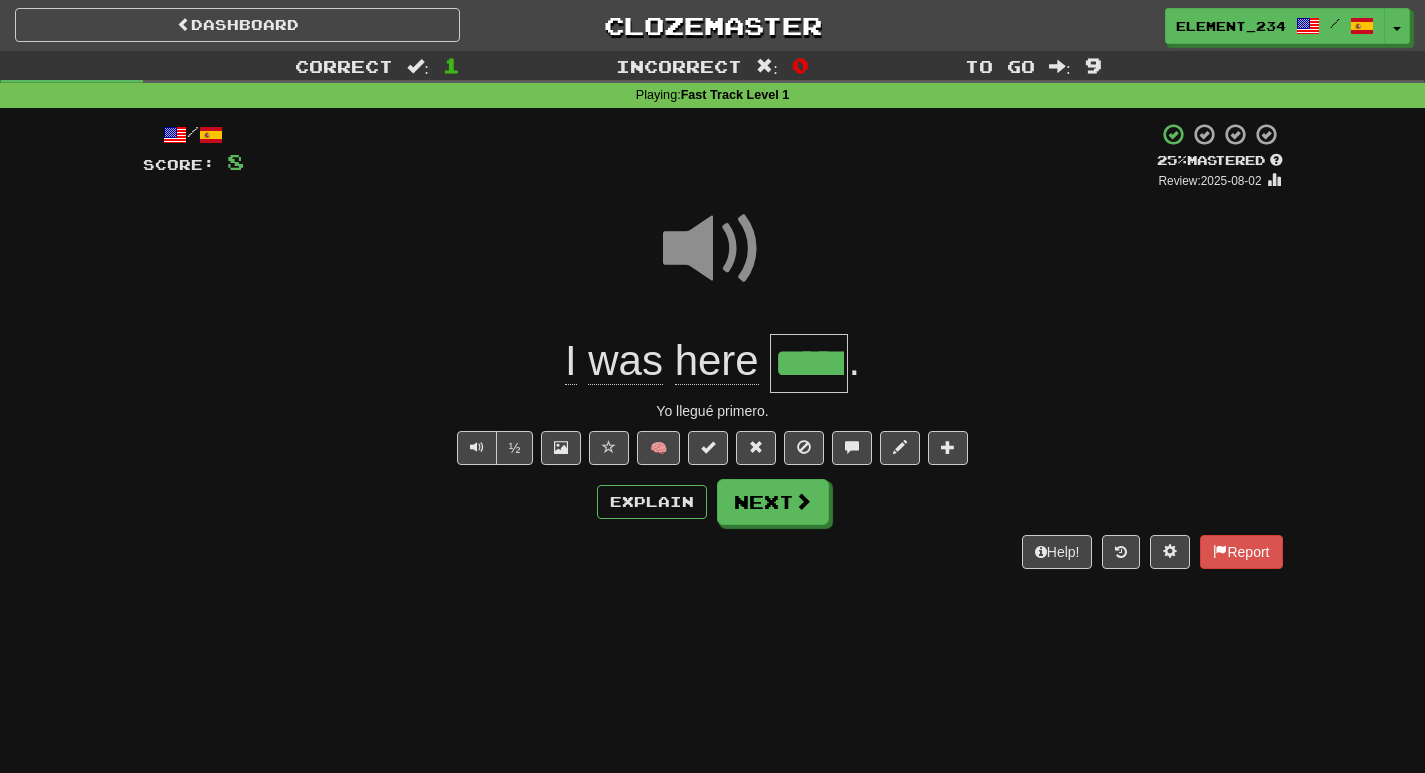 click at bounding box center (713, 249) 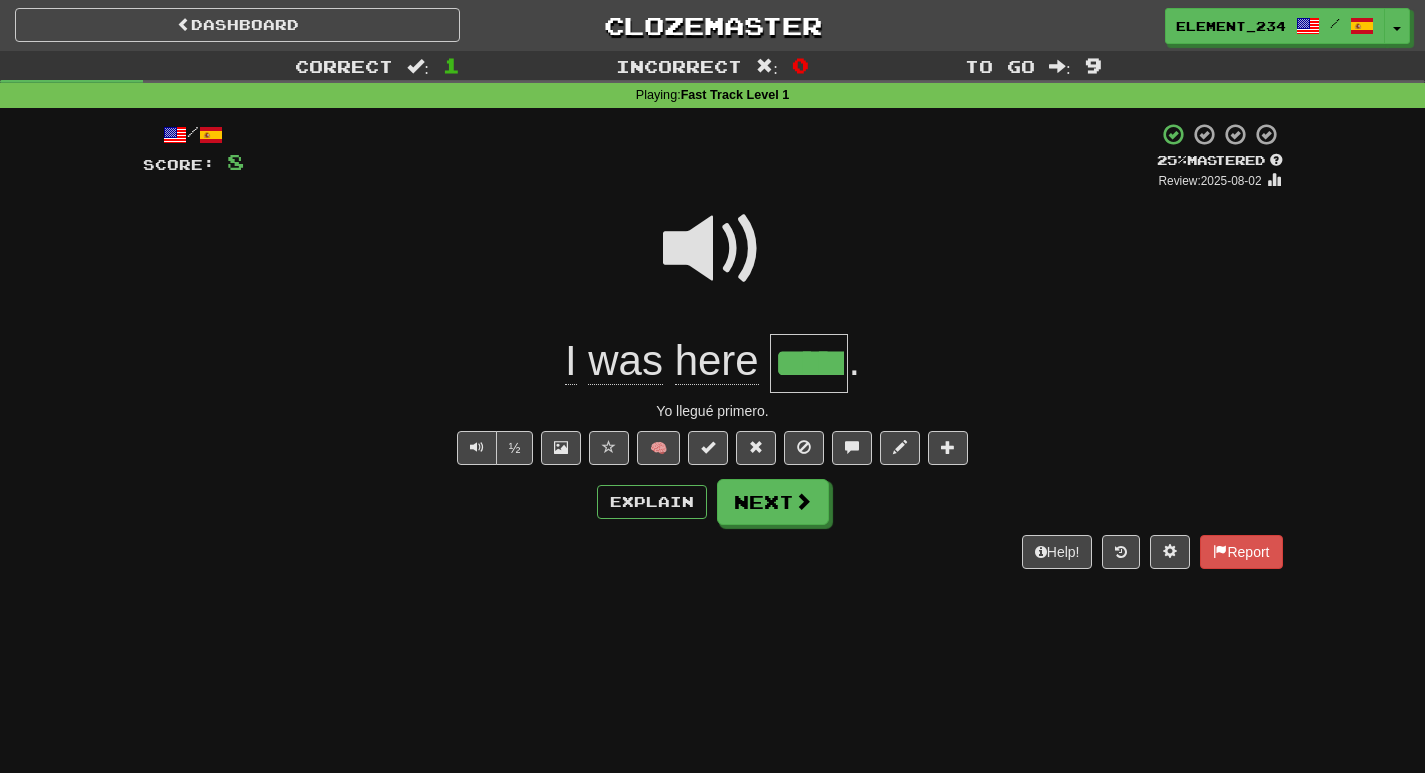 click at bounding box center (713, 249) 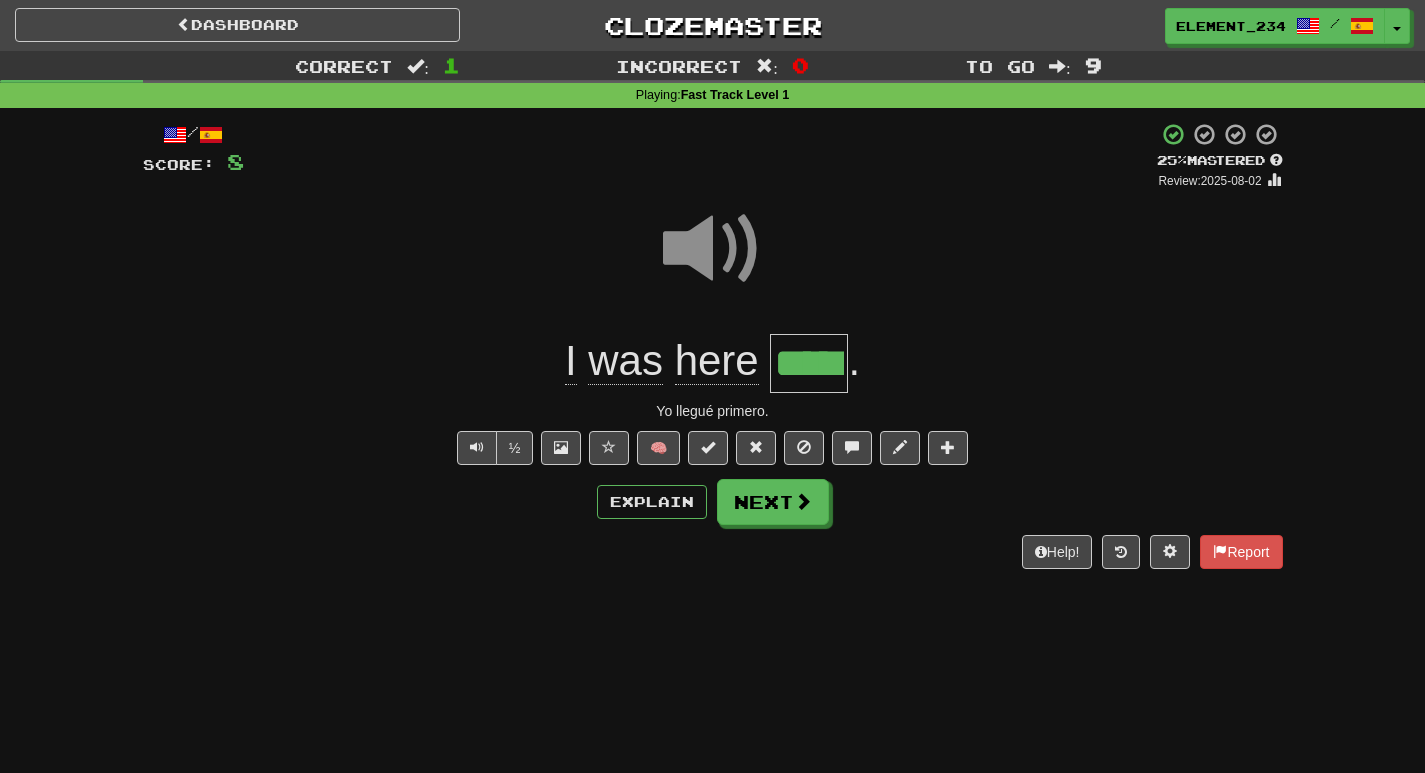 click at bounding box center [713, 249] 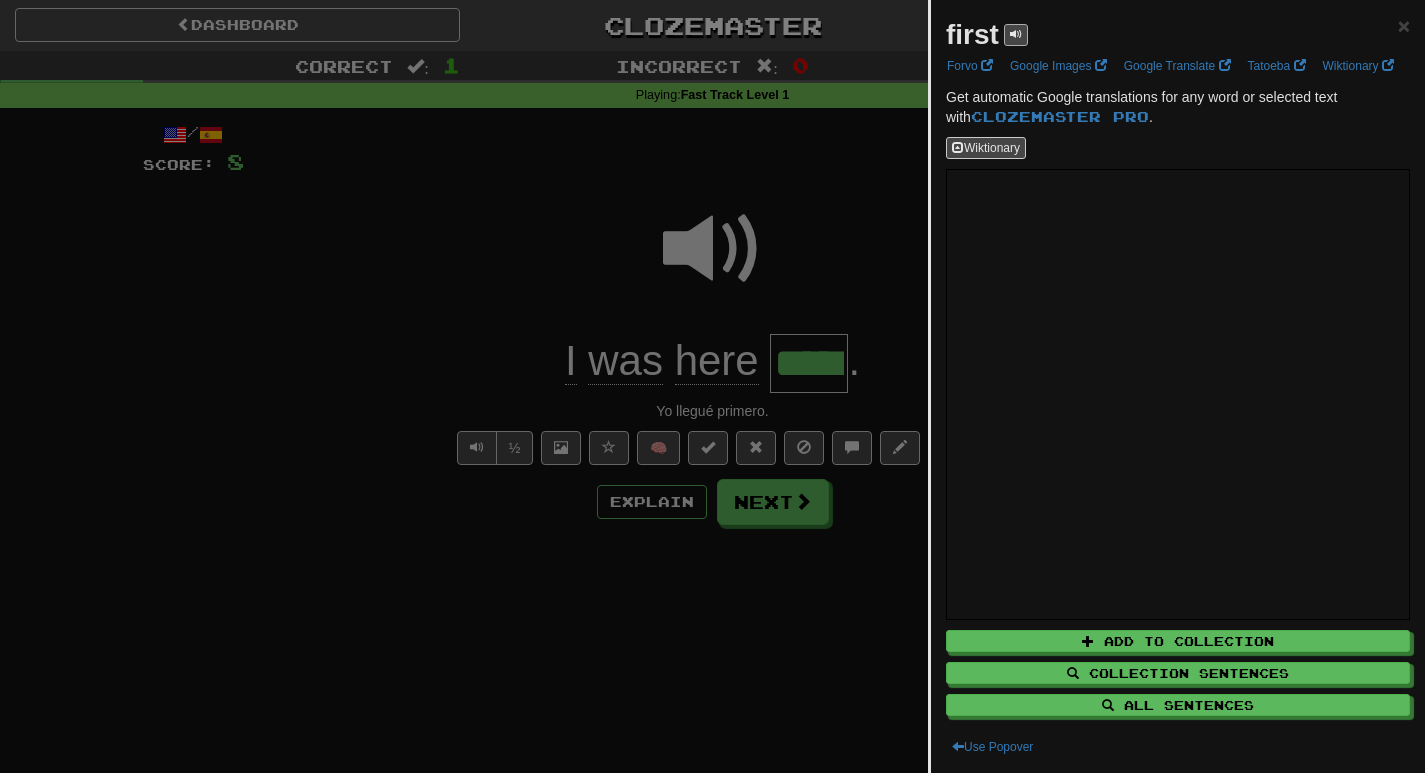 click on "first" at bounding box center [987, 35] 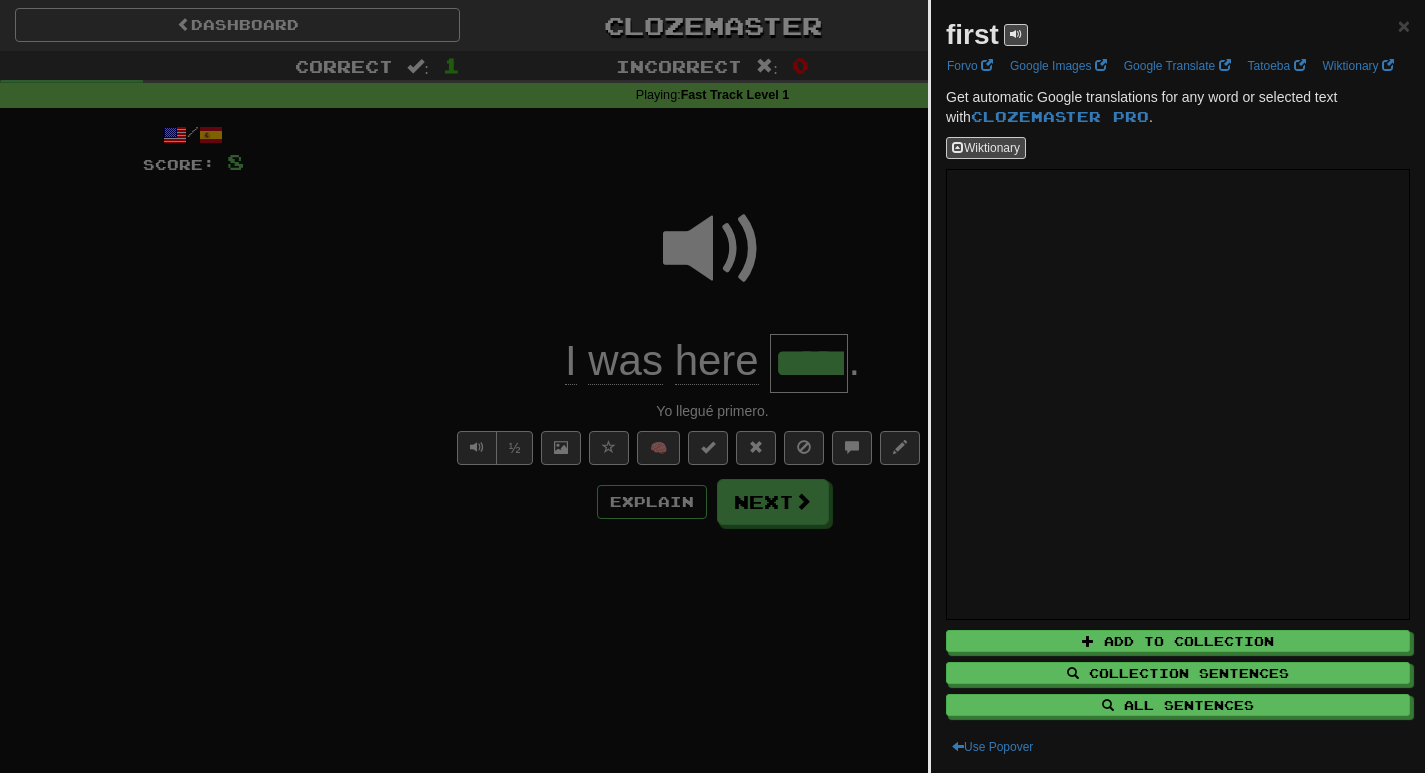 click on "first" at bounding box center (987, 35) 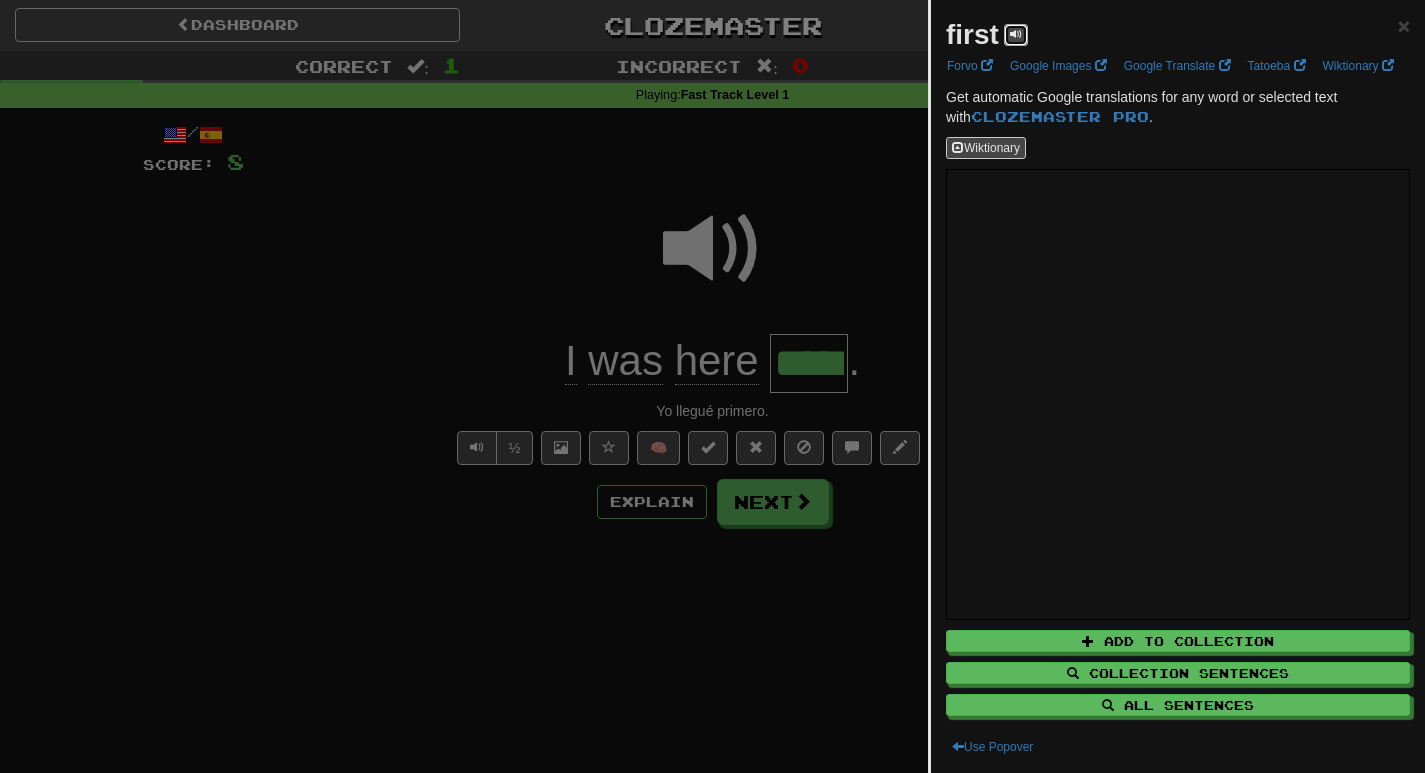 click at bounding box center [1016, 35] 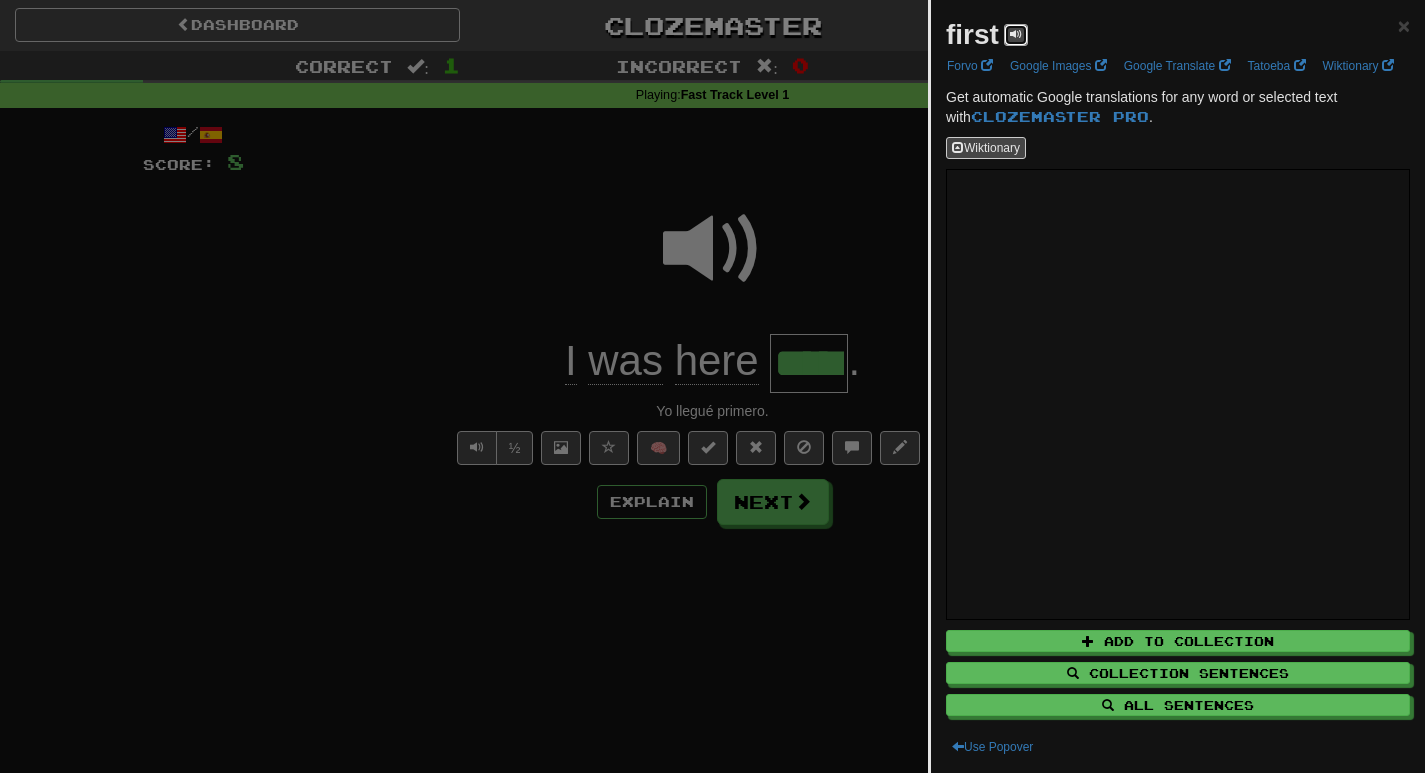 click at bounding box center [1016, 34] 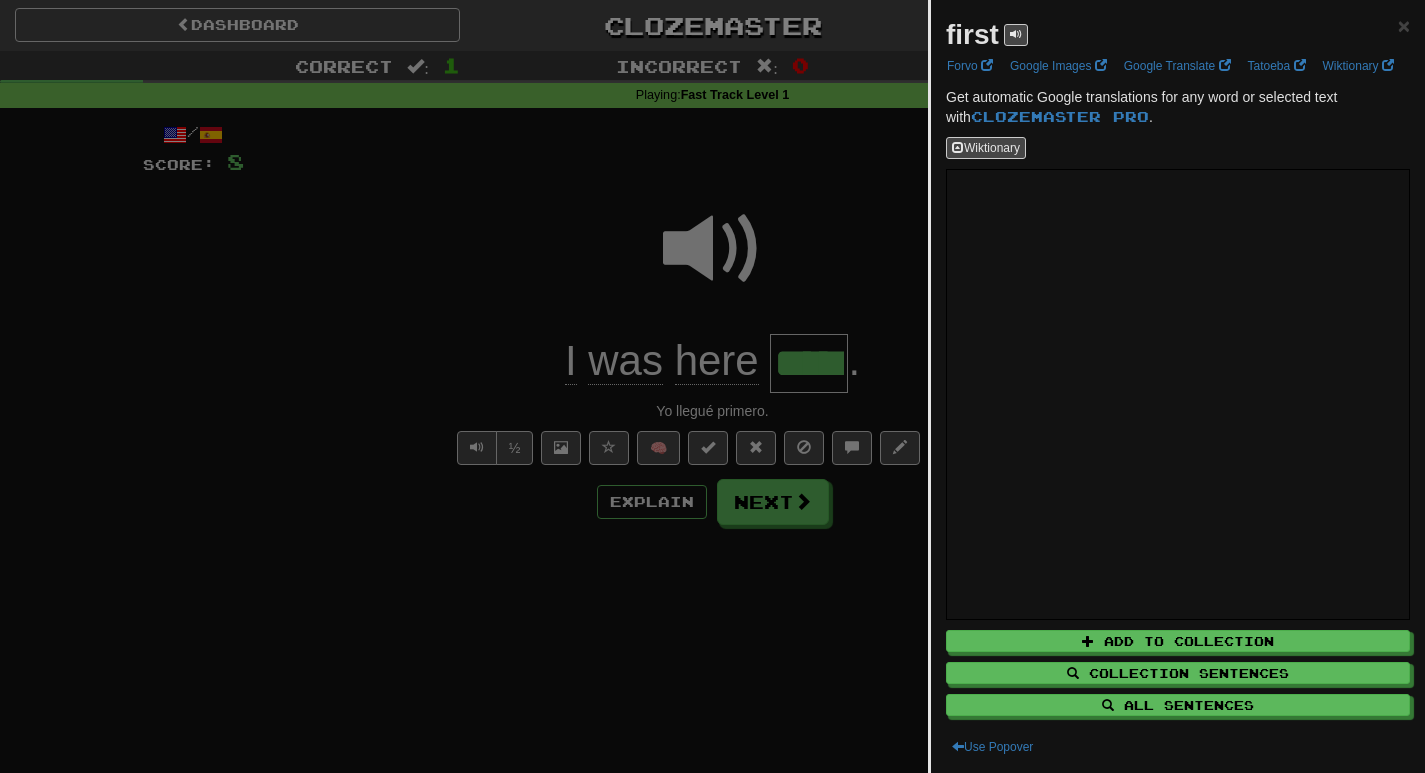 click at bounding box center [712, 386] 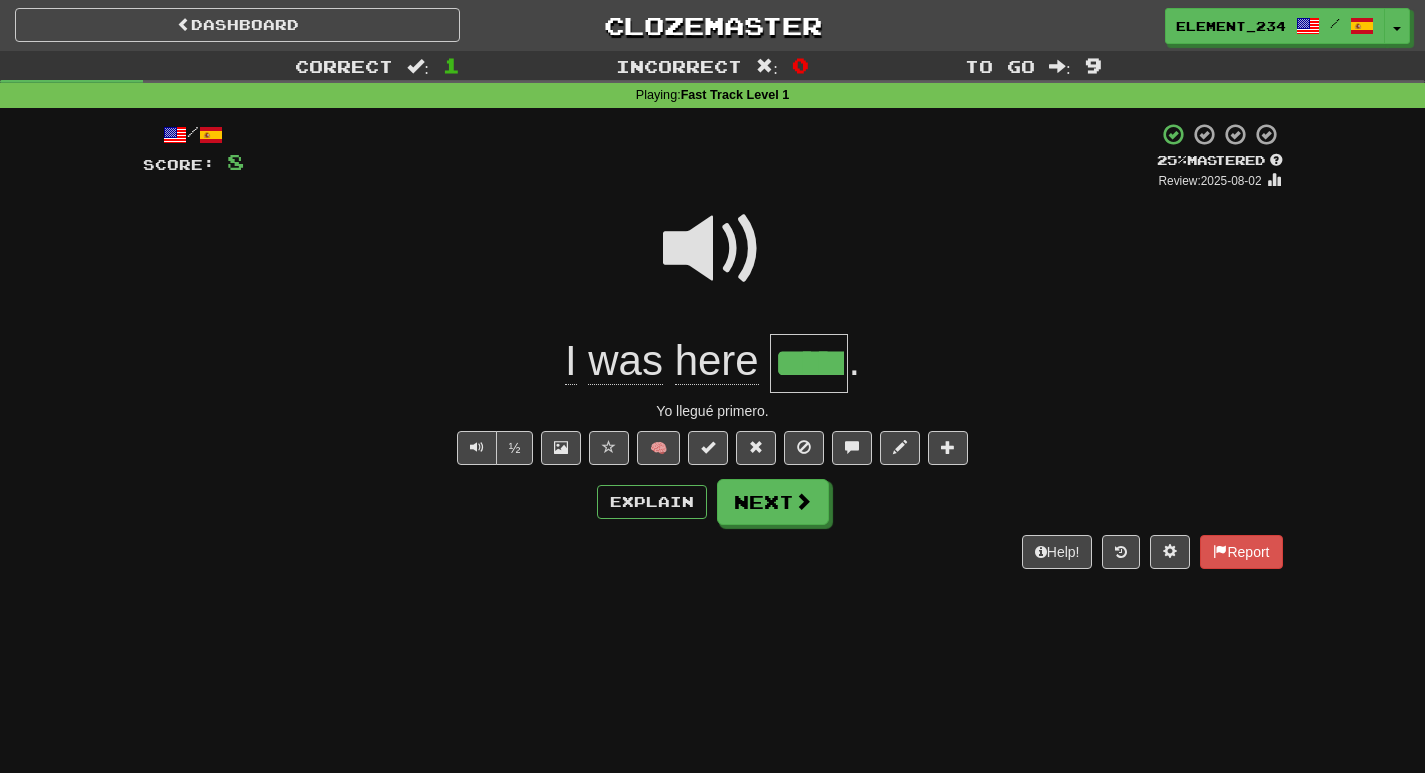 click at bounding box center (713, 249) 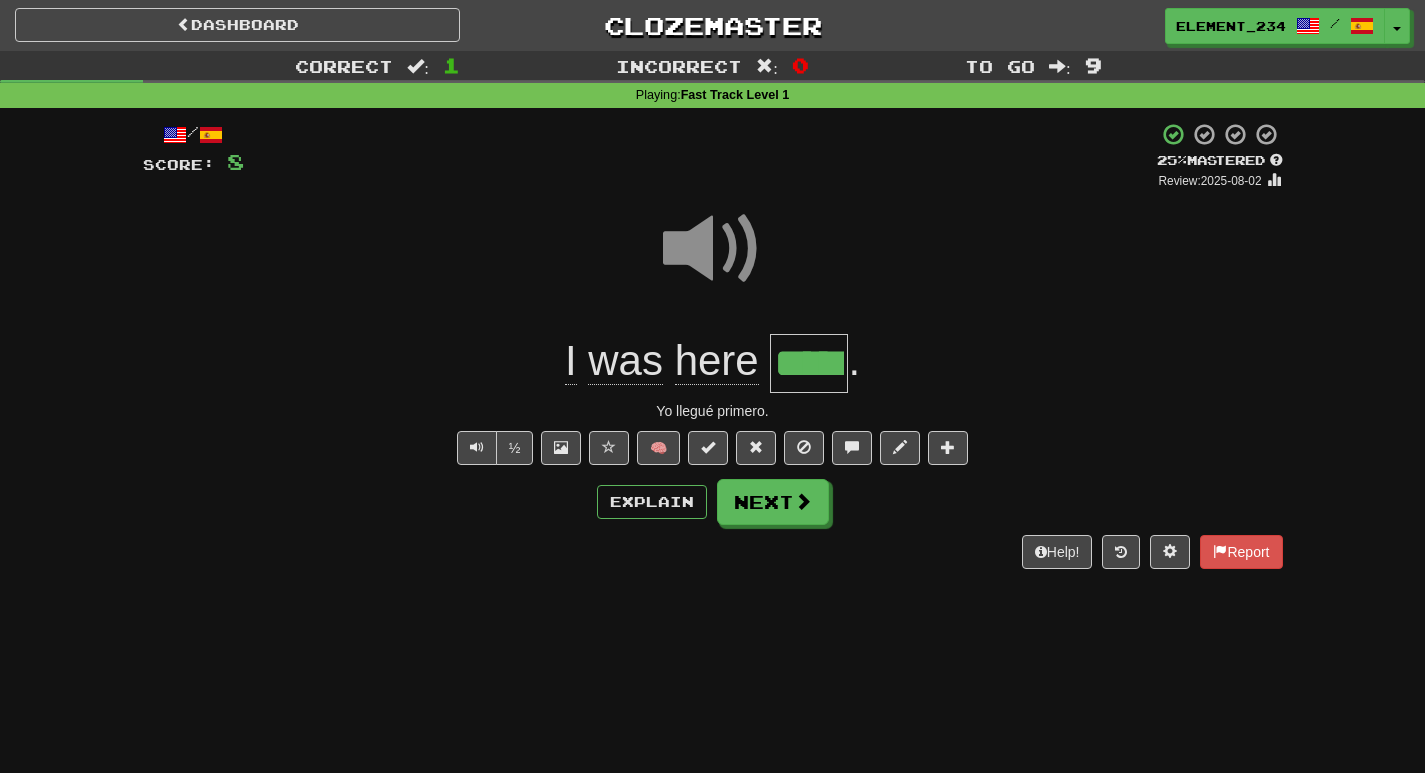 click at bounding box center (713, 249) 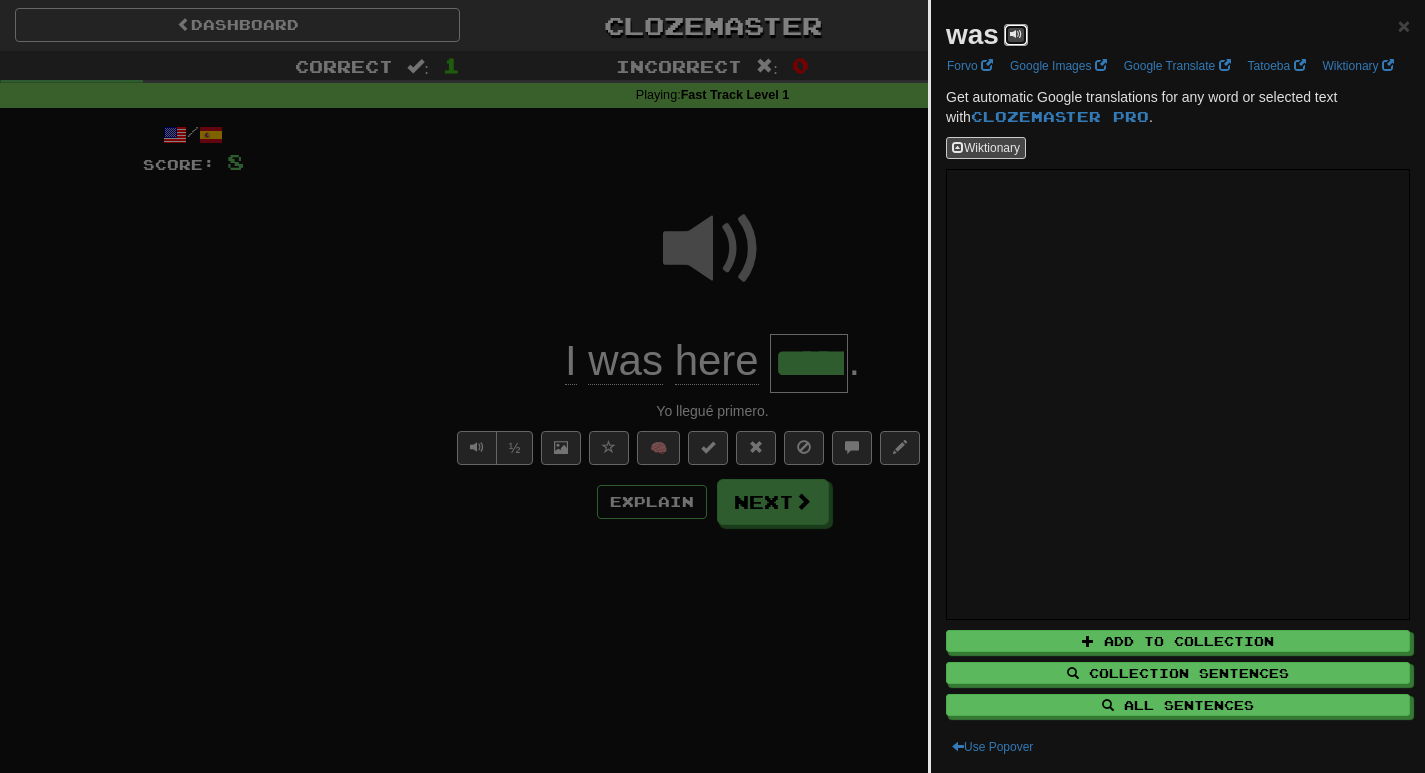 click at bounding box center [1016, 34] 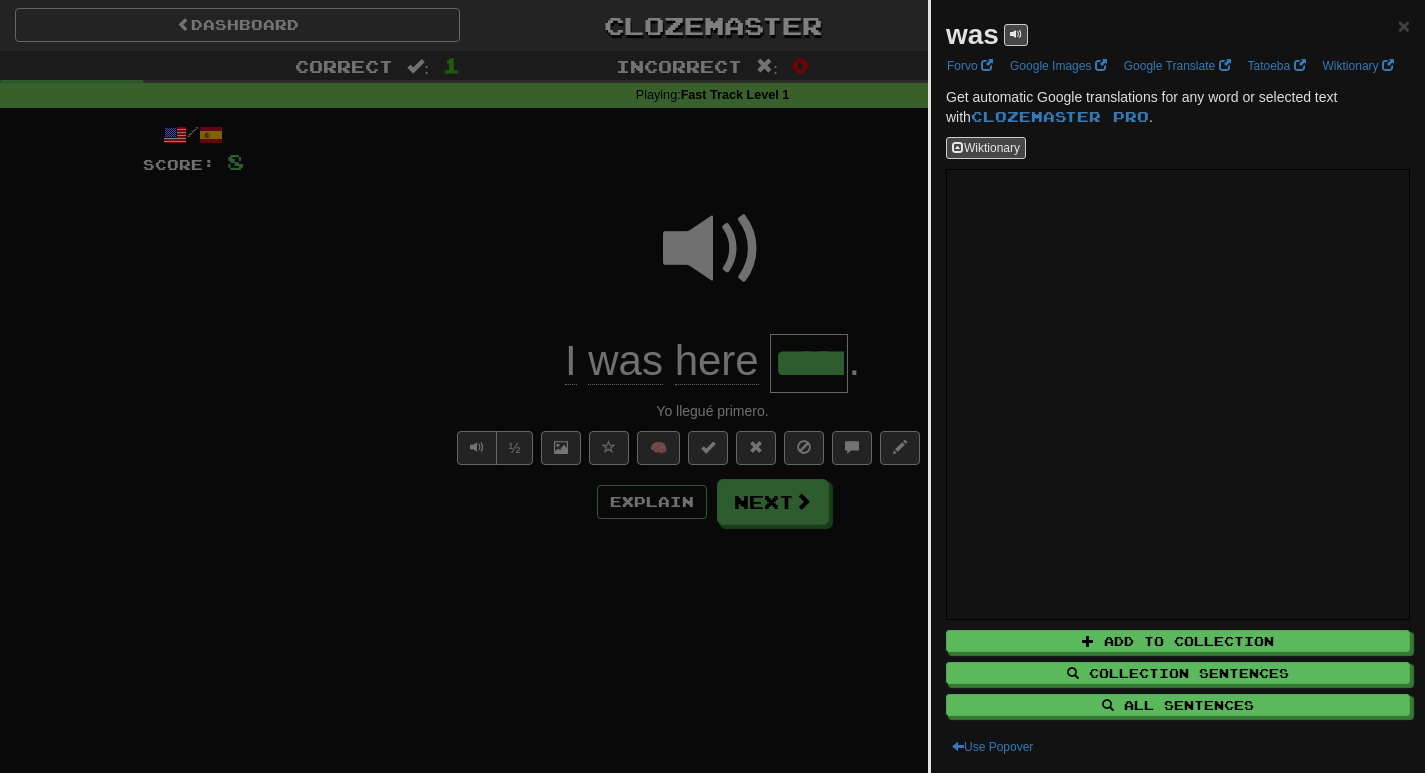 click at bounding box center [712, 386] 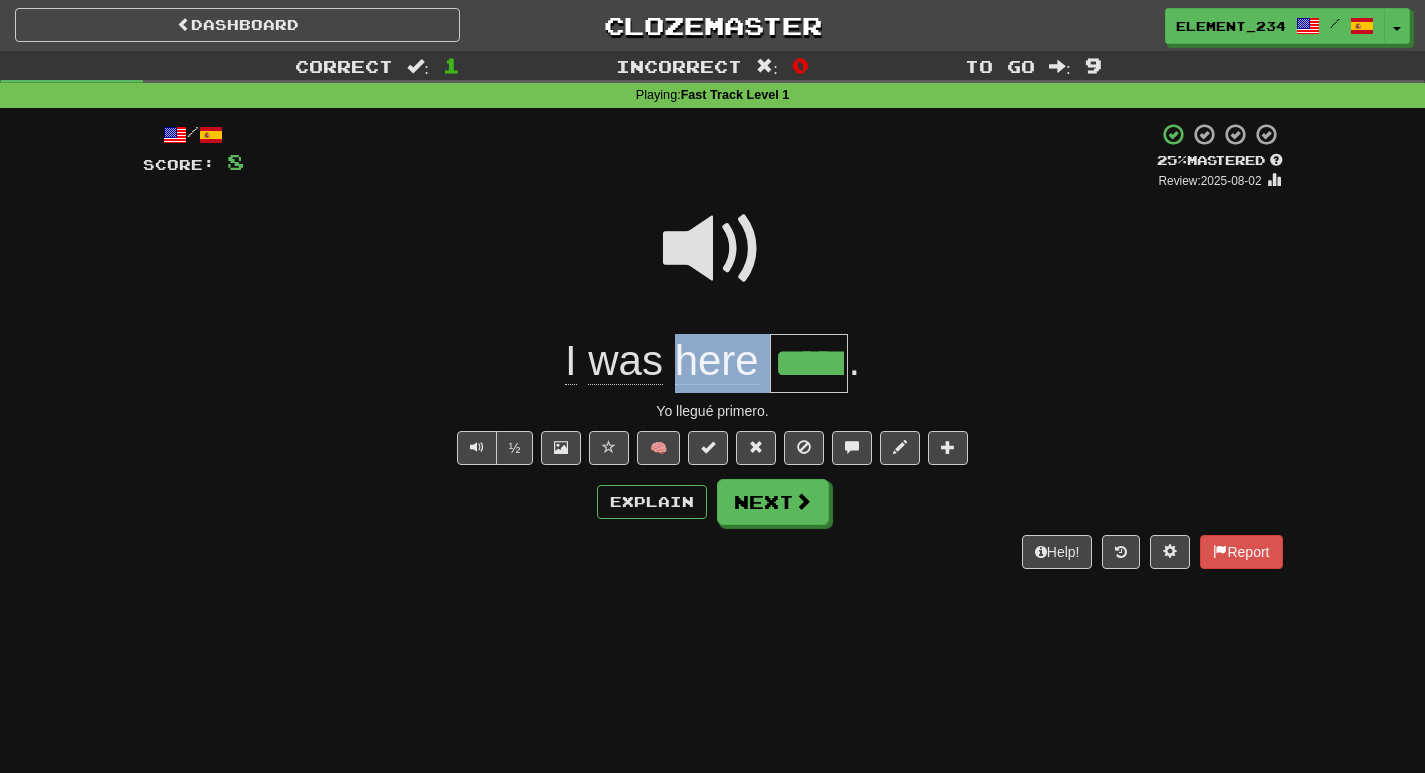 click on "here" 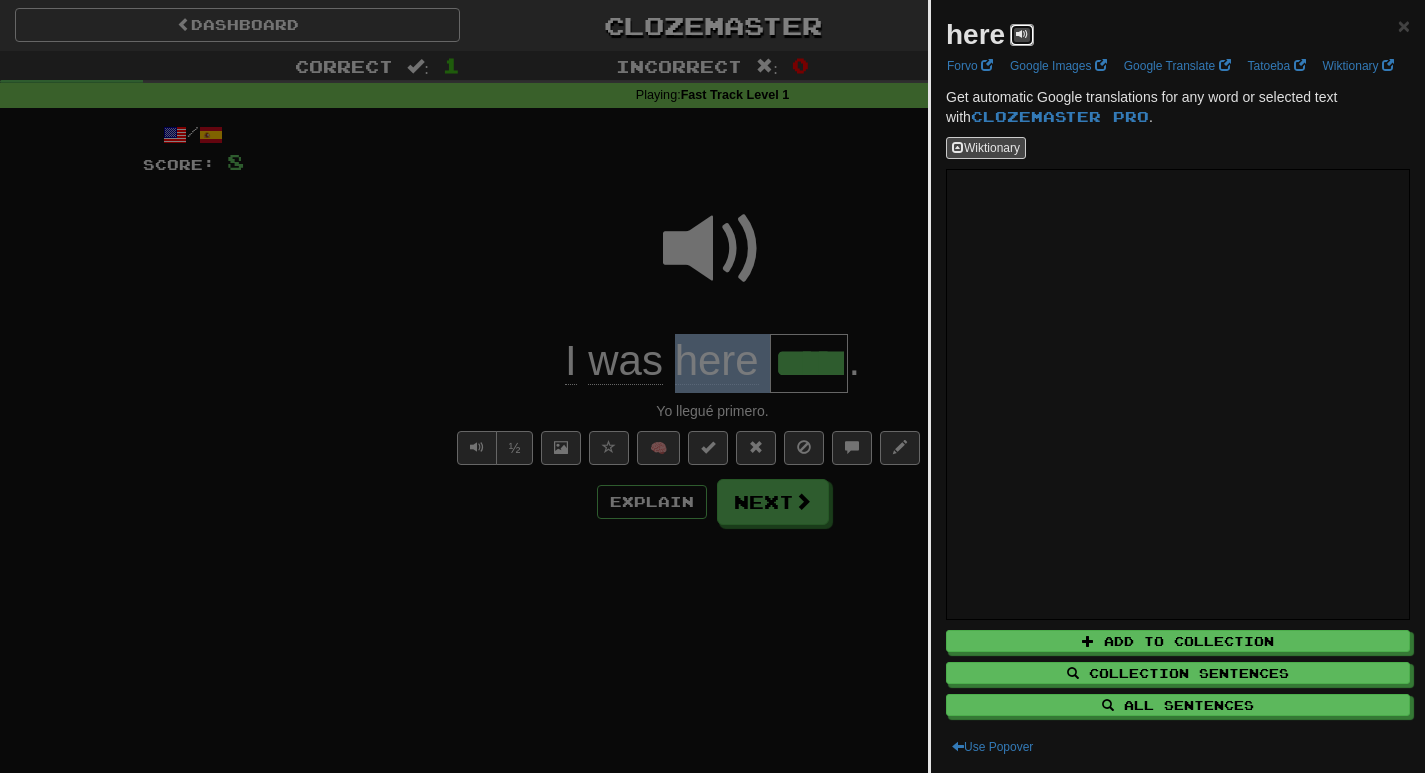 click at bounding box center (1022, 35) 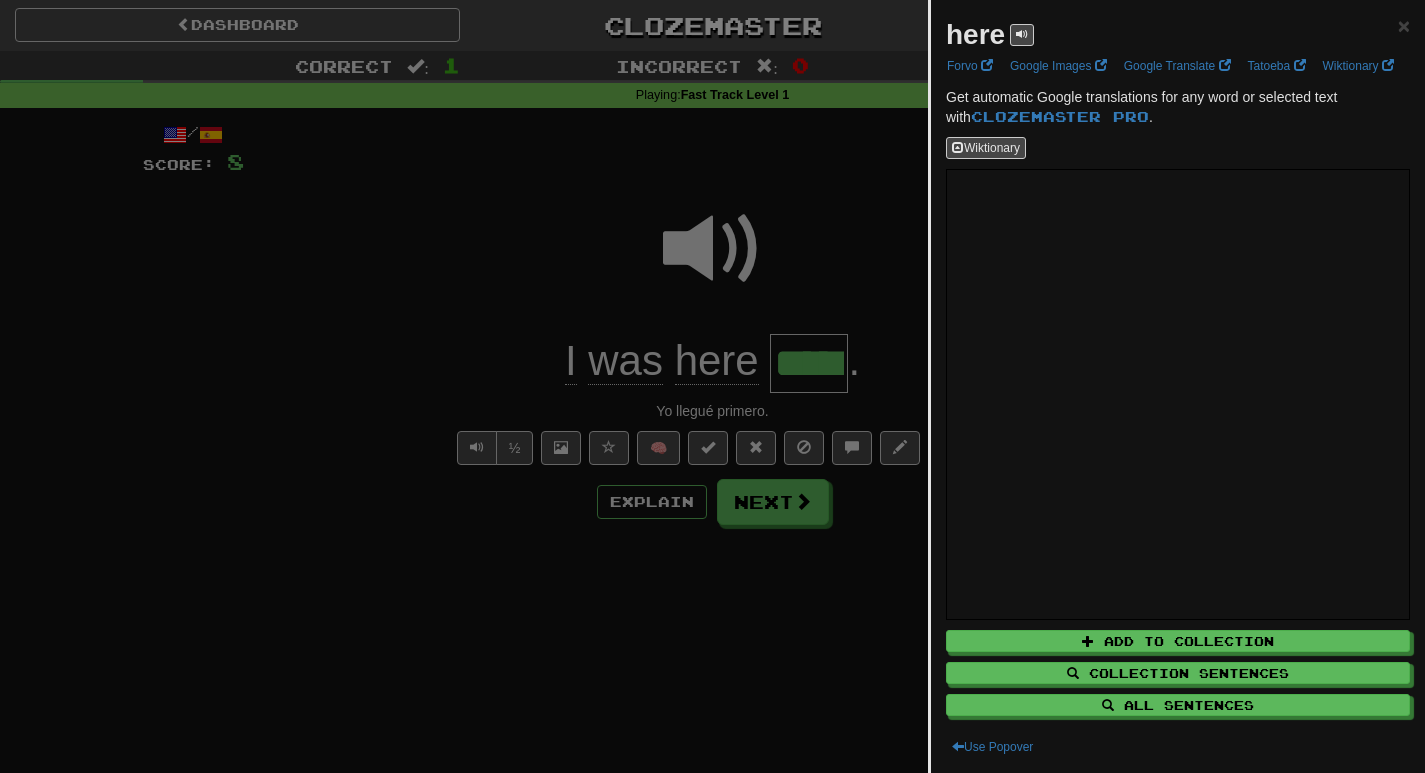 click at bounding box center (712, 386) 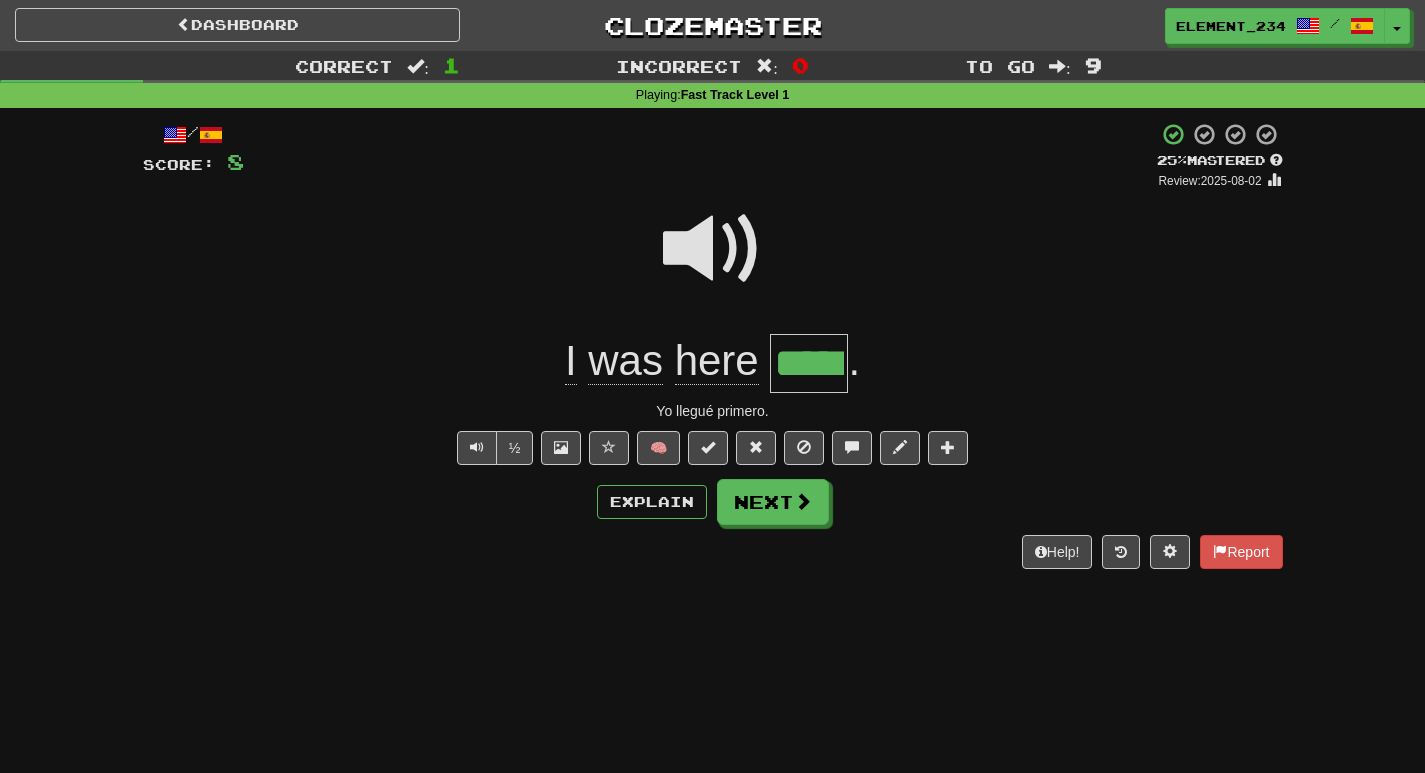 click on "I" 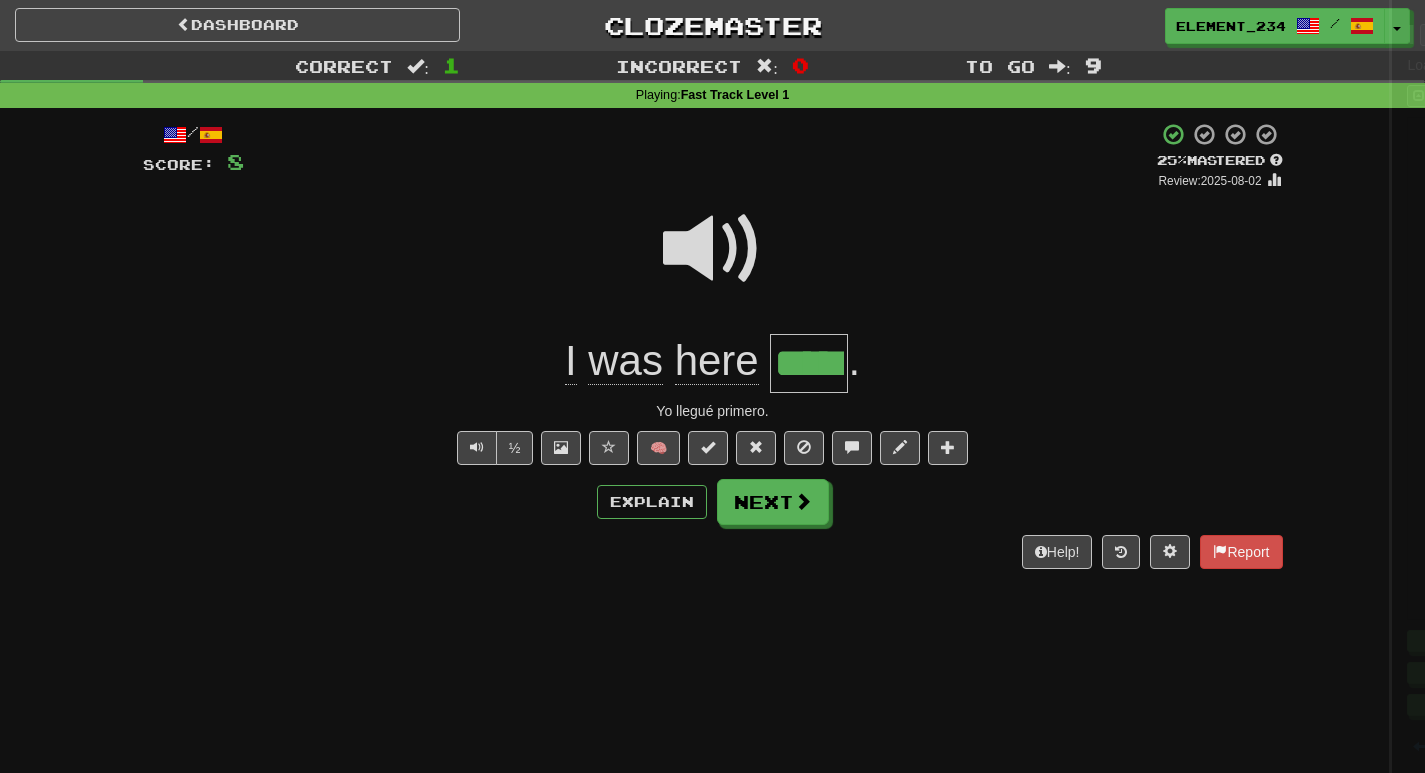 click at bounding box center [712, 386] 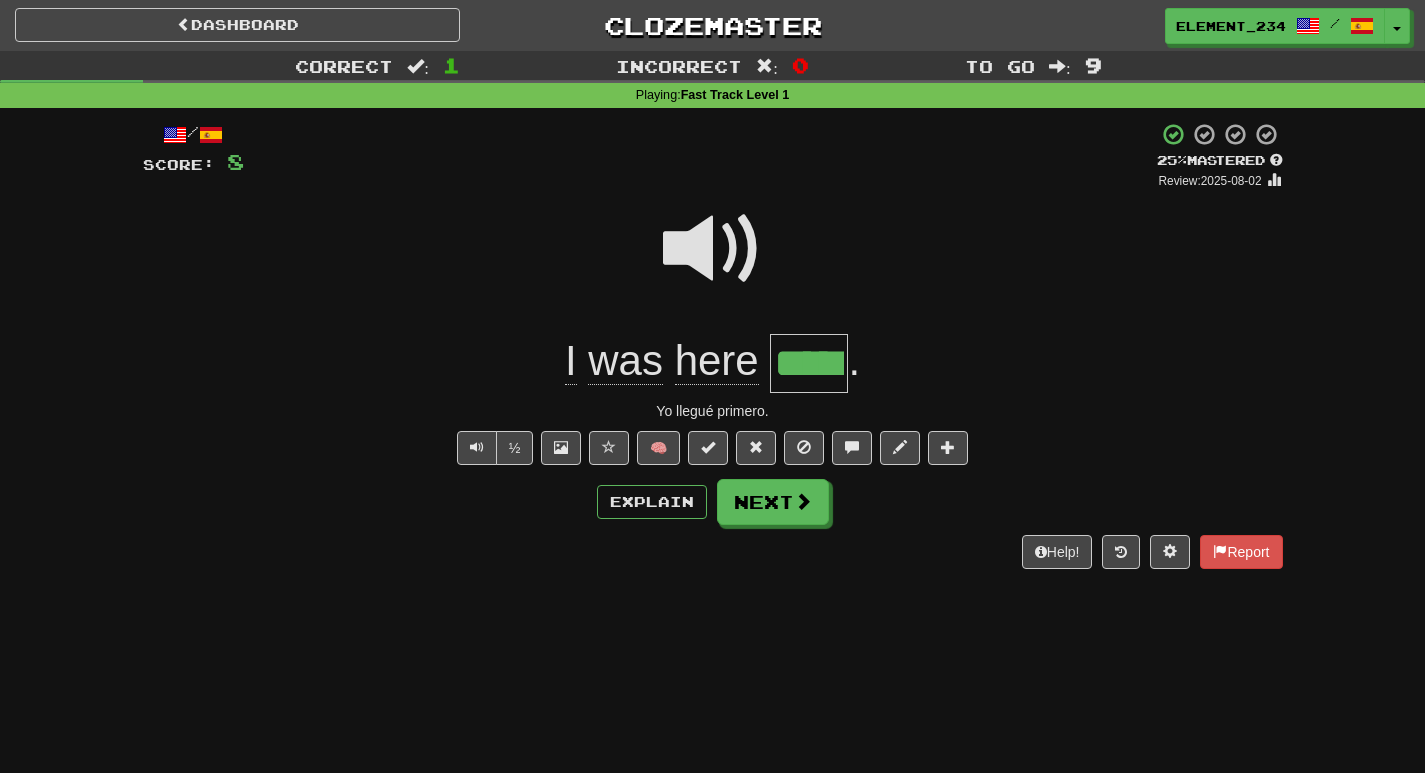 click on "I   was   here" at bounding box center (667, 361) 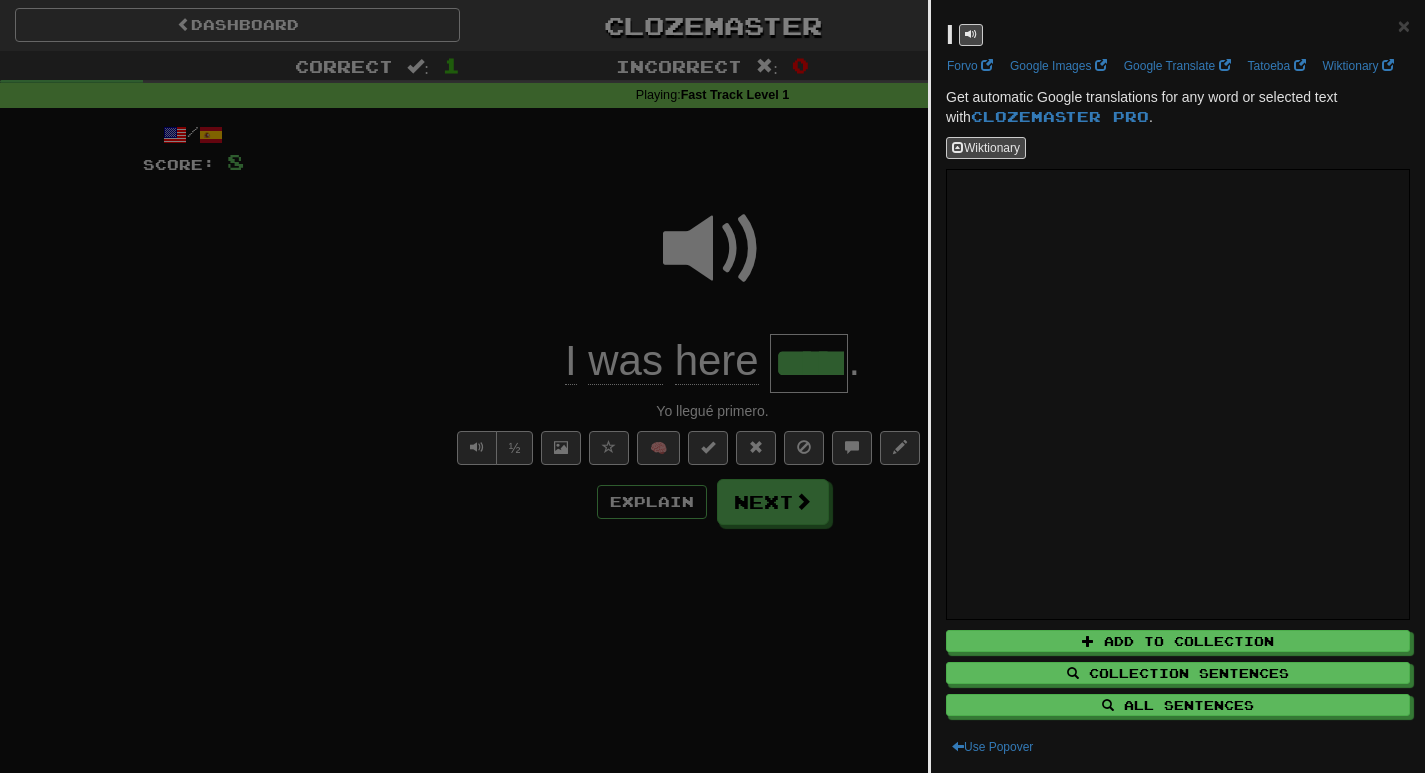 click on "I" at bounding box center [950, 34] 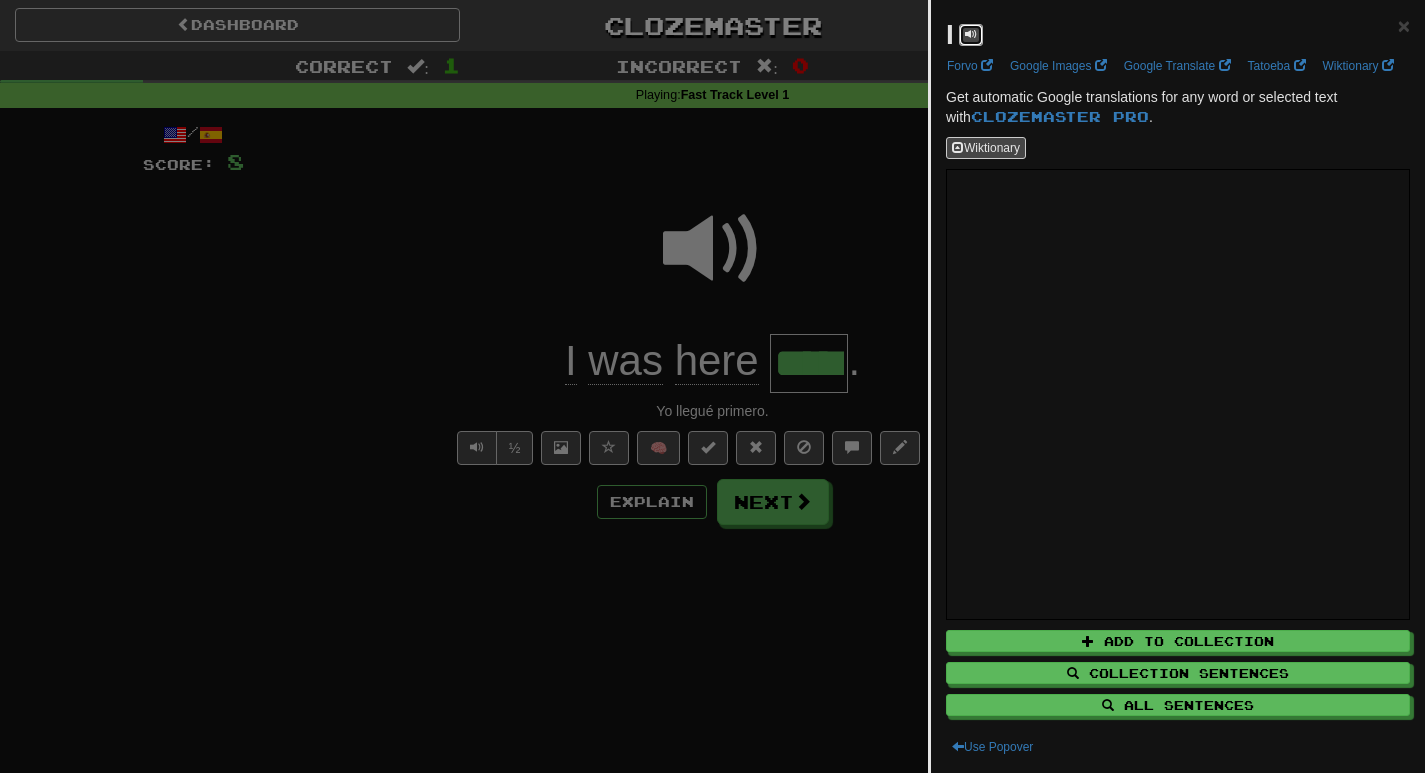 click at bounding box center (971, 35) 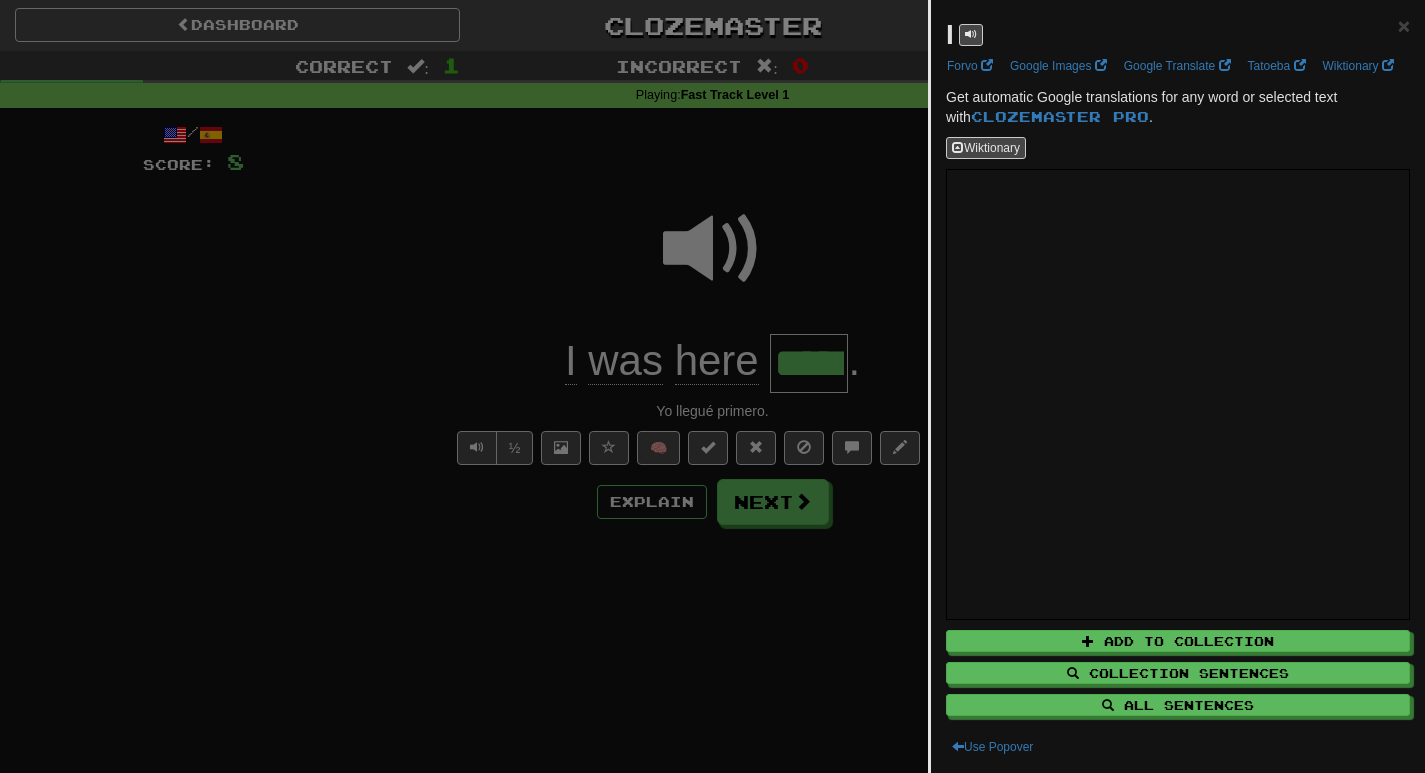 click at bounding box center (712, 386) 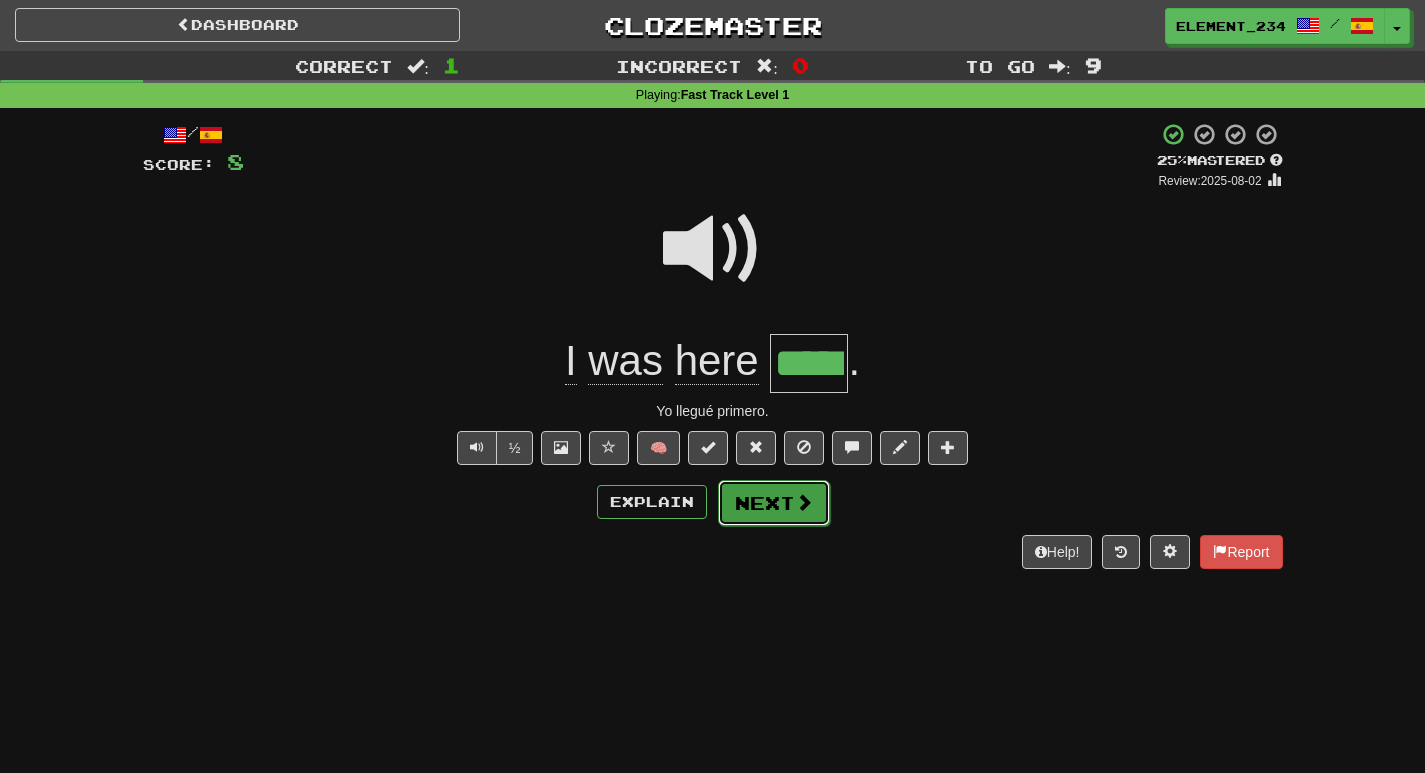 click on "Next" at bounding box center (774, 503) 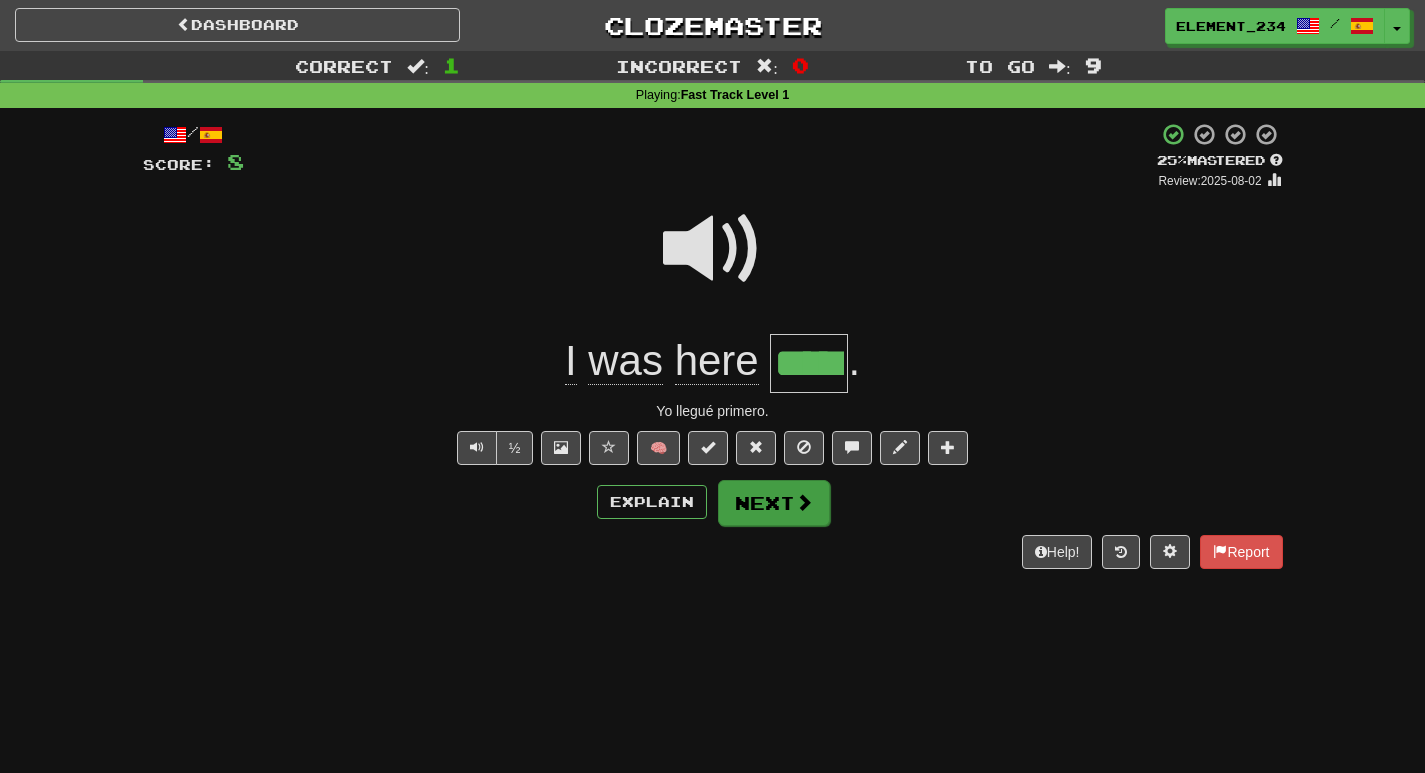 click on "Dashboard
Clozemaster
Element_234
/
Toggle Dropdown
Dashboard
Leaderboard
Activity Feed
Notifications
Profile
Discussions
English
/
Español
Streak:
1
Review:
23
Points Today: 0
Français
/
Español
Streak:
0
Review:
0
Points Today: 0
Languages
Account
Logout
Element_234
/
Toggle Dropdown
Dashboard
Leaderboard
Activity Feed
Notifications
Profile
Discussions
English
/
Español
Streak:
1
Review:
23
Points Today: 0
Français
/
Español
Streak:
0
Review:
0
Points Today: 0
Languages
Account
Logout
clozemaster
Correct   :   1 Incorrect" at bounding box center (712, 386) 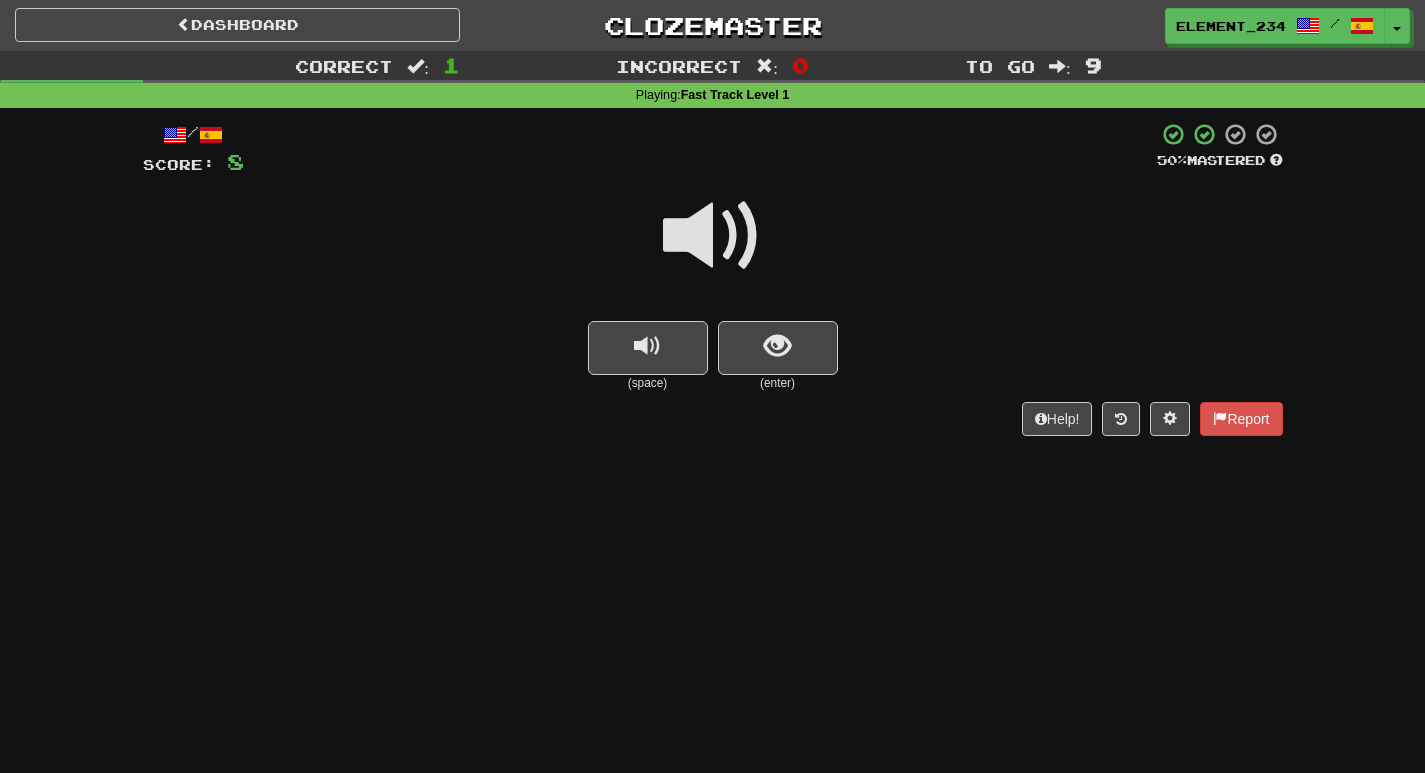 click at bounding box center [713, 236] 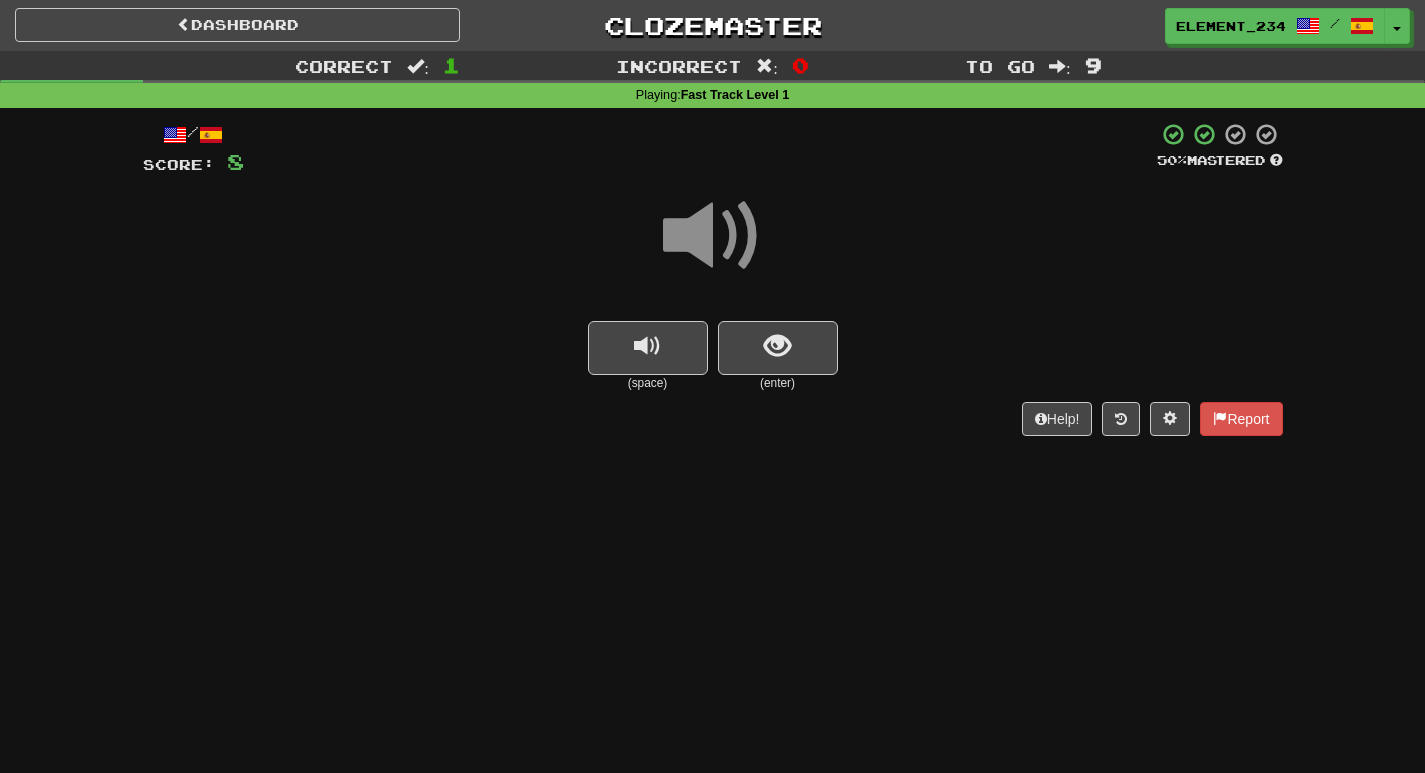 click at bounding box center (713, 236) 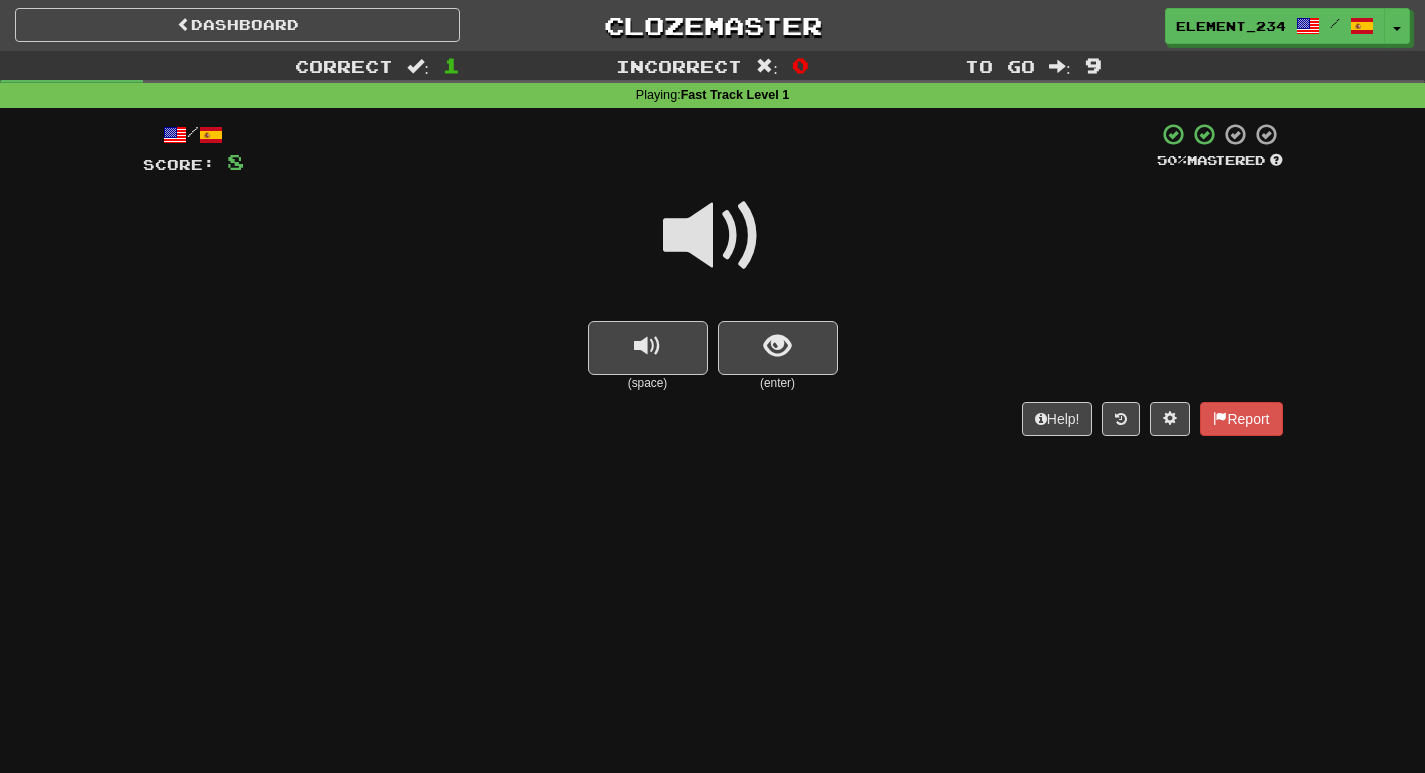 click at bounding box center [713, 236] 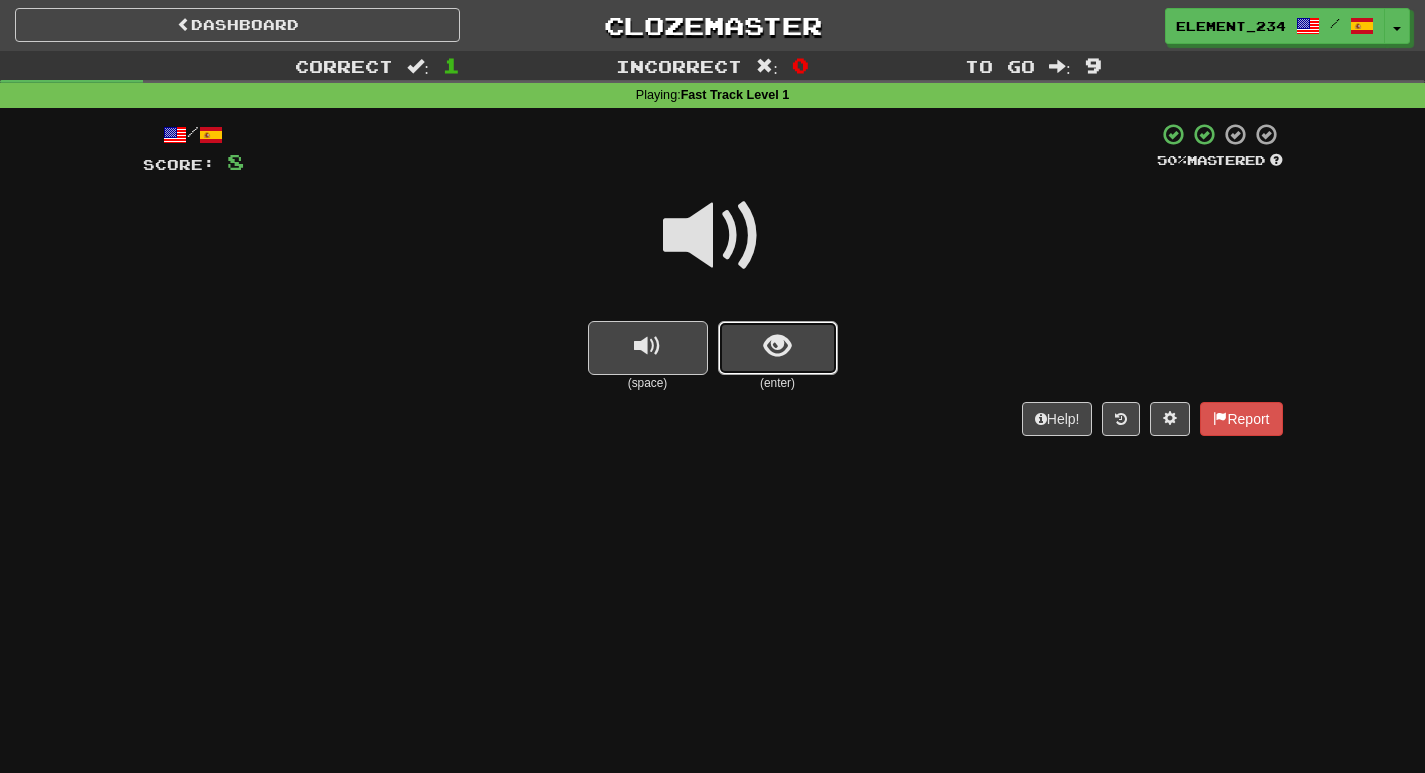 click at bounding box center (777, 346) 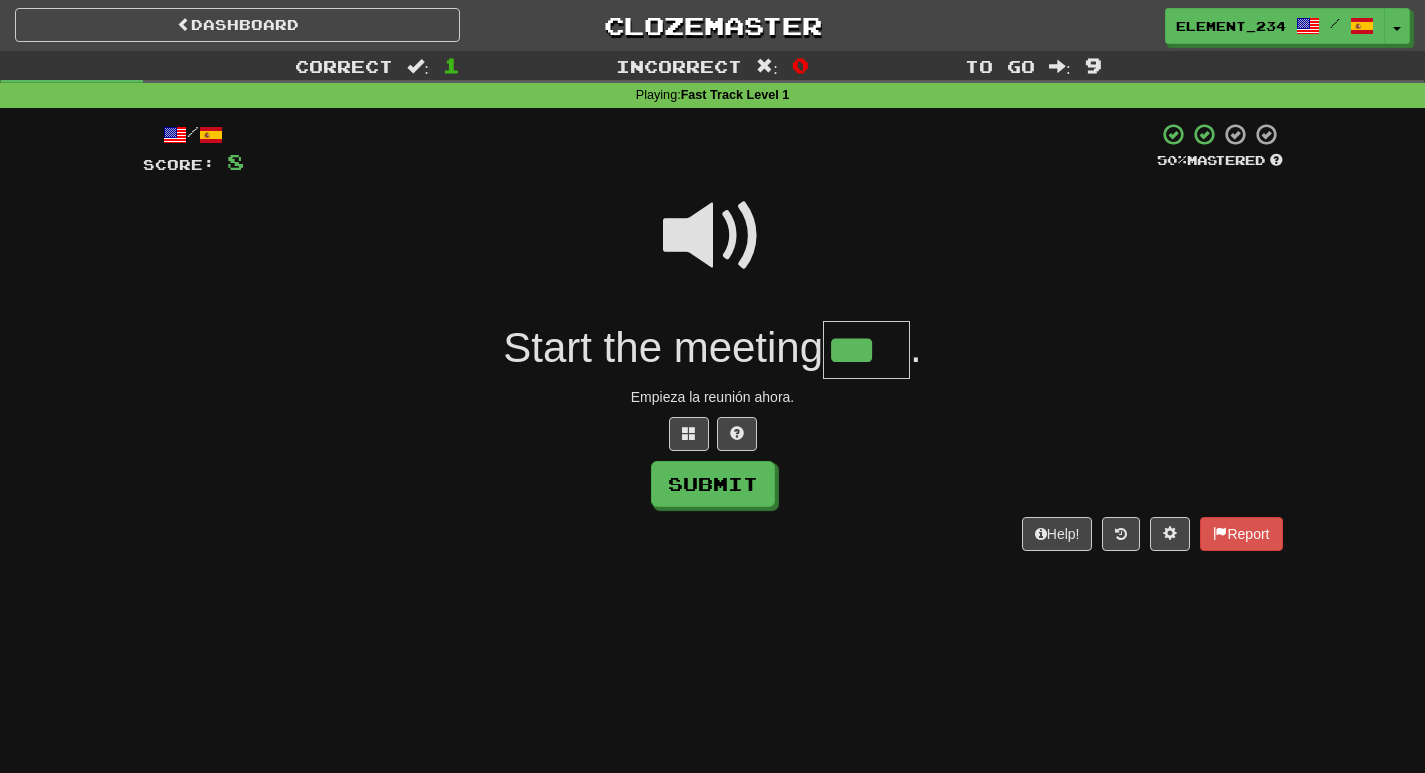type on "***" 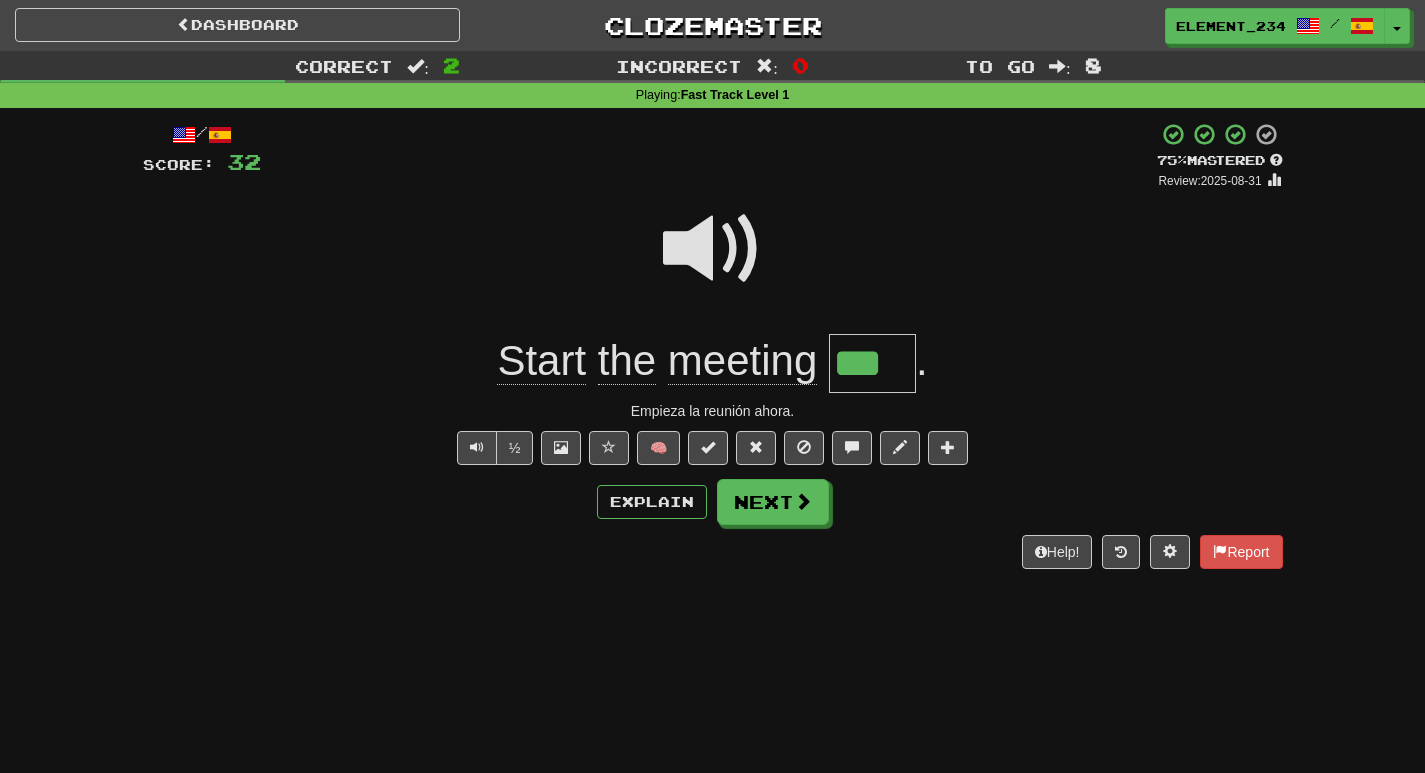 click at bounding box center [713, 249] 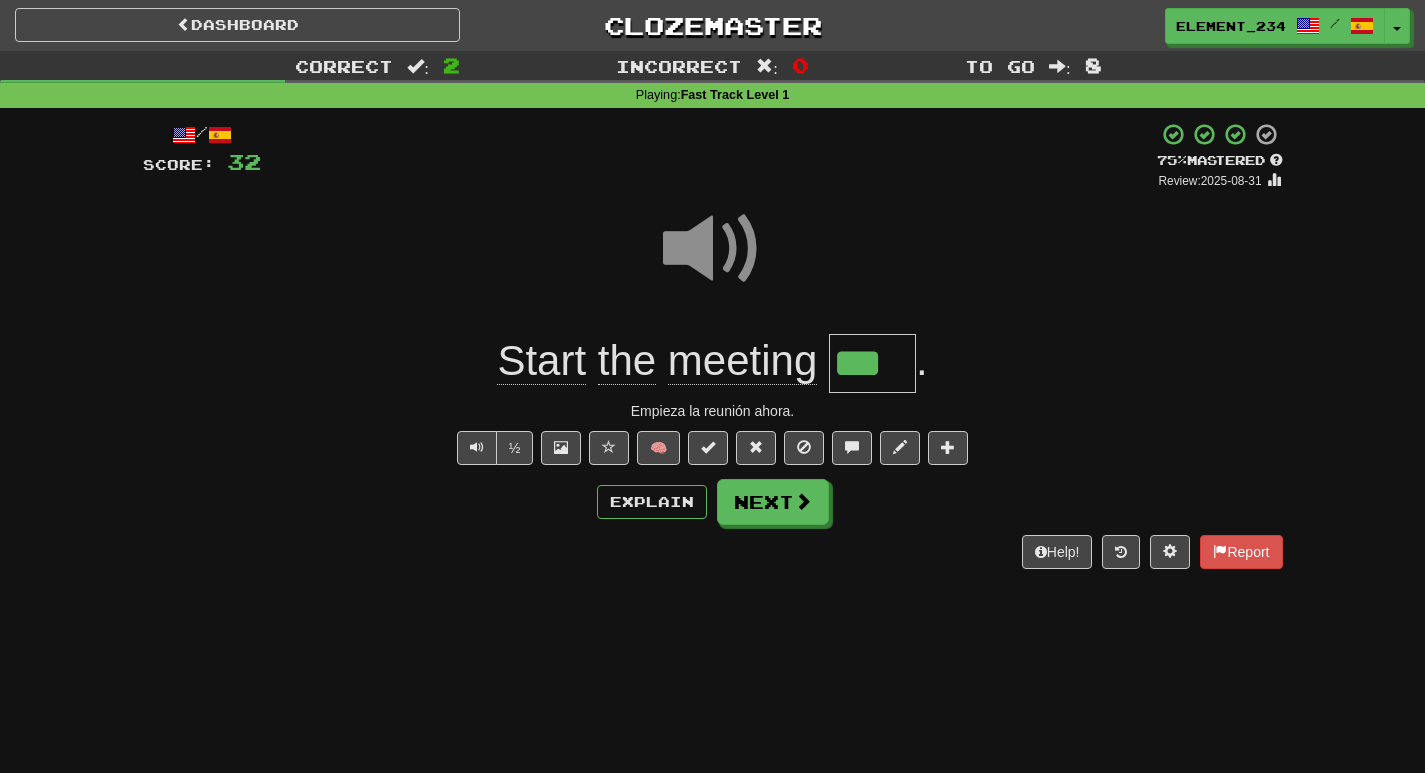 click at bounding box center (713, 249) 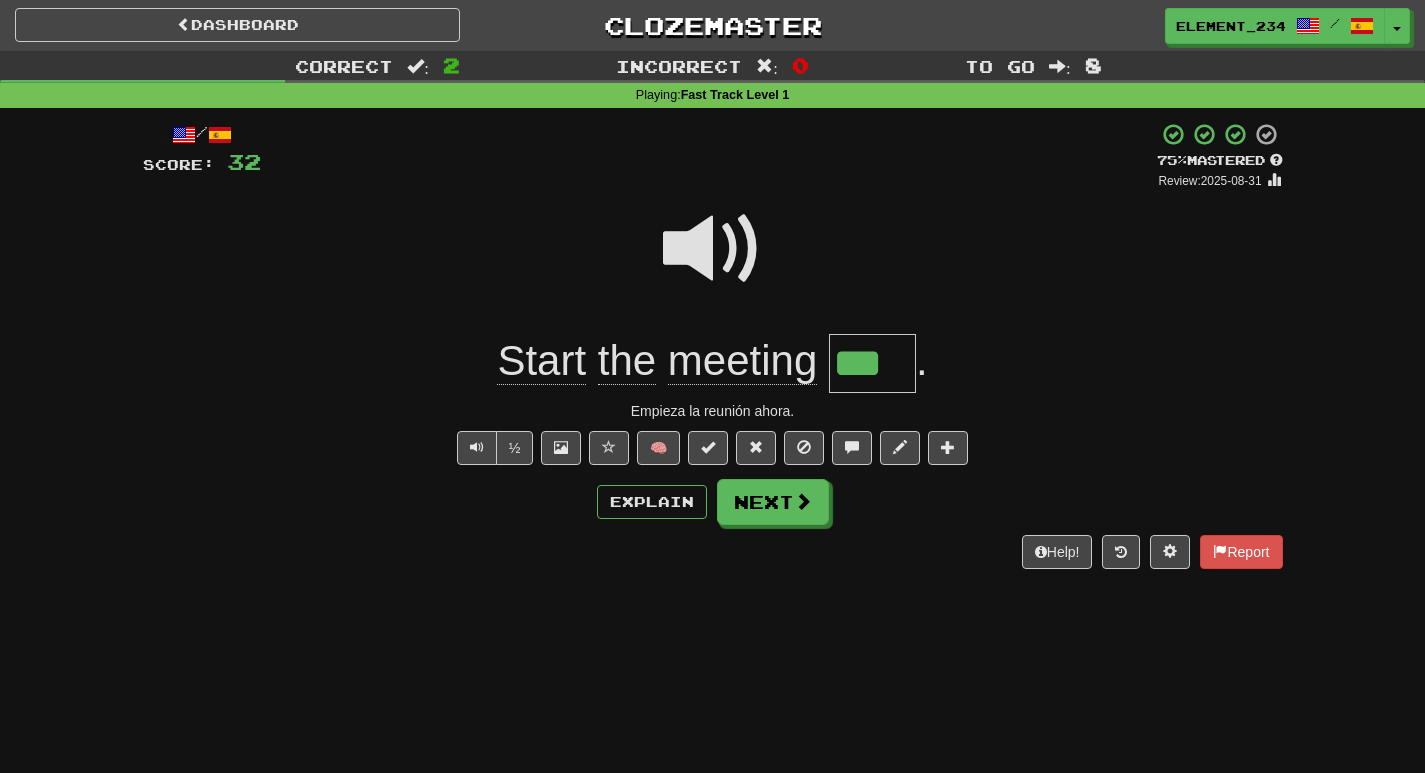 click at bounding box center [713, 249] 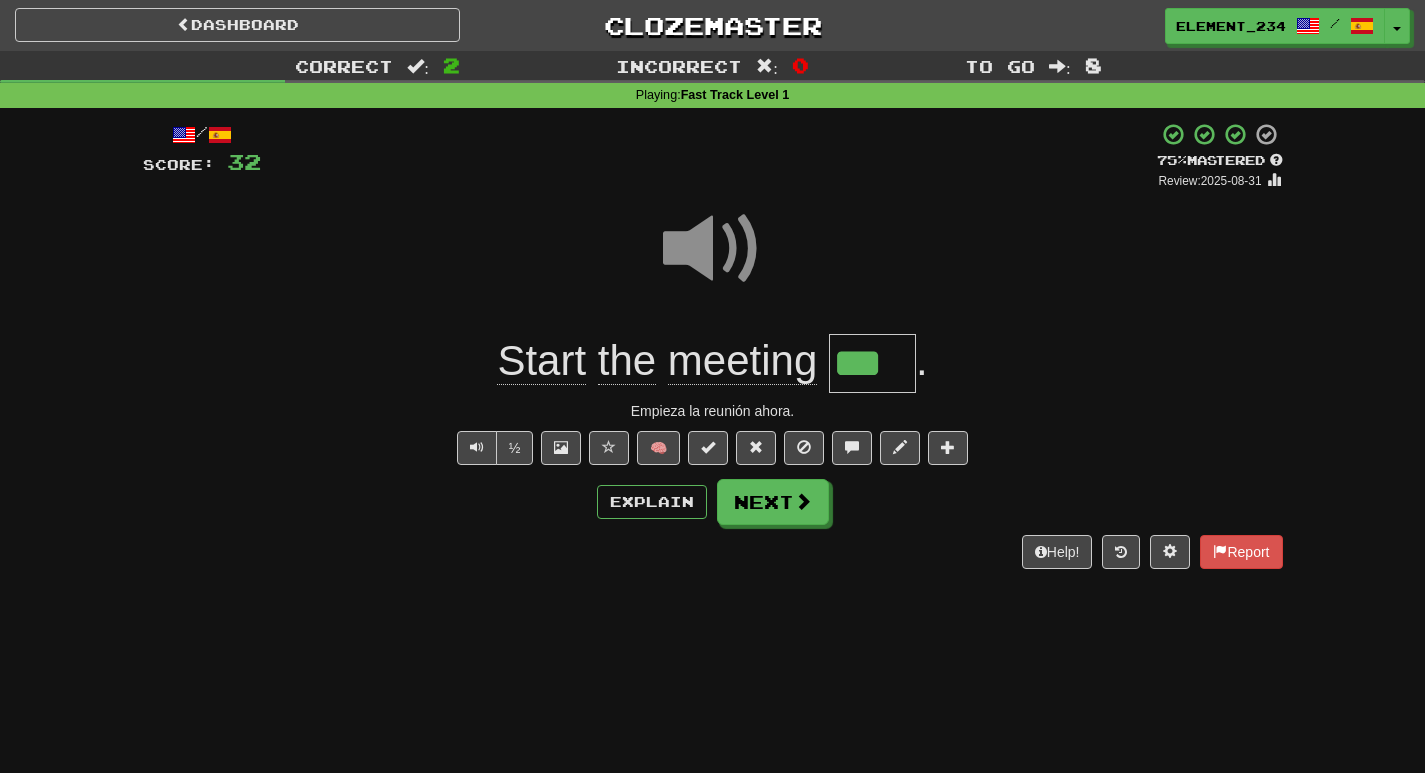 click at bounding box center (713, 249) 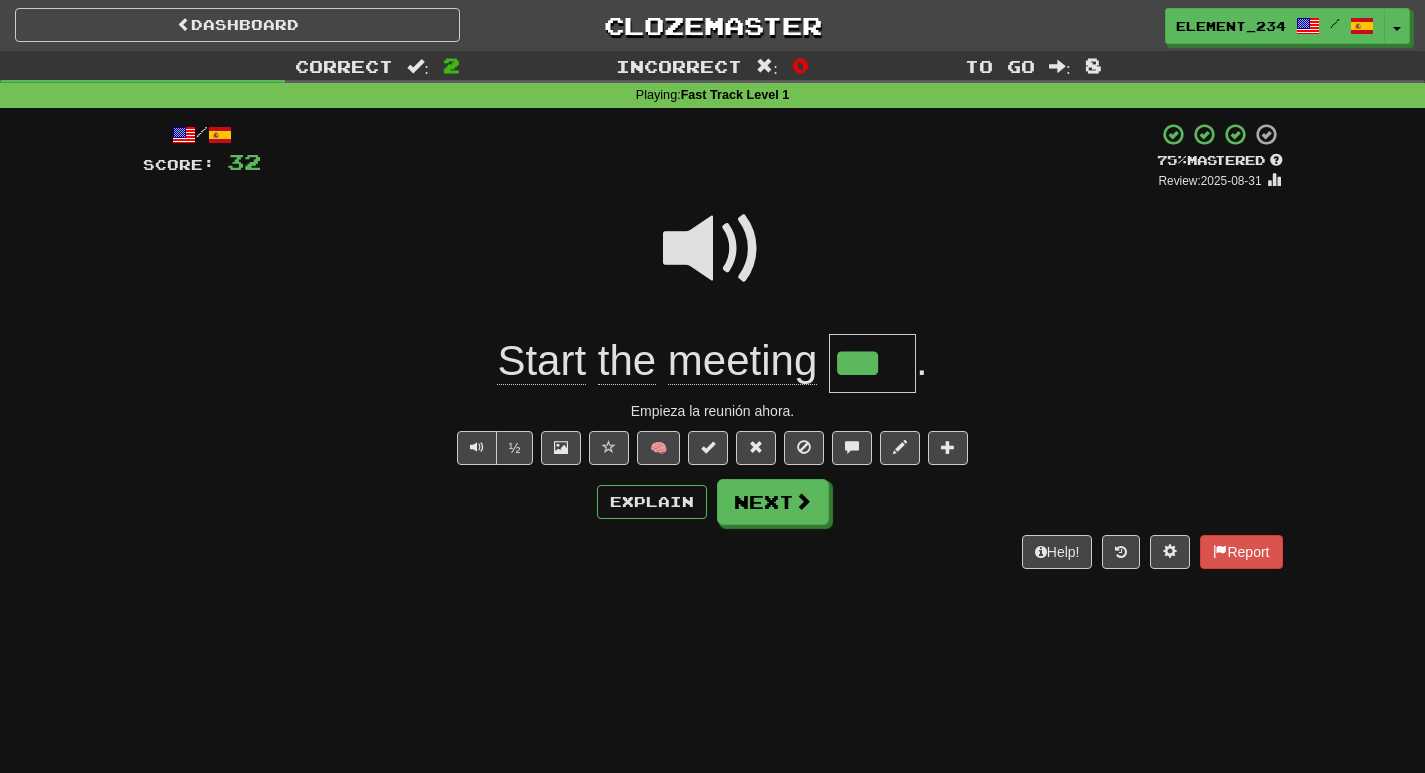 click at bounding box center [713, 249] 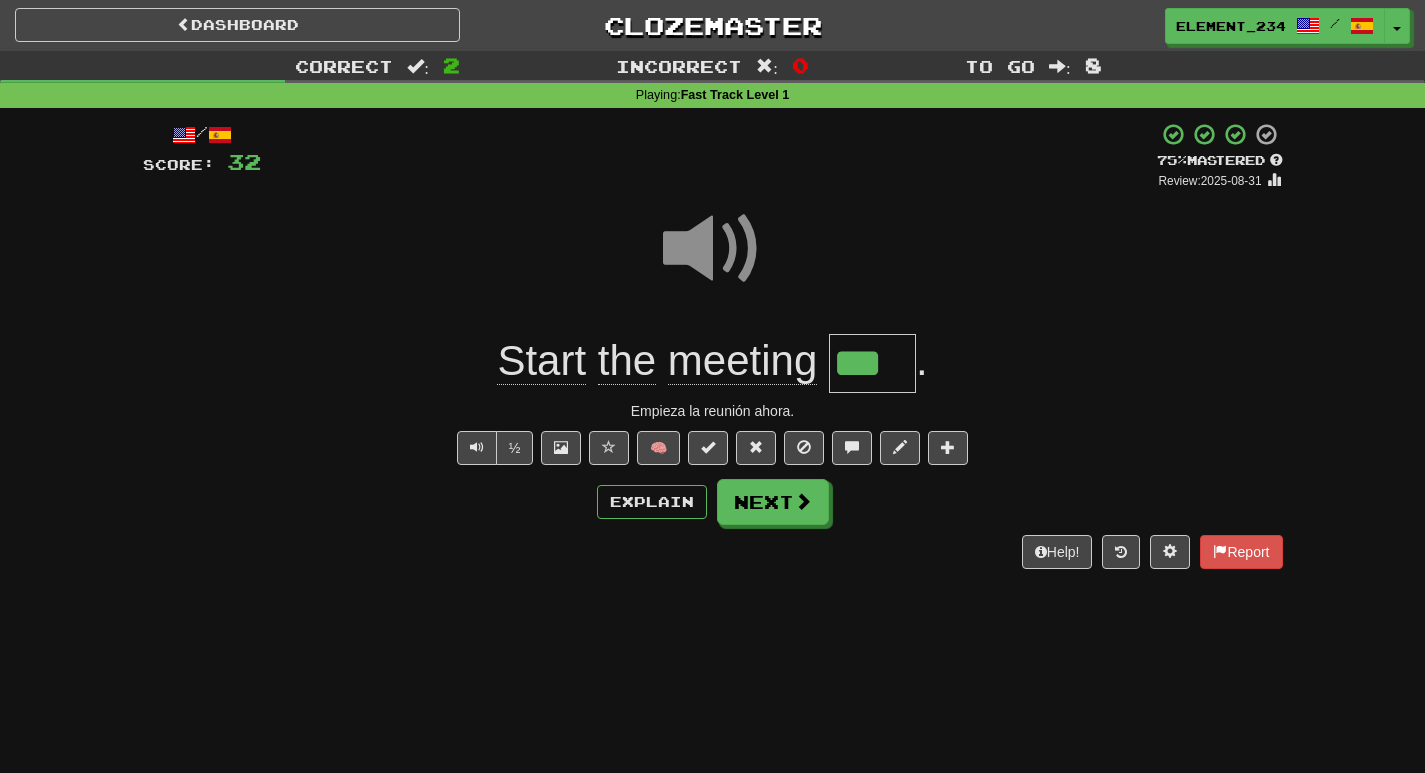 click at bounding box center (713, 249) 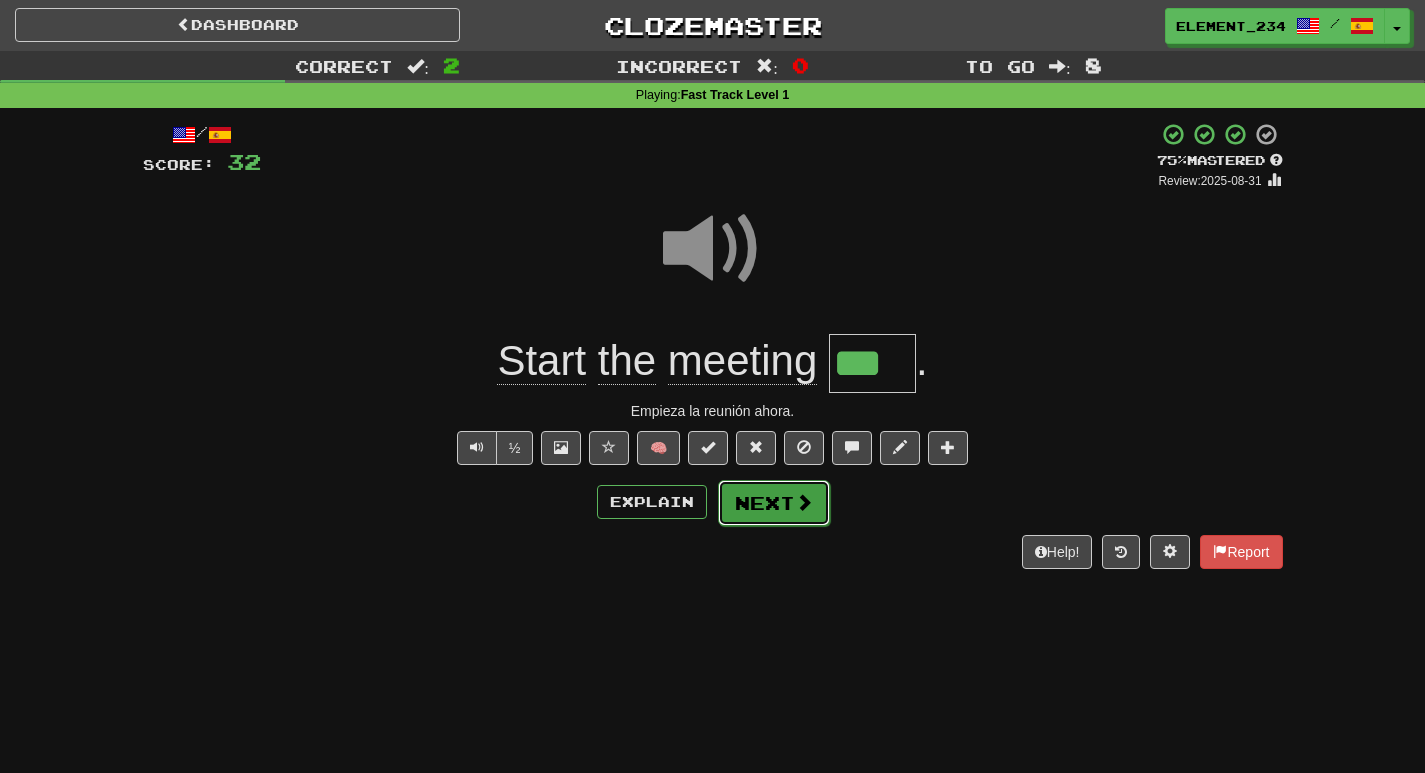 click at bounding box center [804, 502] 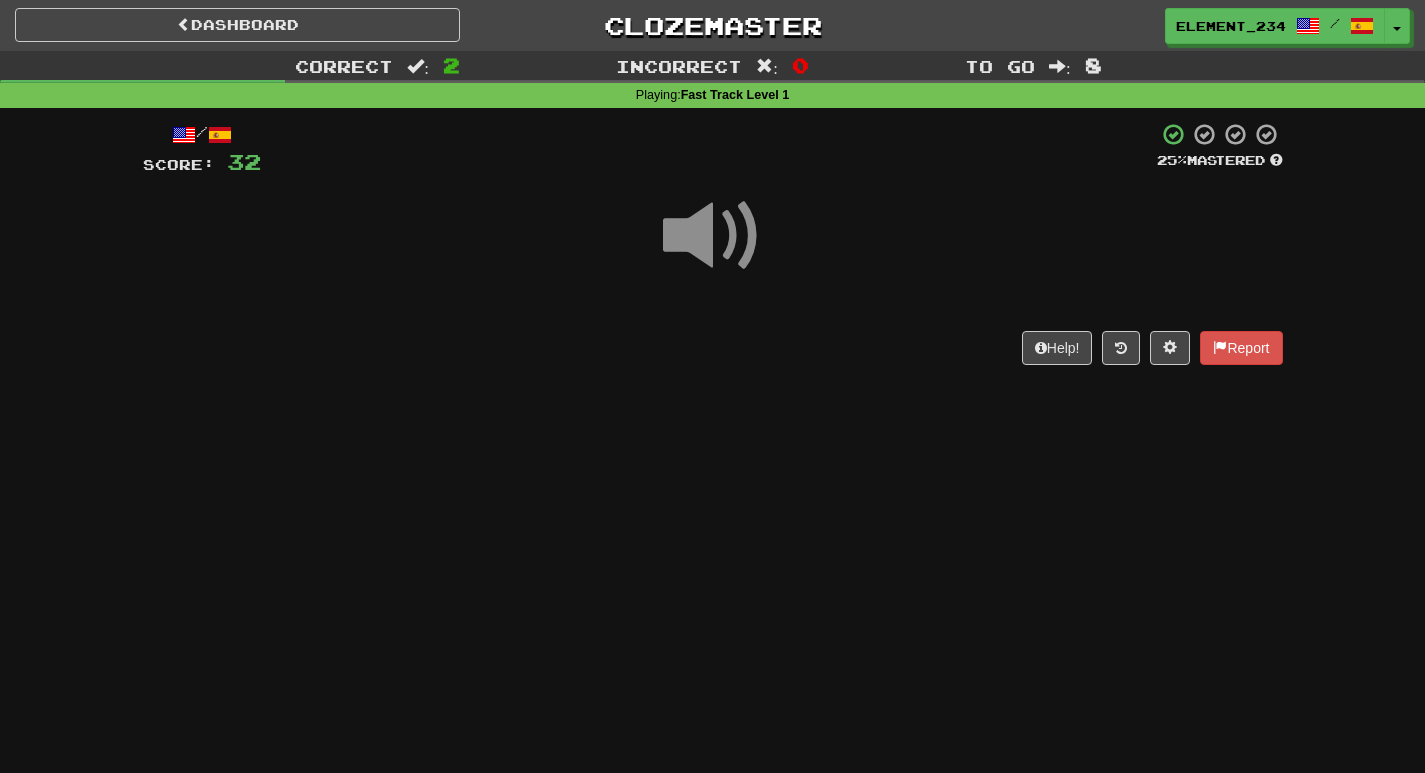 click at bounding box center [713, 236] 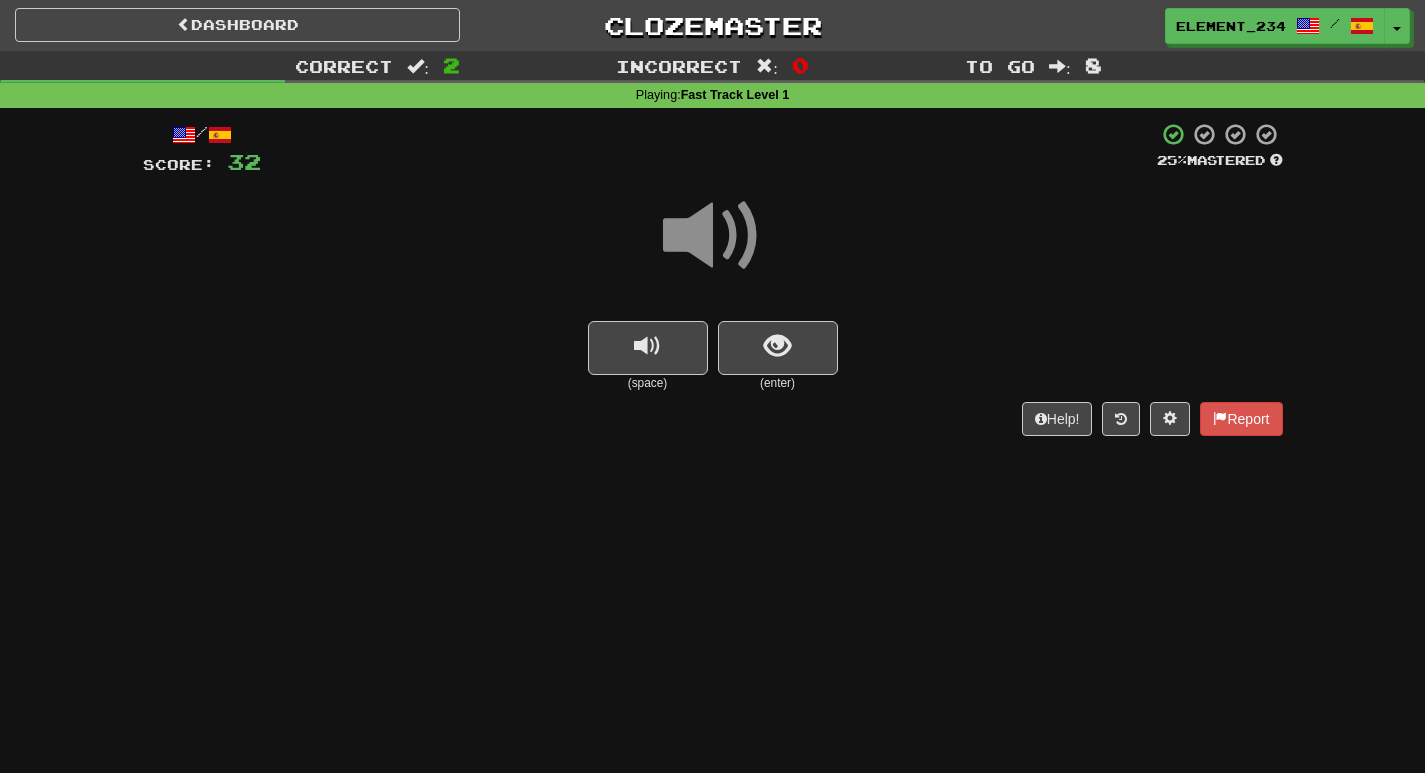 click at bounding box center [713, 236] 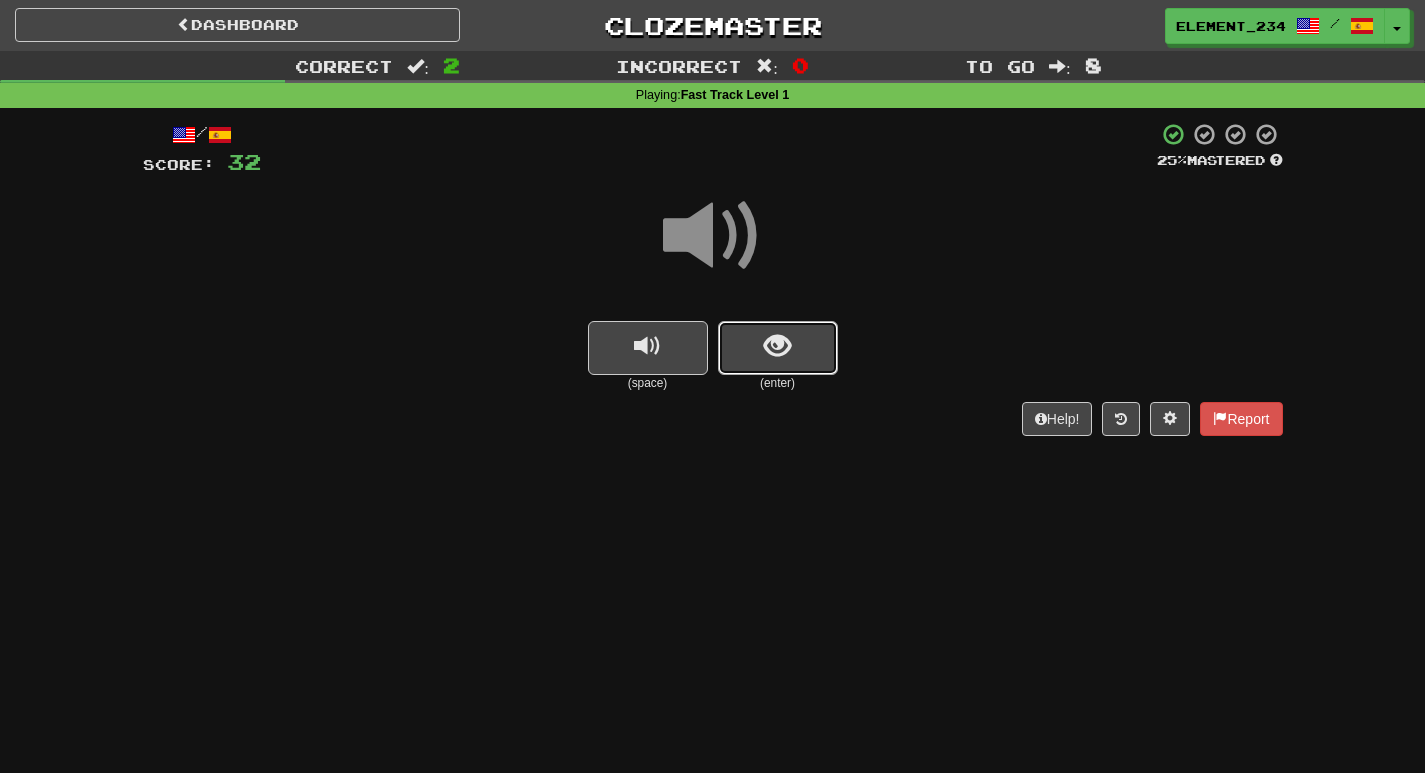click at bounding box center [778, 348] 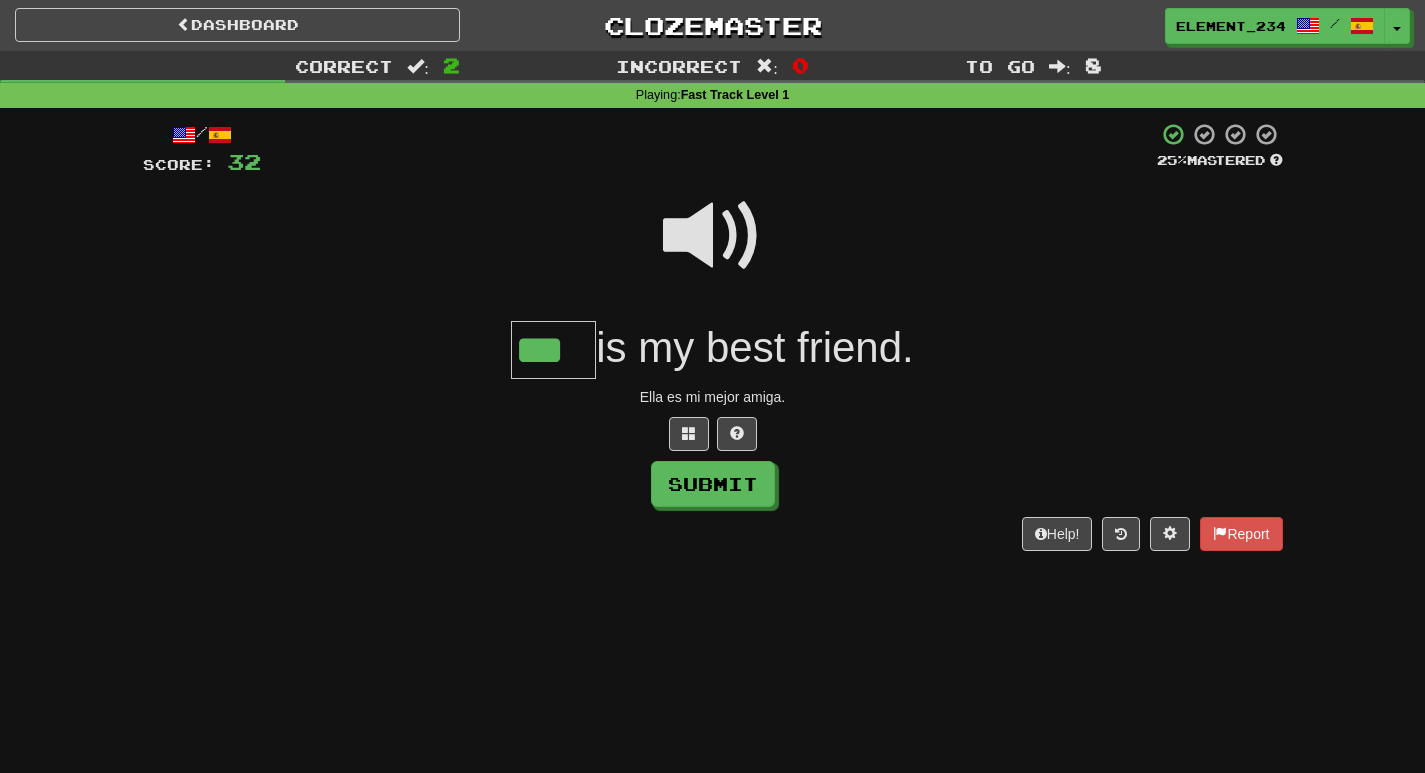 scroll, scrollTop: 0, scrollLeft: 9, axis: horizontal 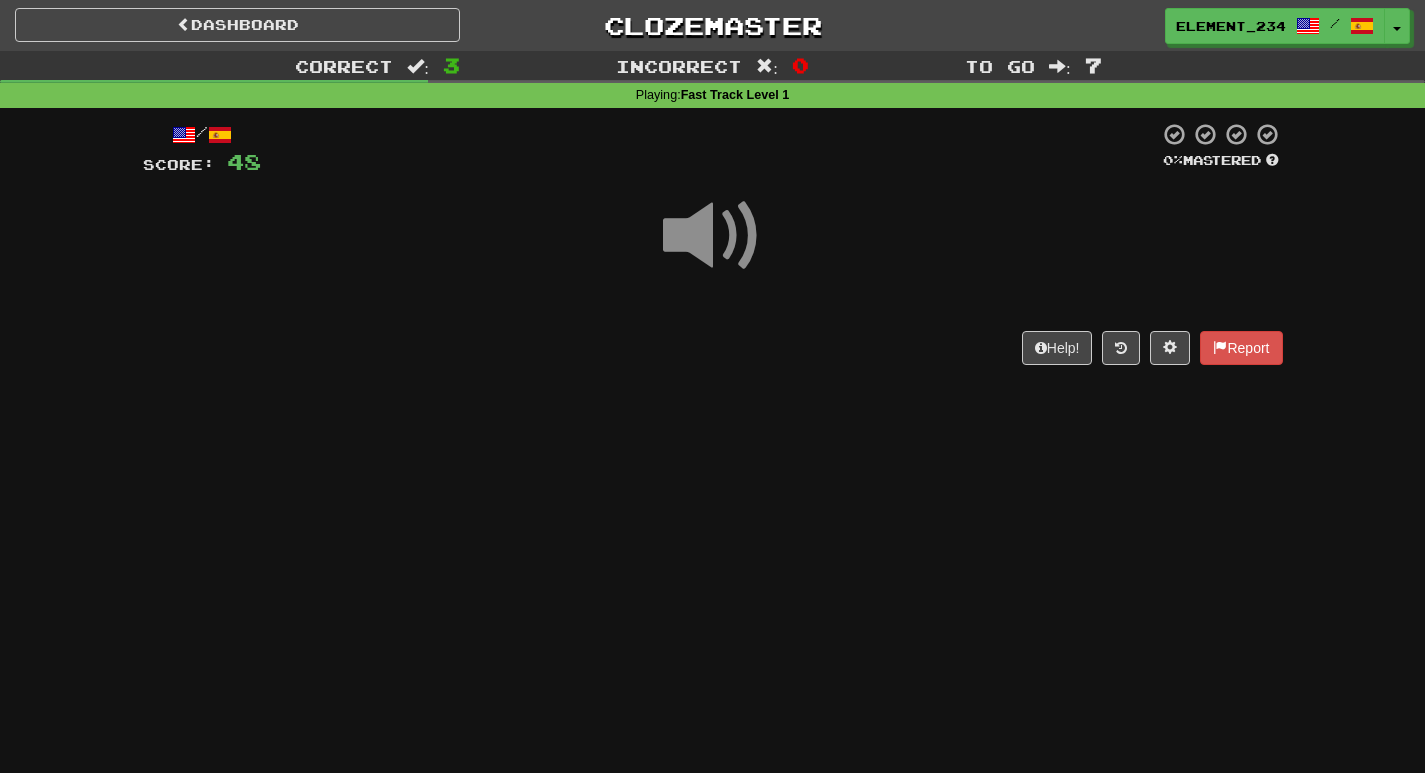 click at bounding box center (713, 236) 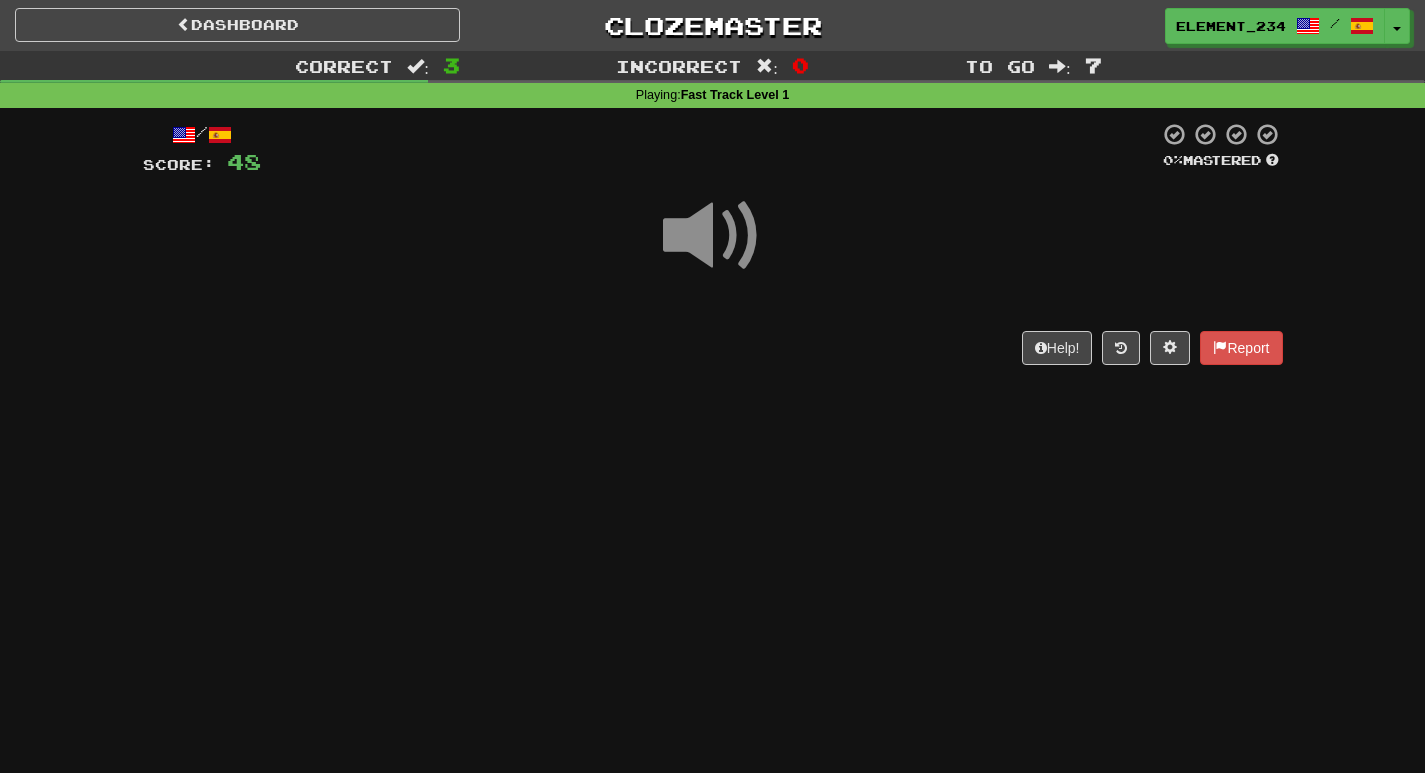 click at bounding box center [713, 236] 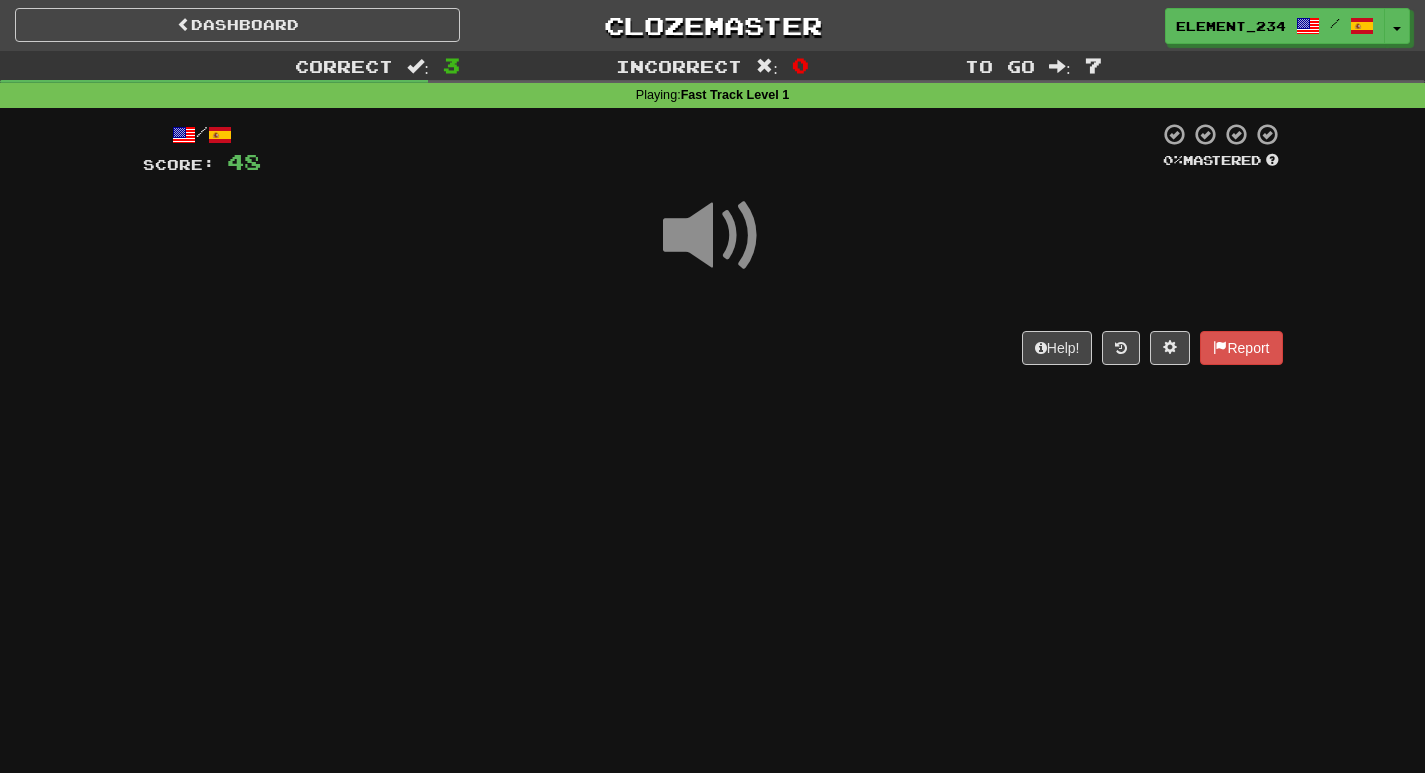 click at bounding box center (713, 236) 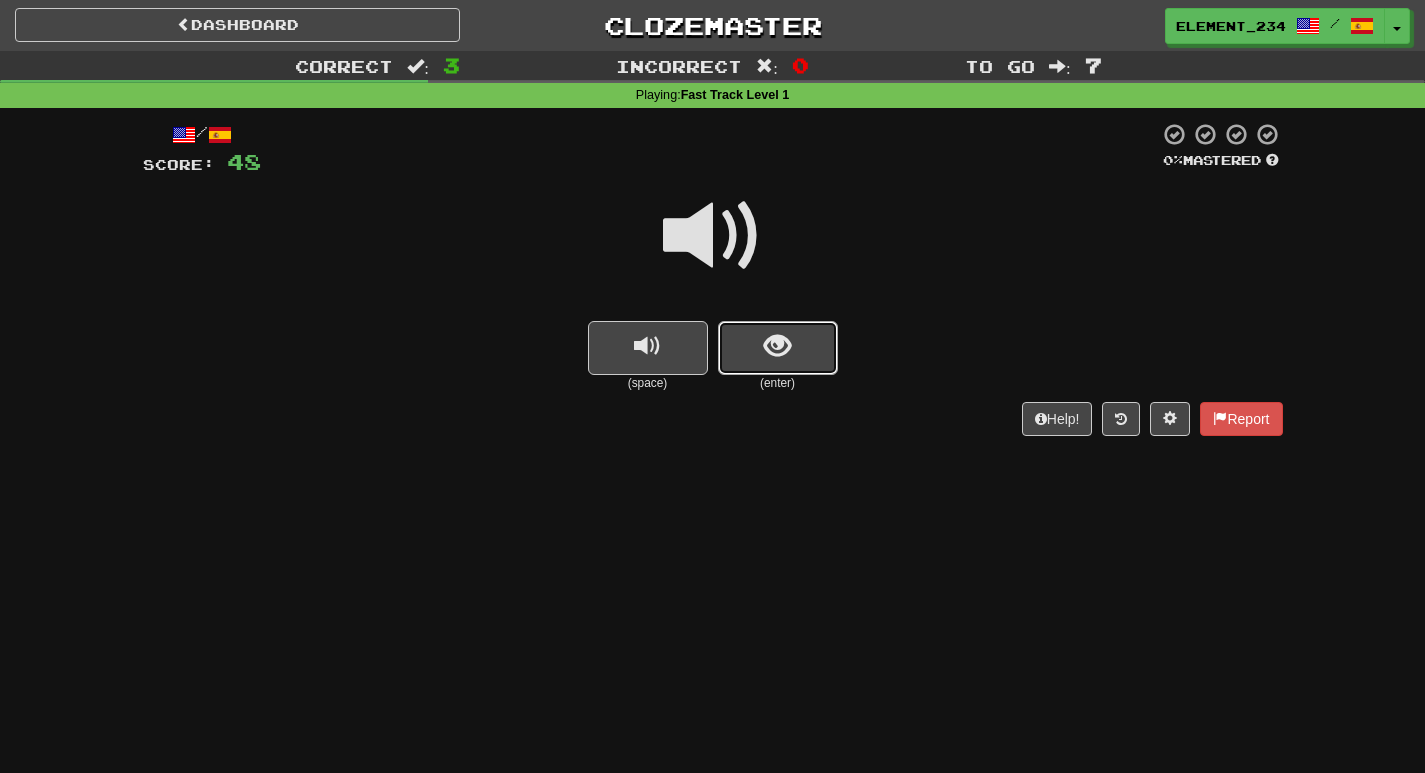 click at bounding box center [777, 346] 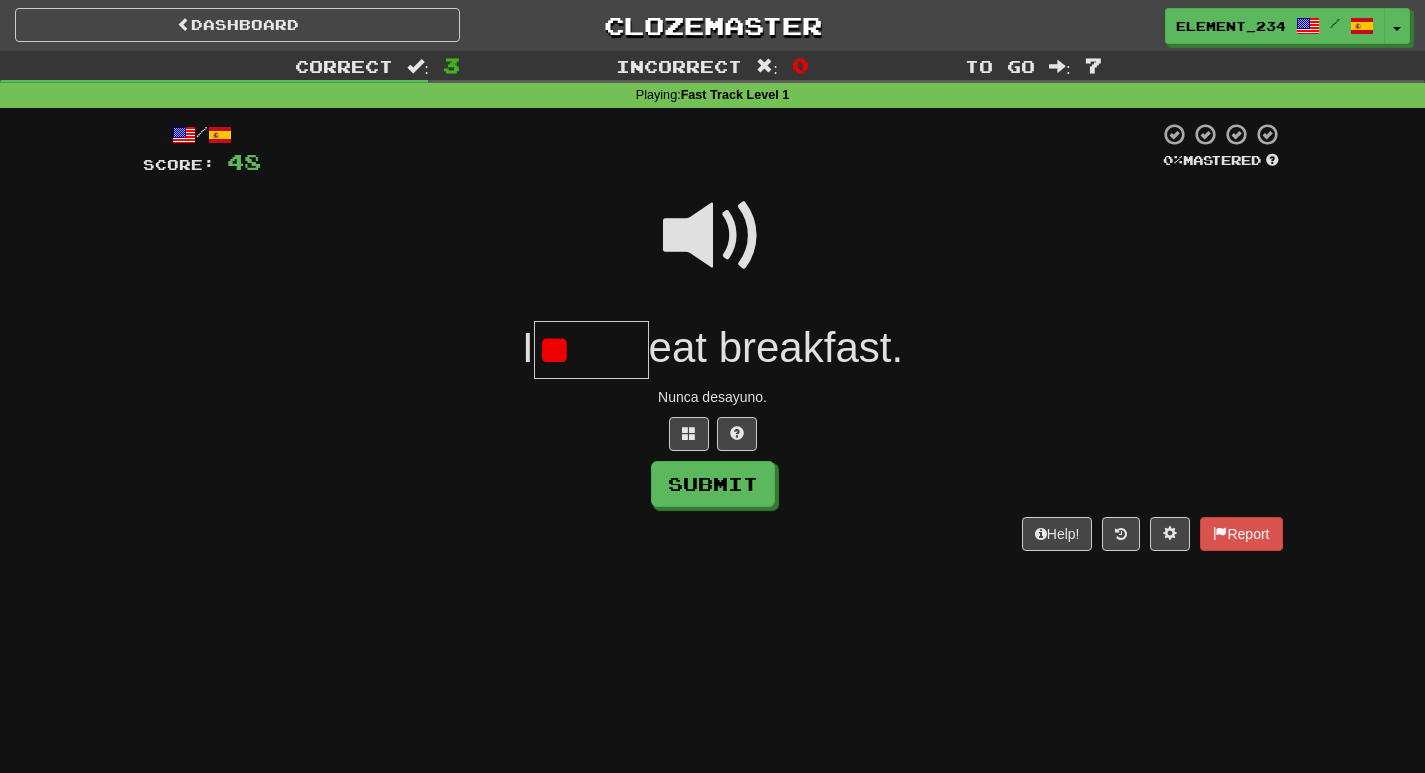 type on "*" 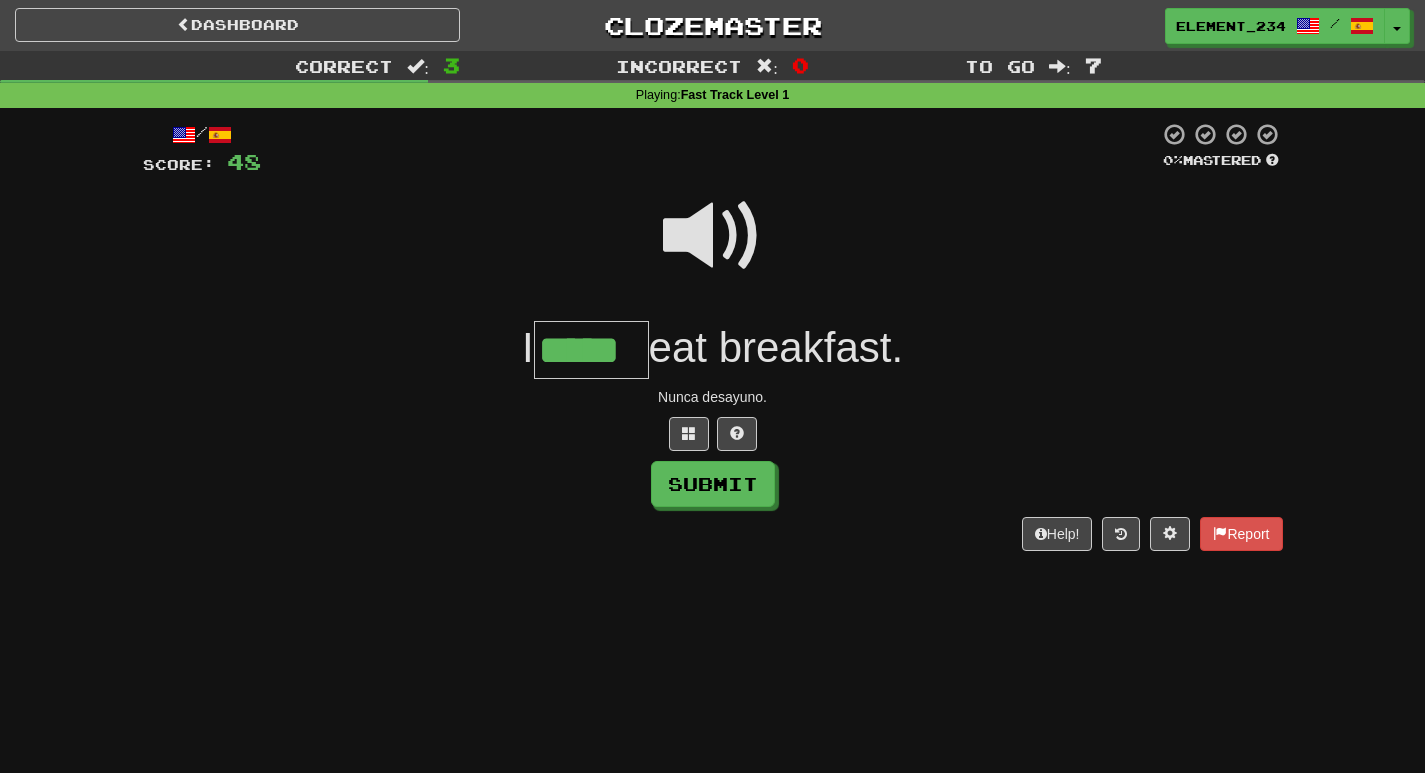 scroll, scrollTop: 0, scrollLeft: 37, axis: horizontal 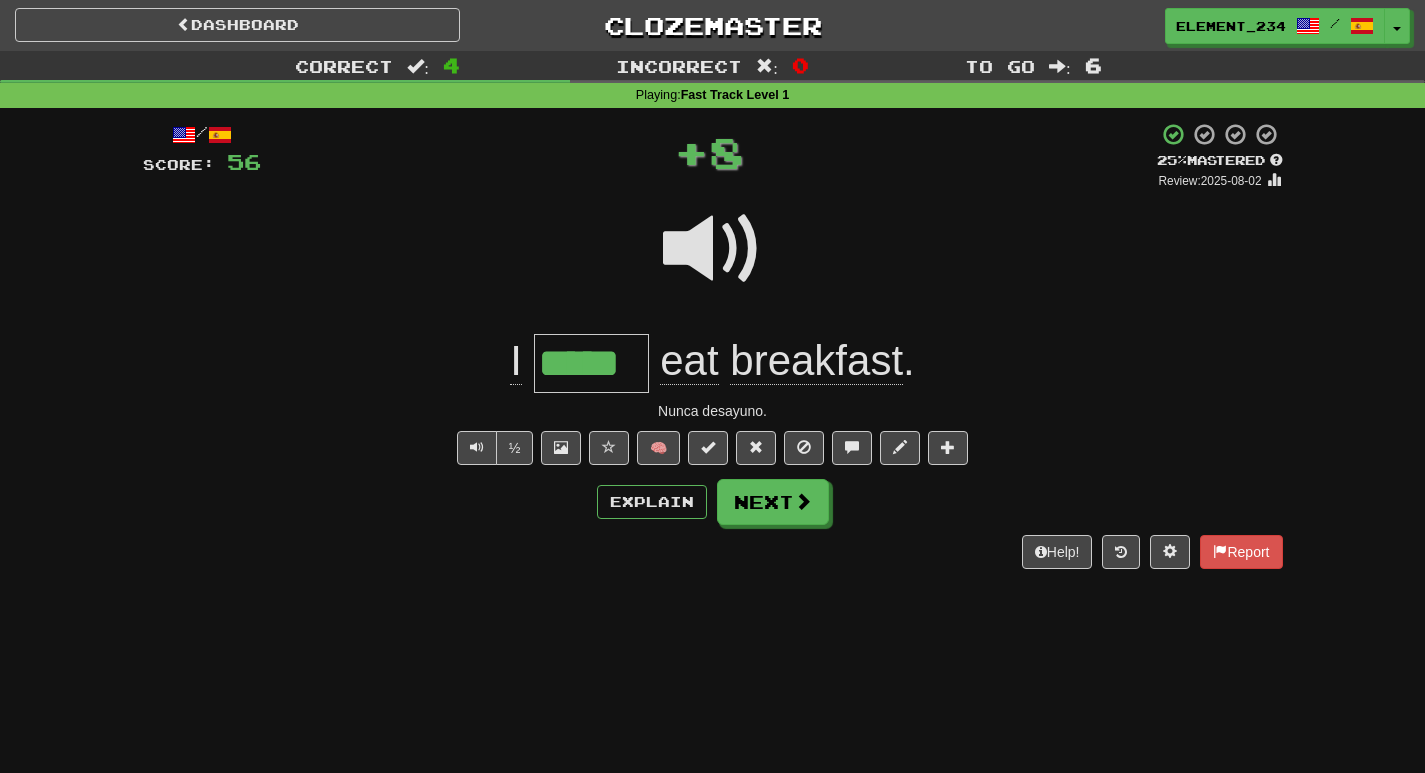 click at bounding box center [713, 249] 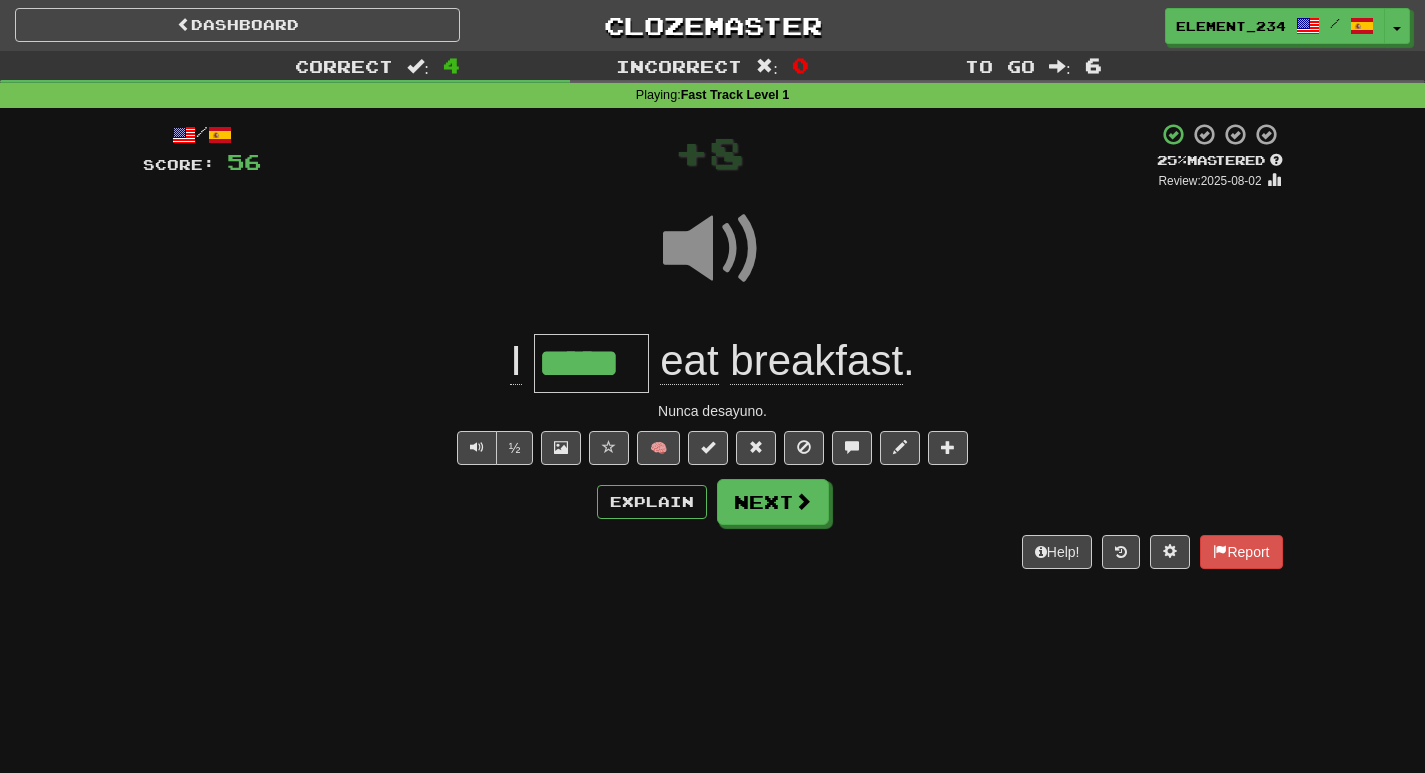 click at bounding box center [713, 249] 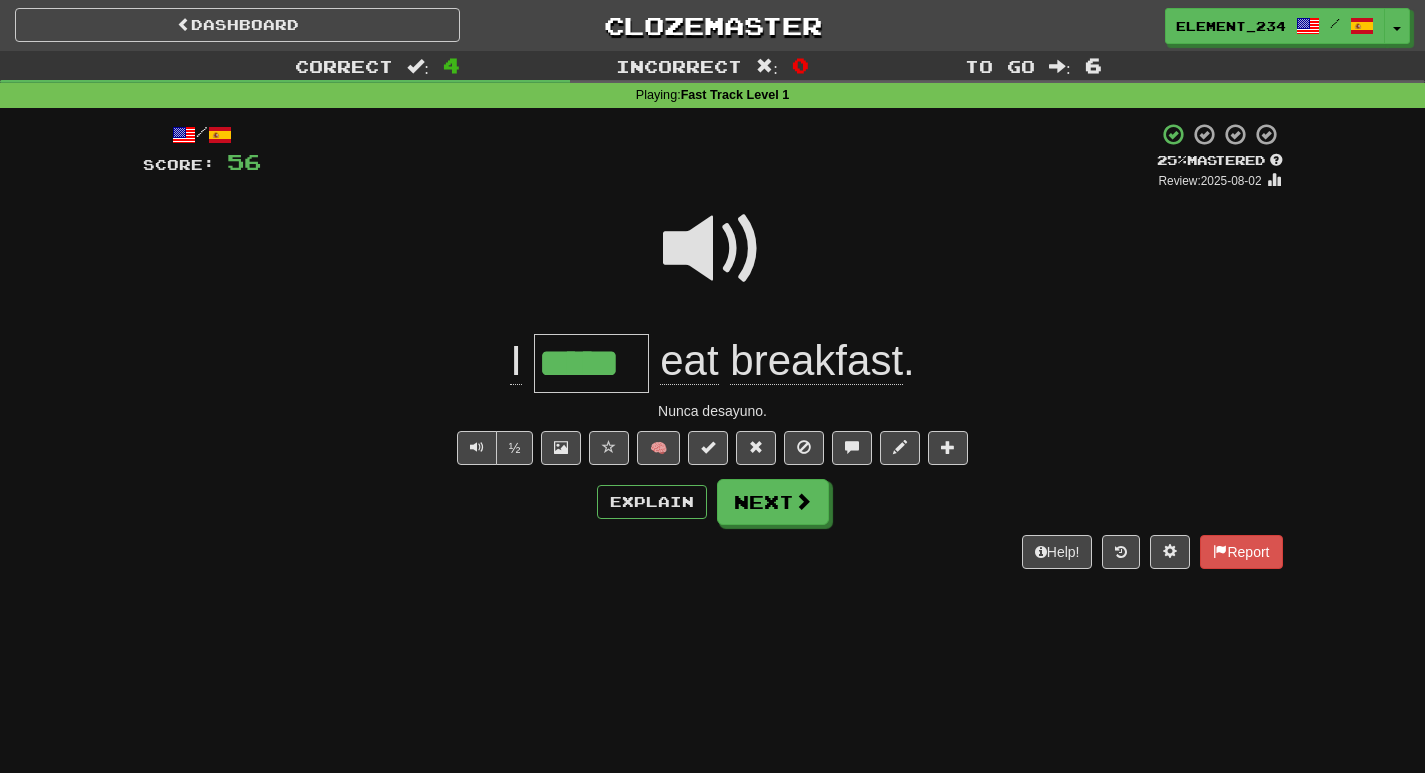 click at bounding box center (713, 249) 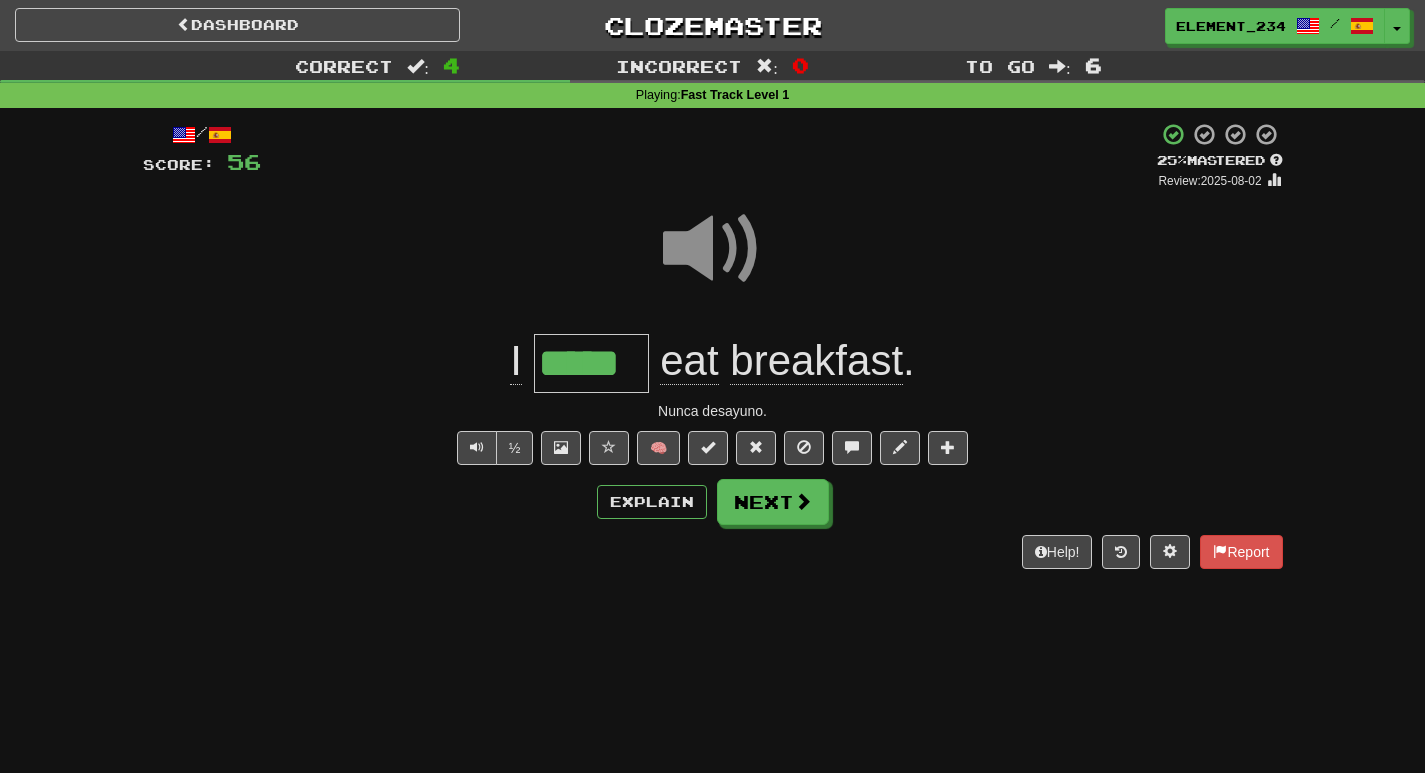 click at bounding box center [713, 249] 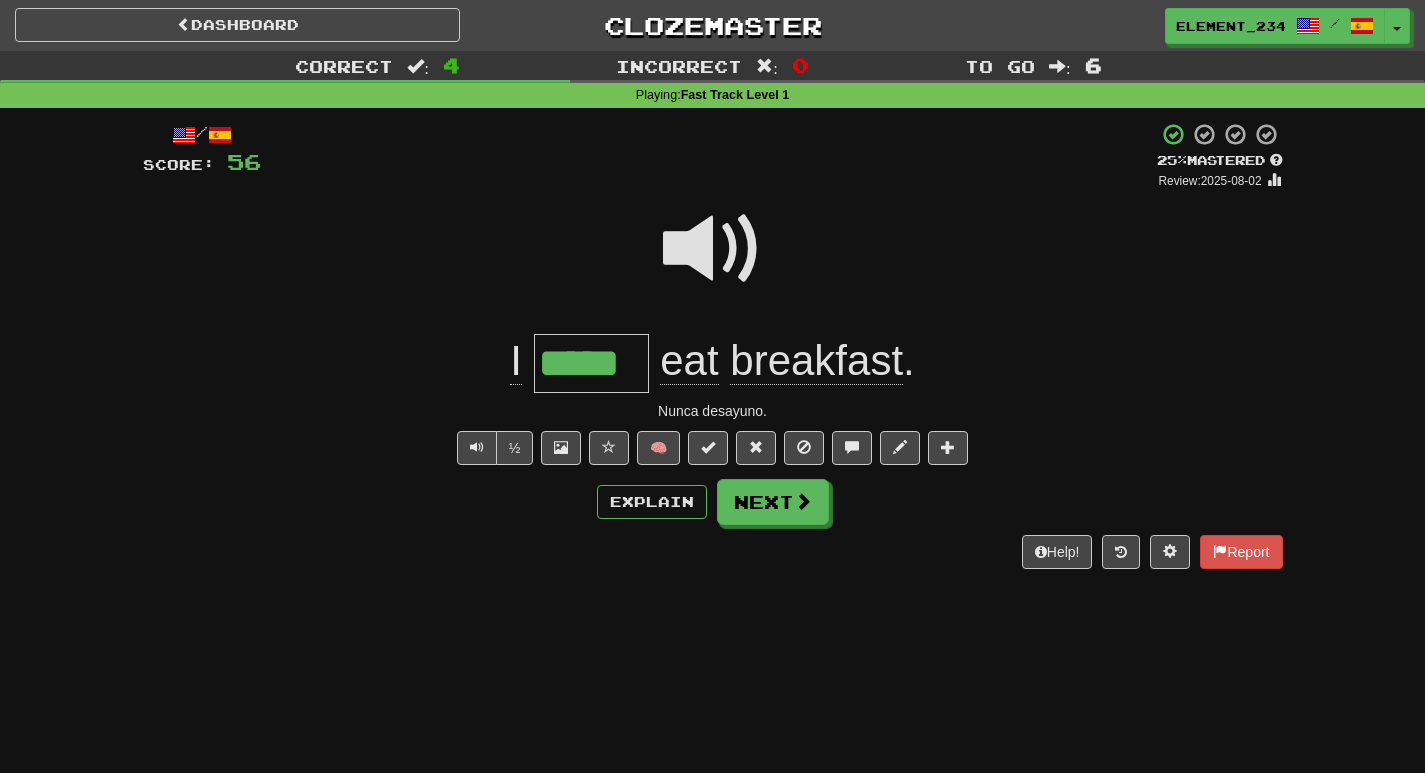 click at bounding box center [713, 249] 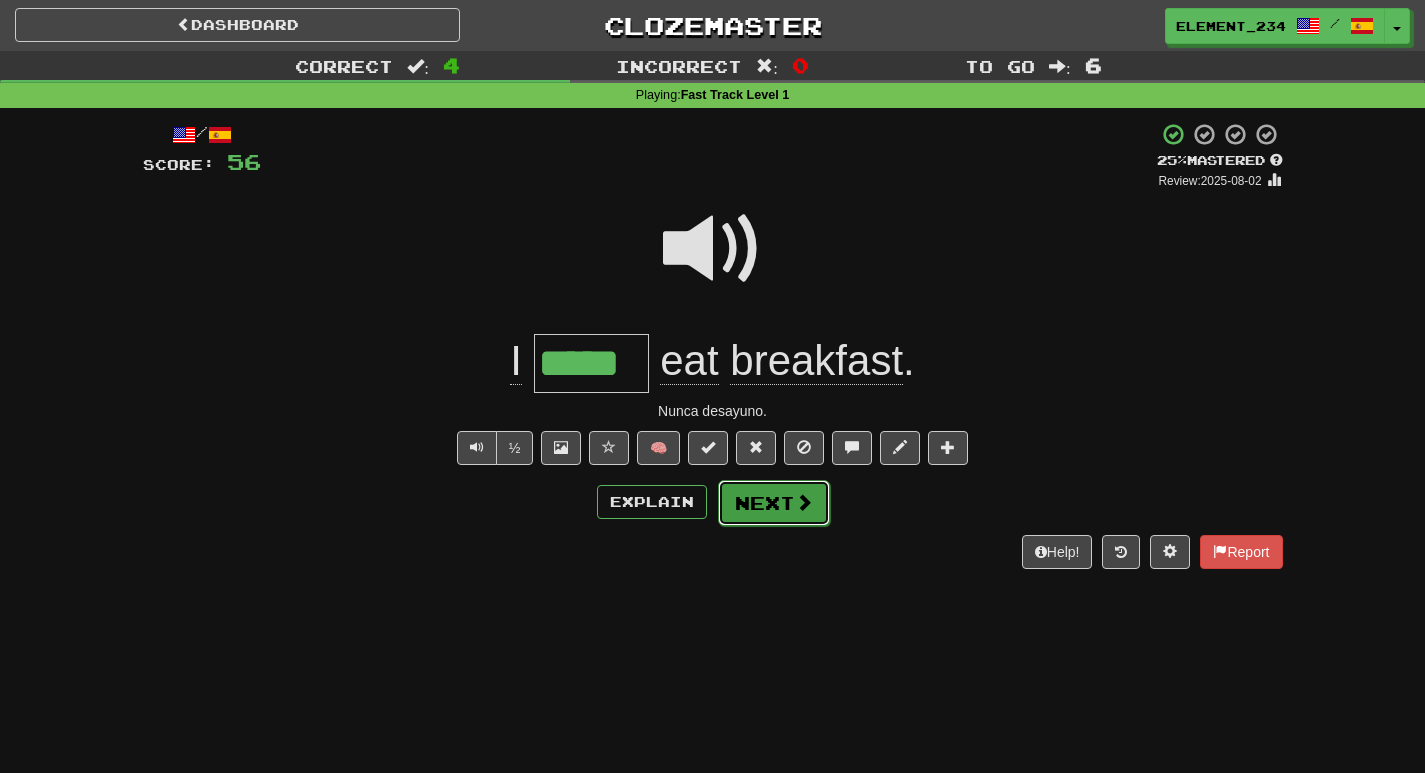 click on "Next" at bounding box center [774, 503] 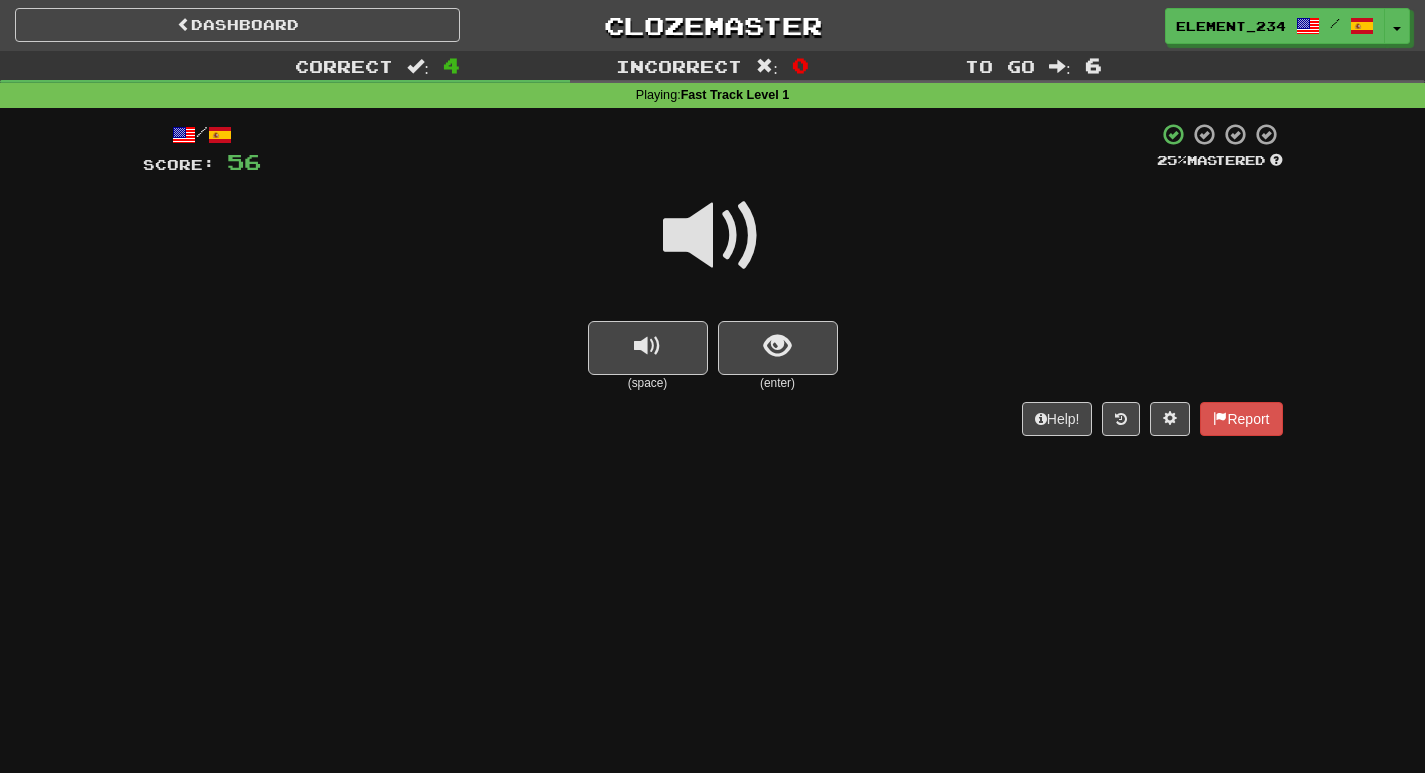 click at bounding box center [713, 236] 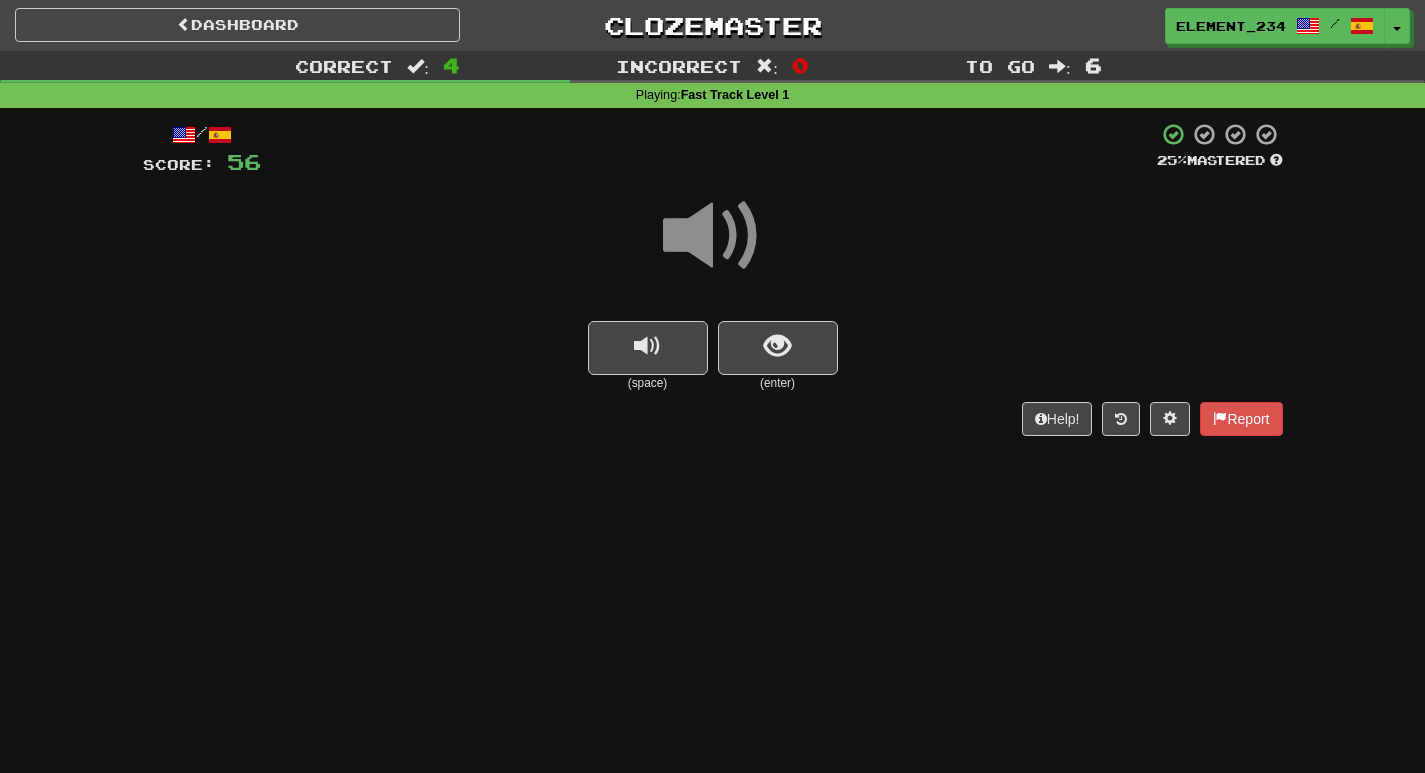 click at bounding box center [713, 236] 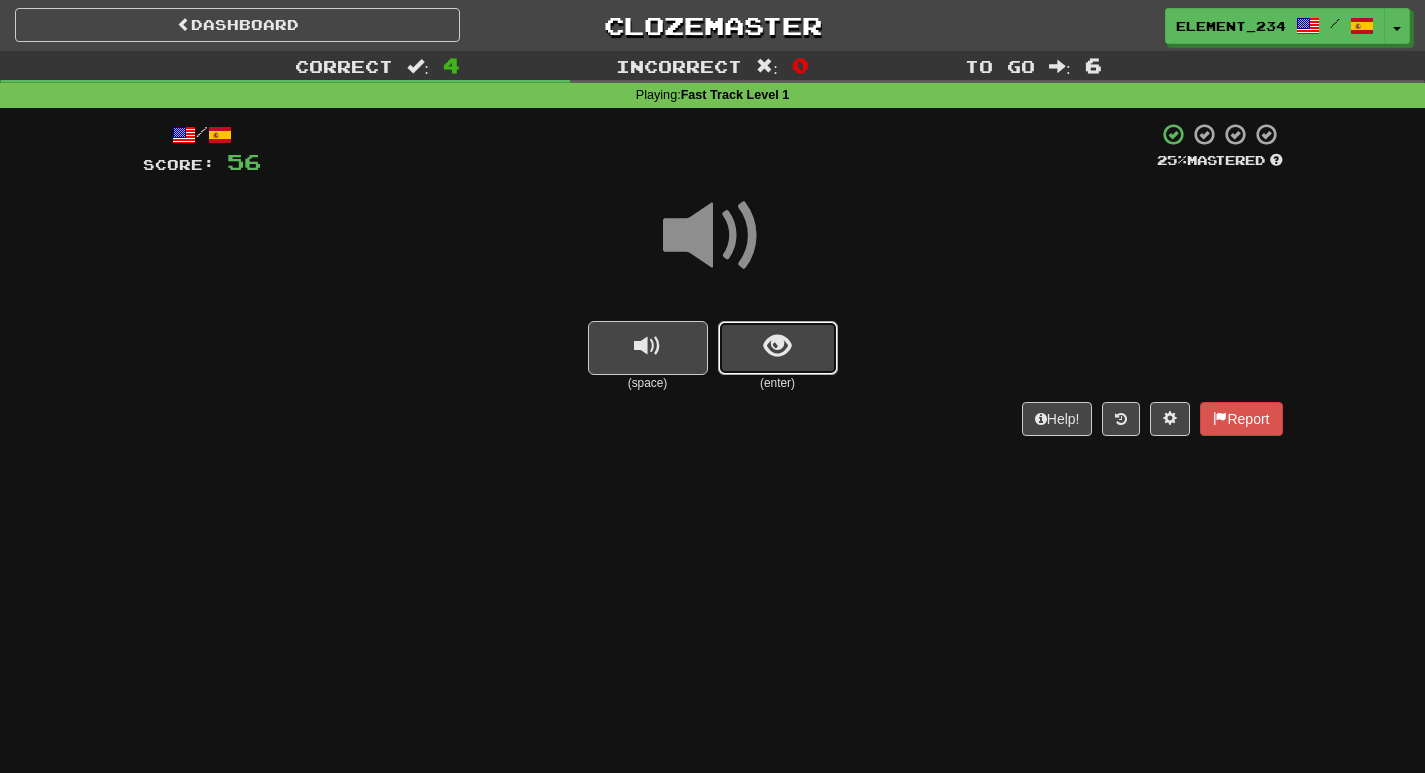click at bounding box center [778, 348] 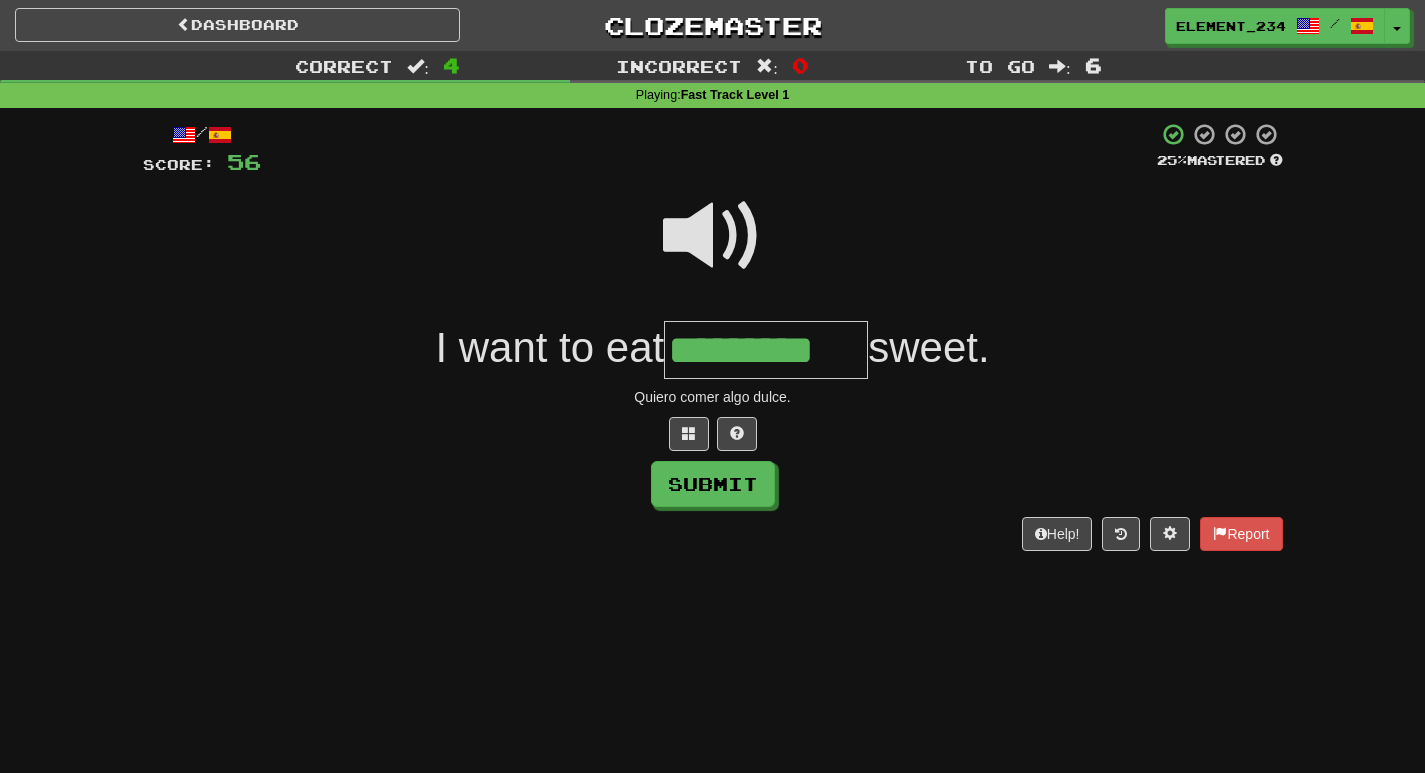 scroll, scrollTop: 0, scrollLeft: 58, axis: horizontal 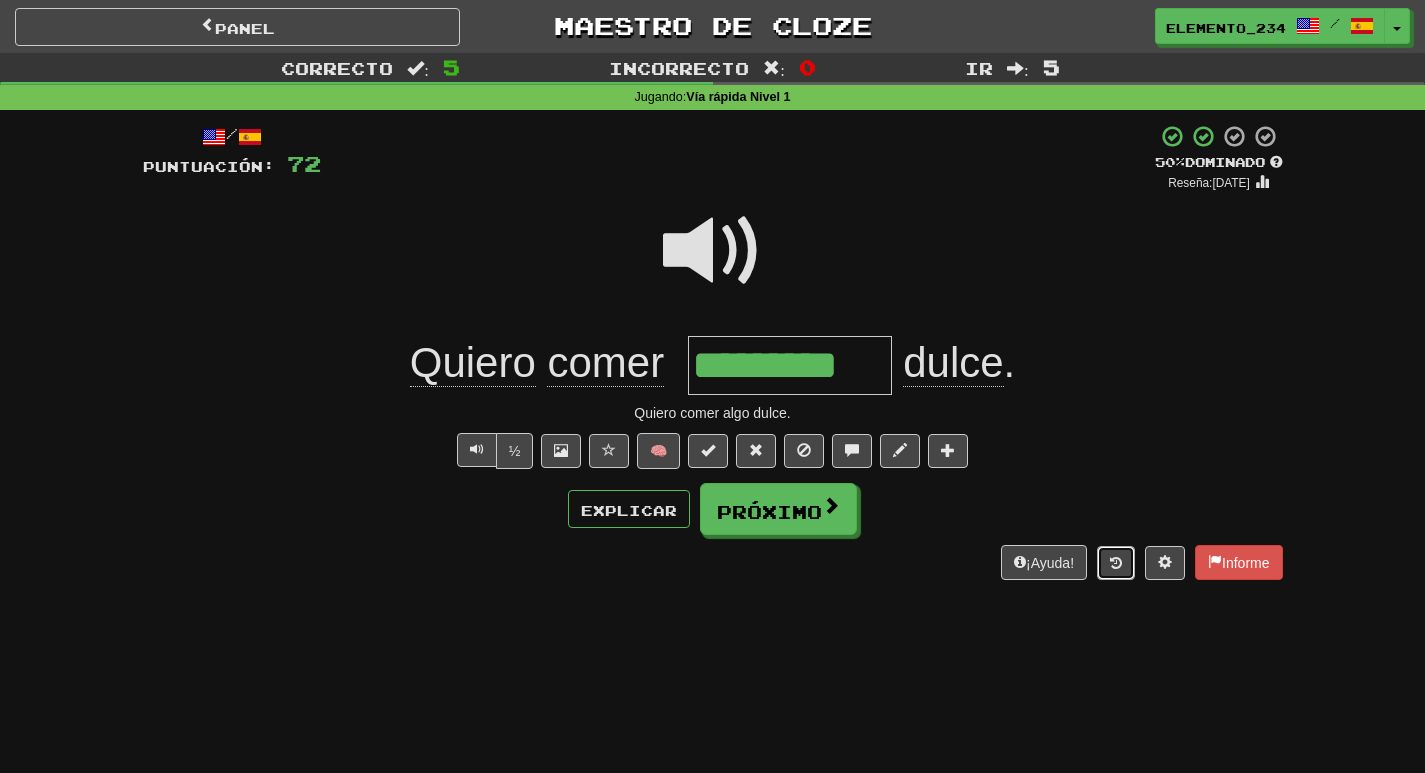 click at bounding box center [1116, 563] 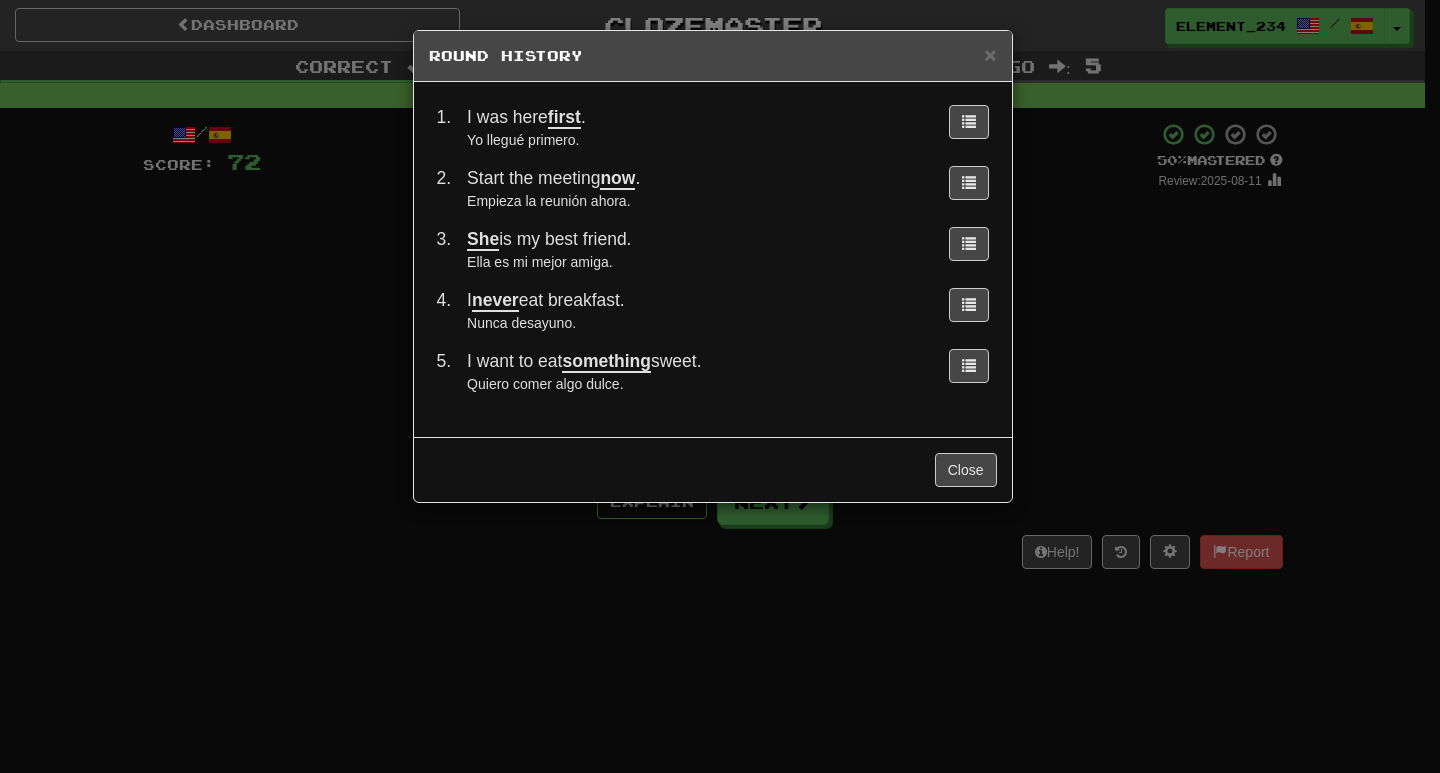 click on "Yo llegué primero." at bounding box center [695, 140] 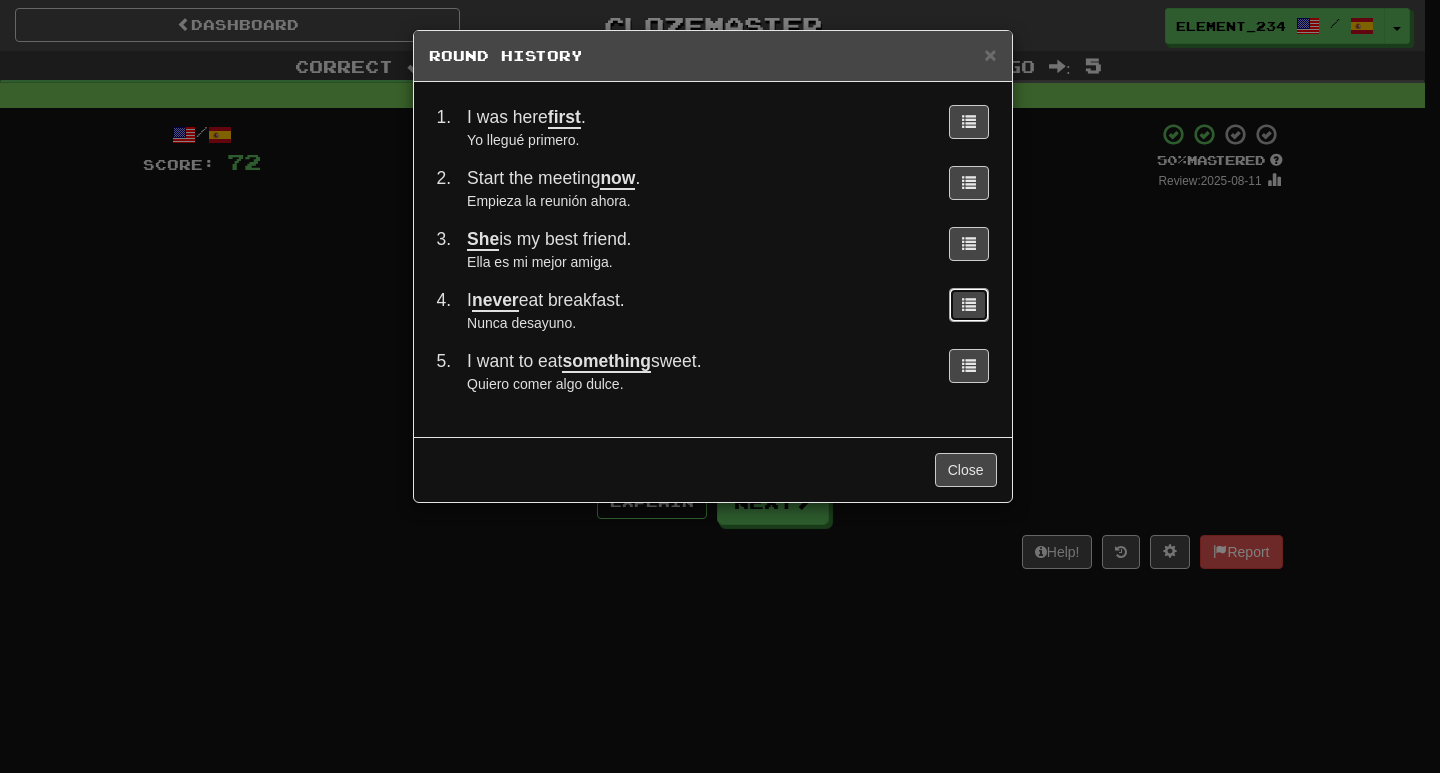 click at bounding box center [969, 304] 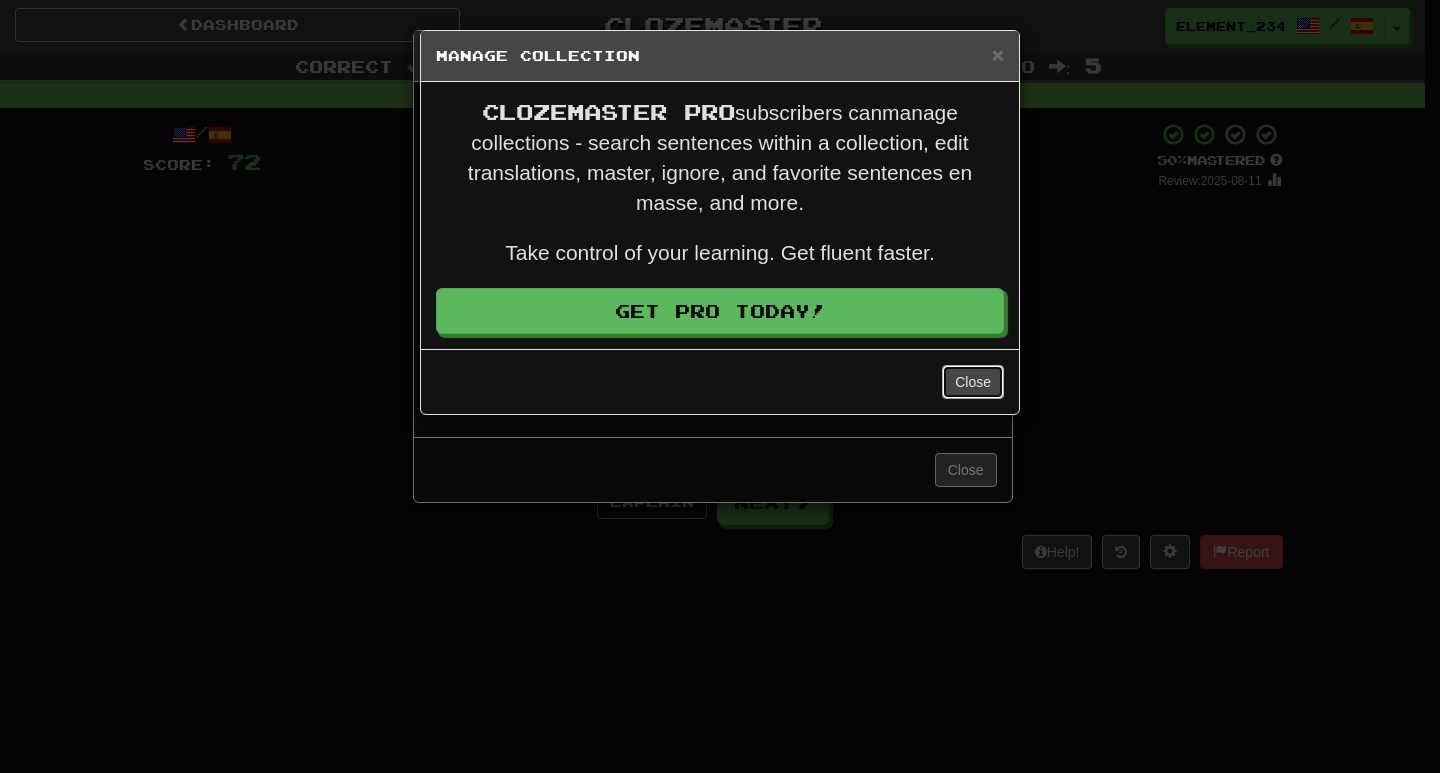 click on "Close" at bounding box center [973, 382] 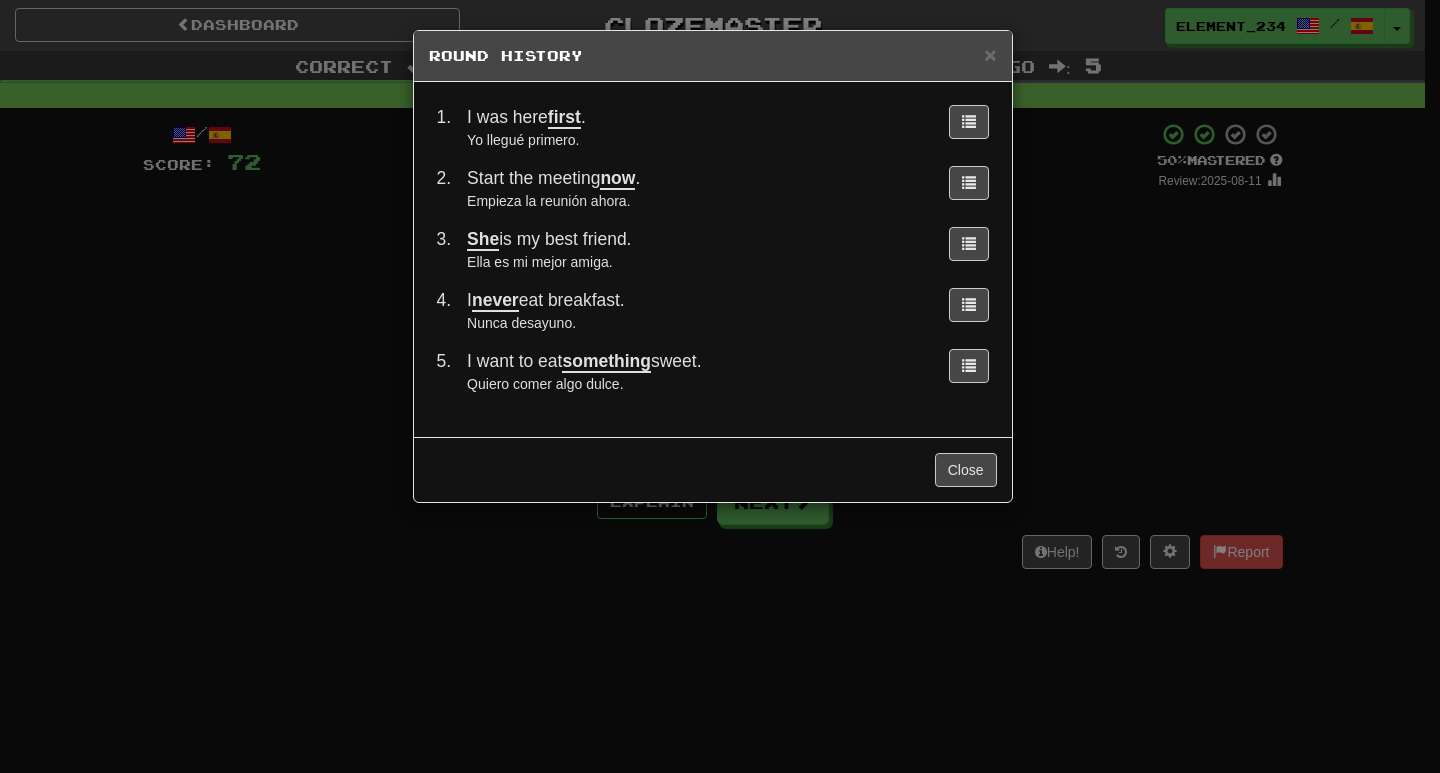 click on "Round History 1 . I was here first . Yo llegué primero. 2 . Start the meeting now . Empieza la reunión ahora. 3 . She is my best friend. Ella es mi mejor amiga. 4 . I never eat breakfast. Nunca desayuno. 5 . I want to eat something sweet. Quiero comer algo dulce. Close" at bounding box center [720, 386] 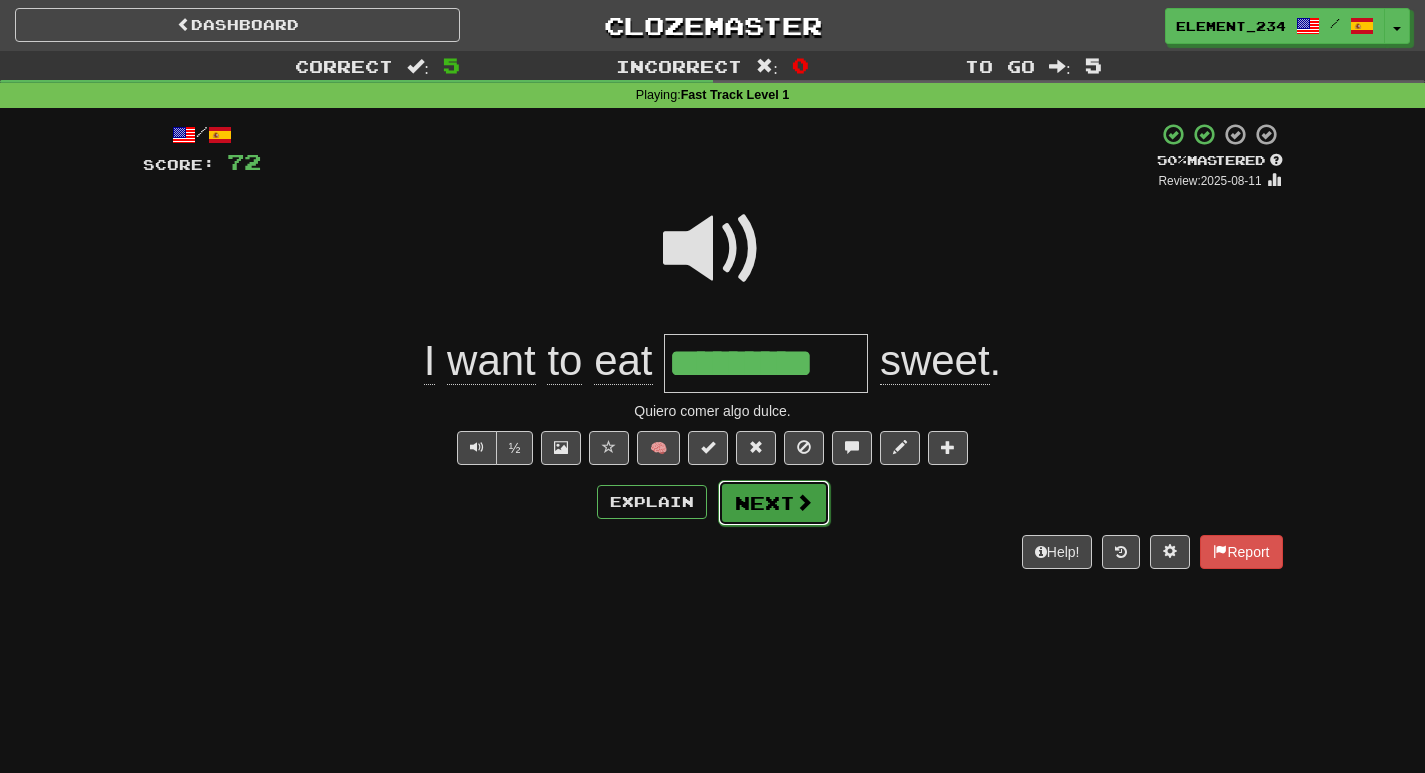 click on "Next" at bounding box center [774, 503] 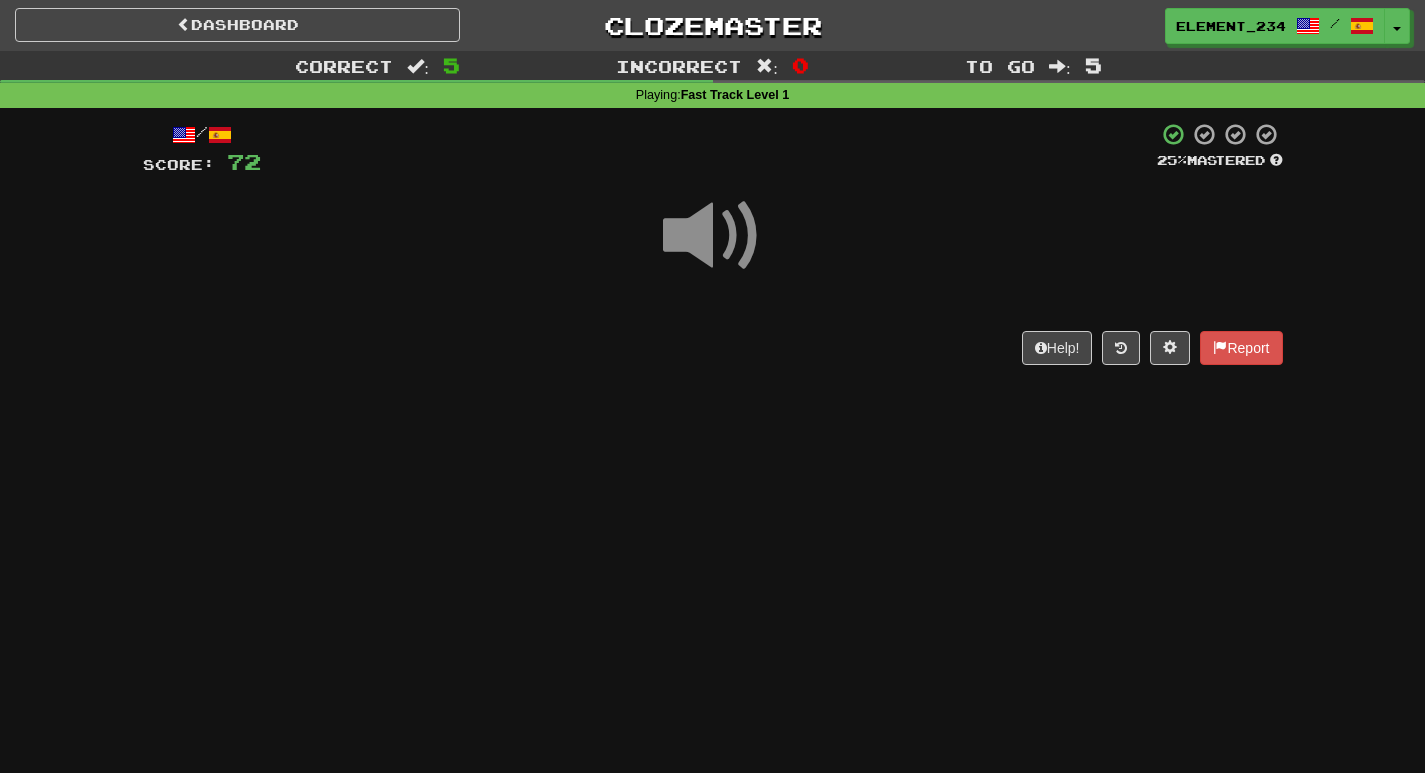 click at bounding box center [713, 236] 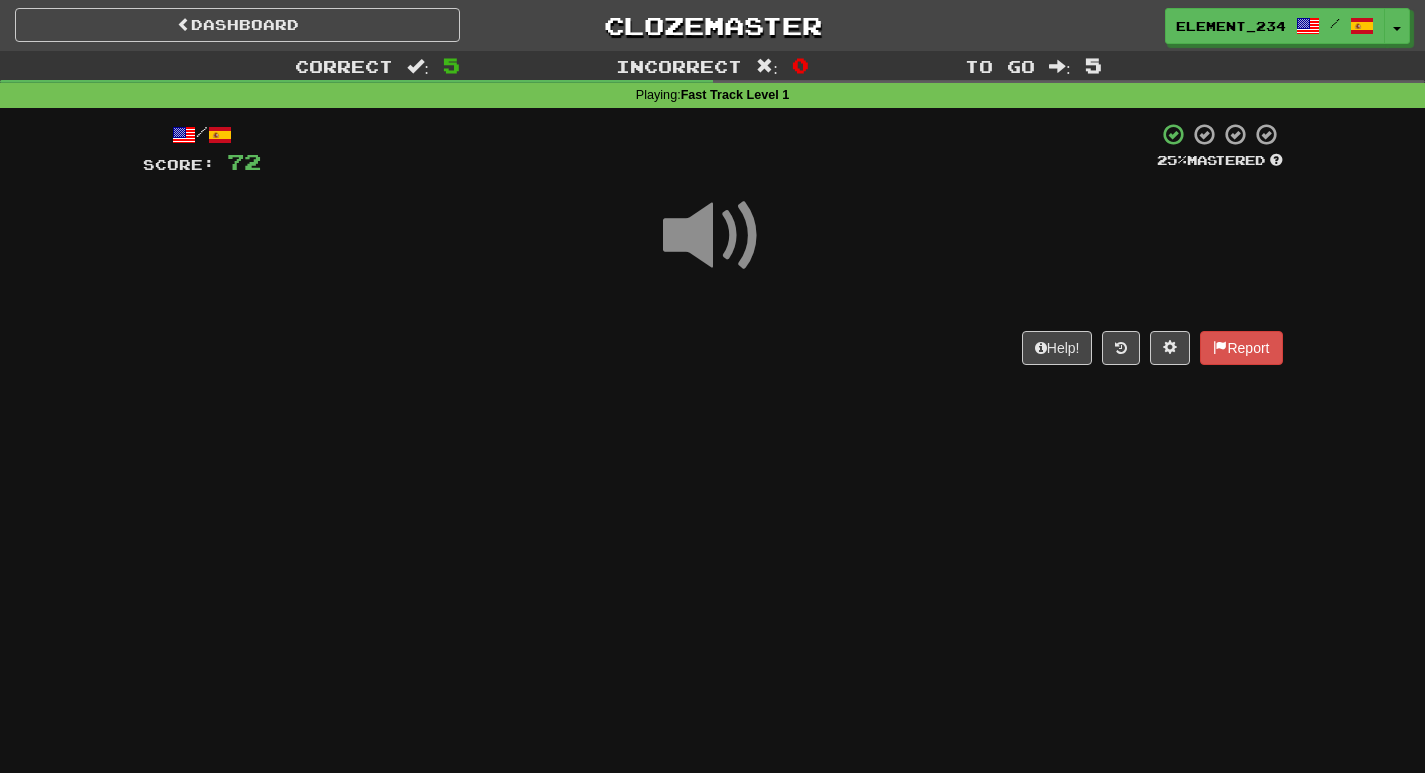 click at bounding box center [713, 236] 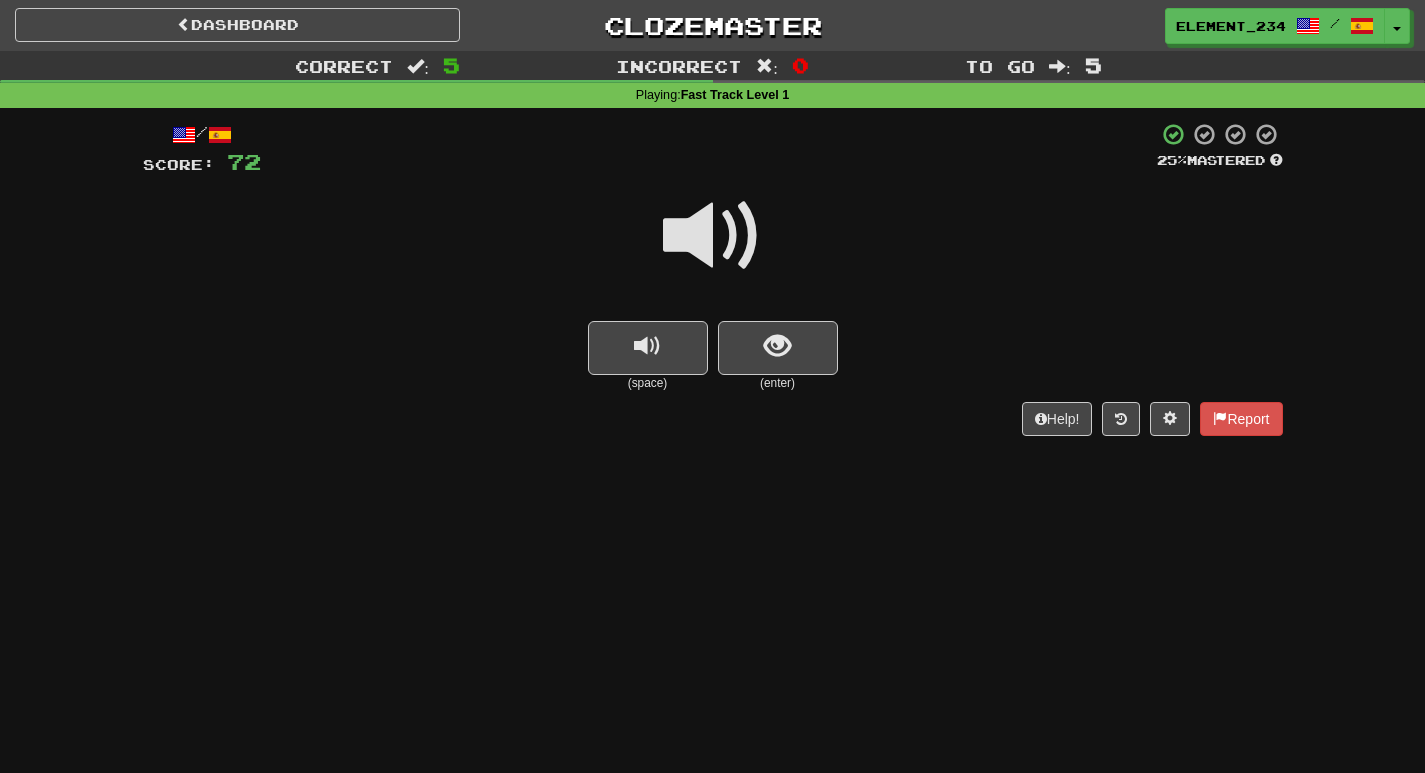 click at bounding box center (713, 236) 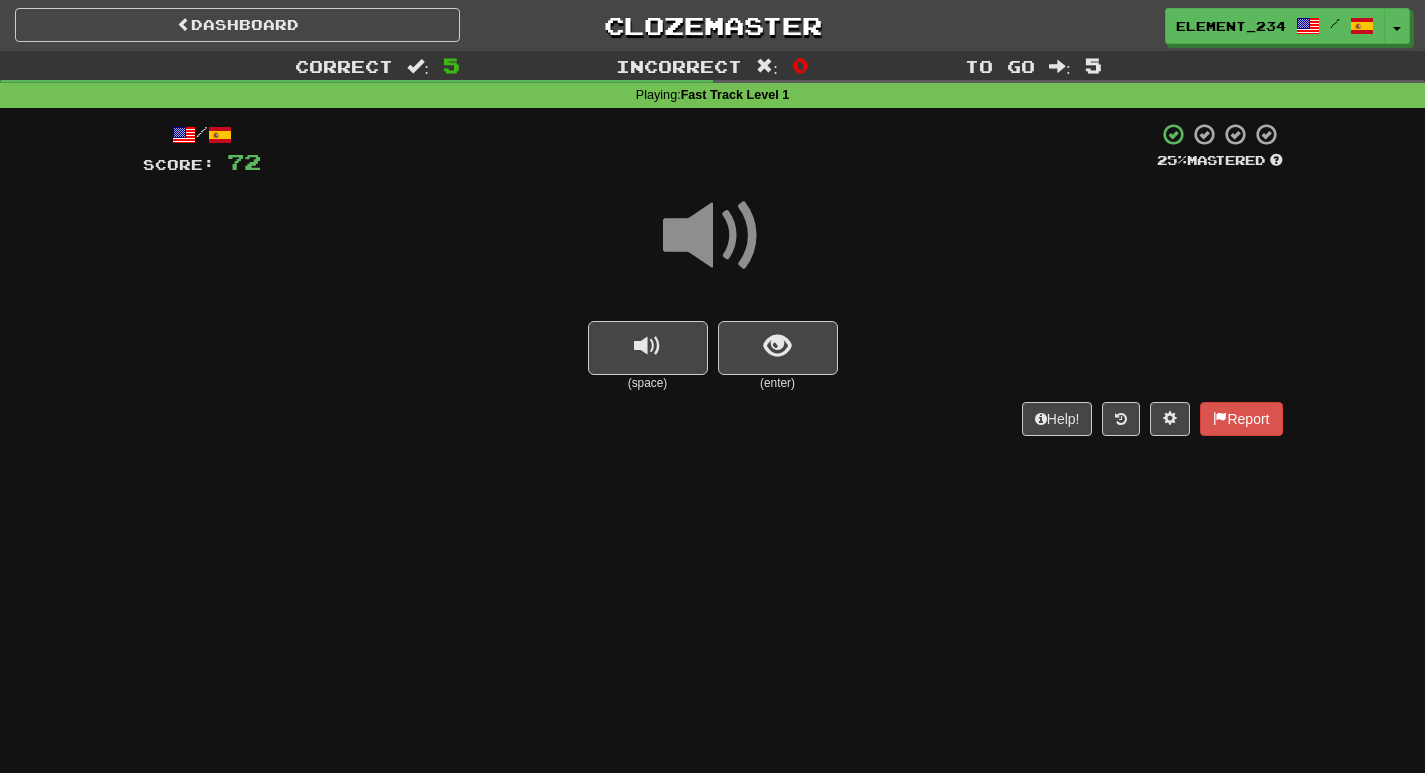 click at bounding box center [713, 236] 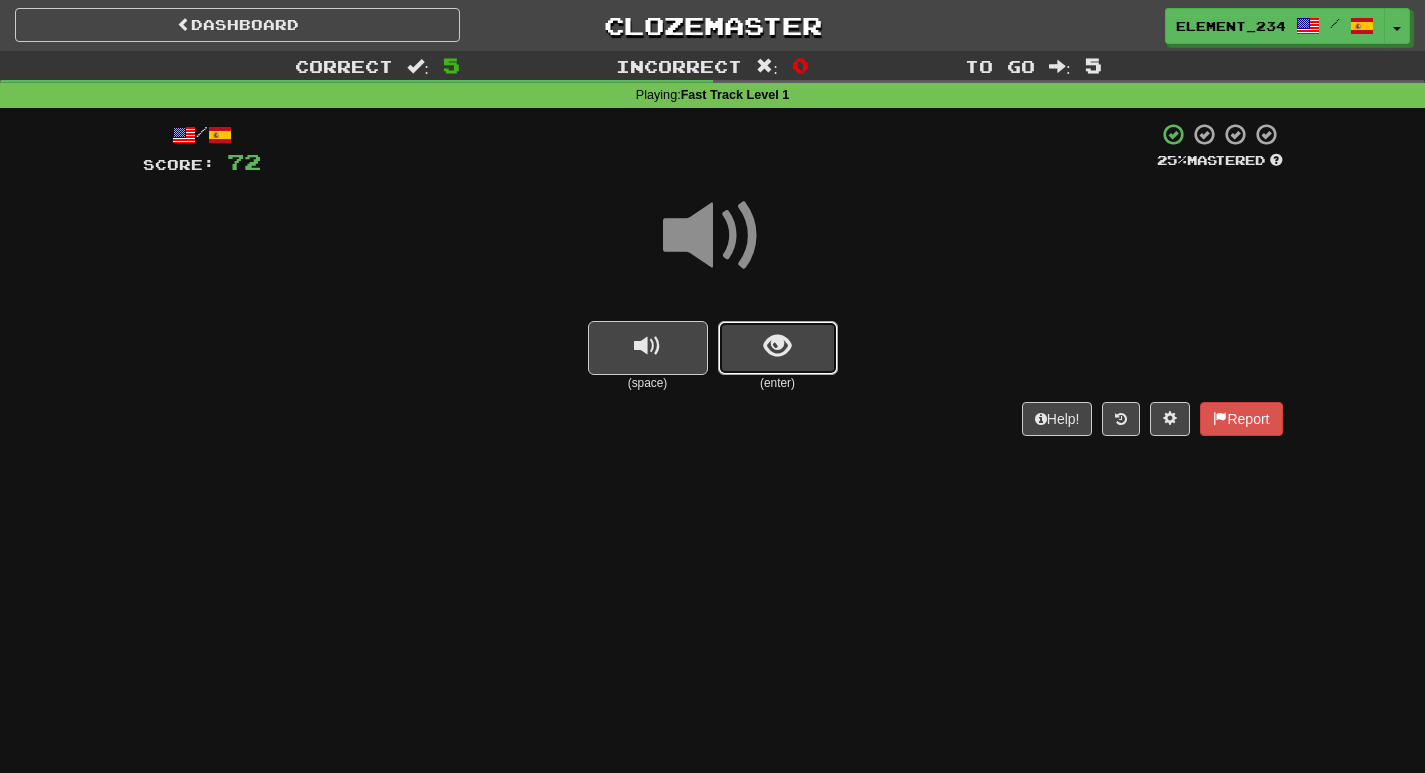 click at bounding box center (778, 348) 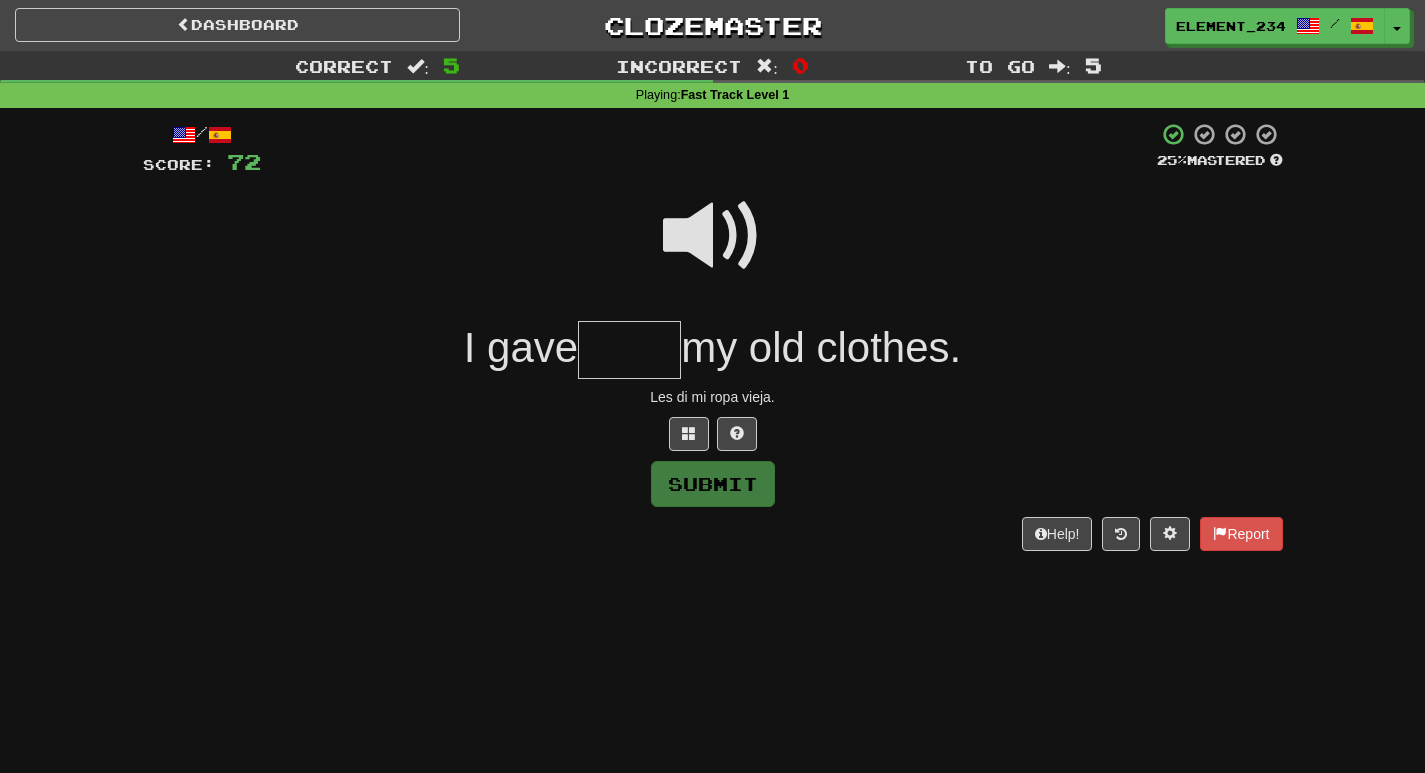 click at bounding box center [713, 236] 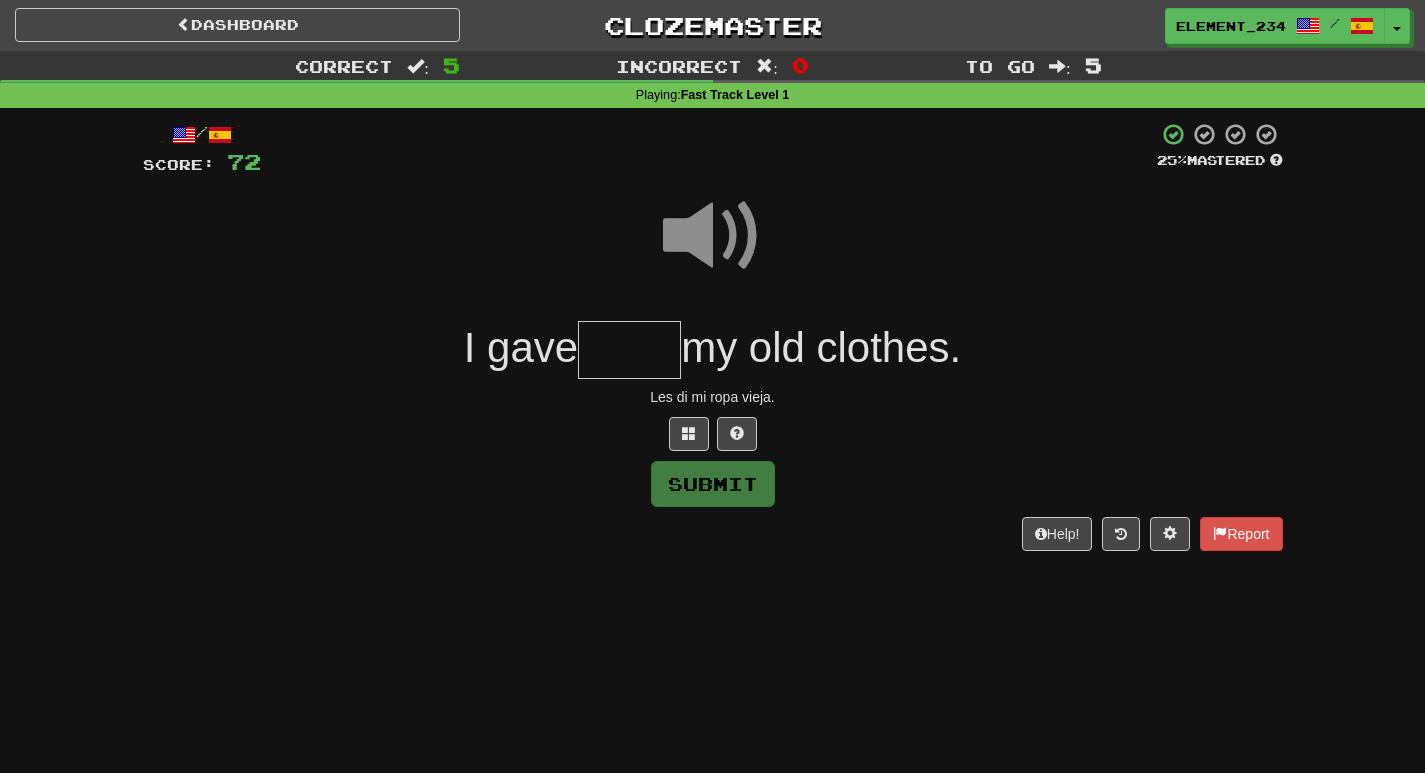 click at bounding box center (629, 350) 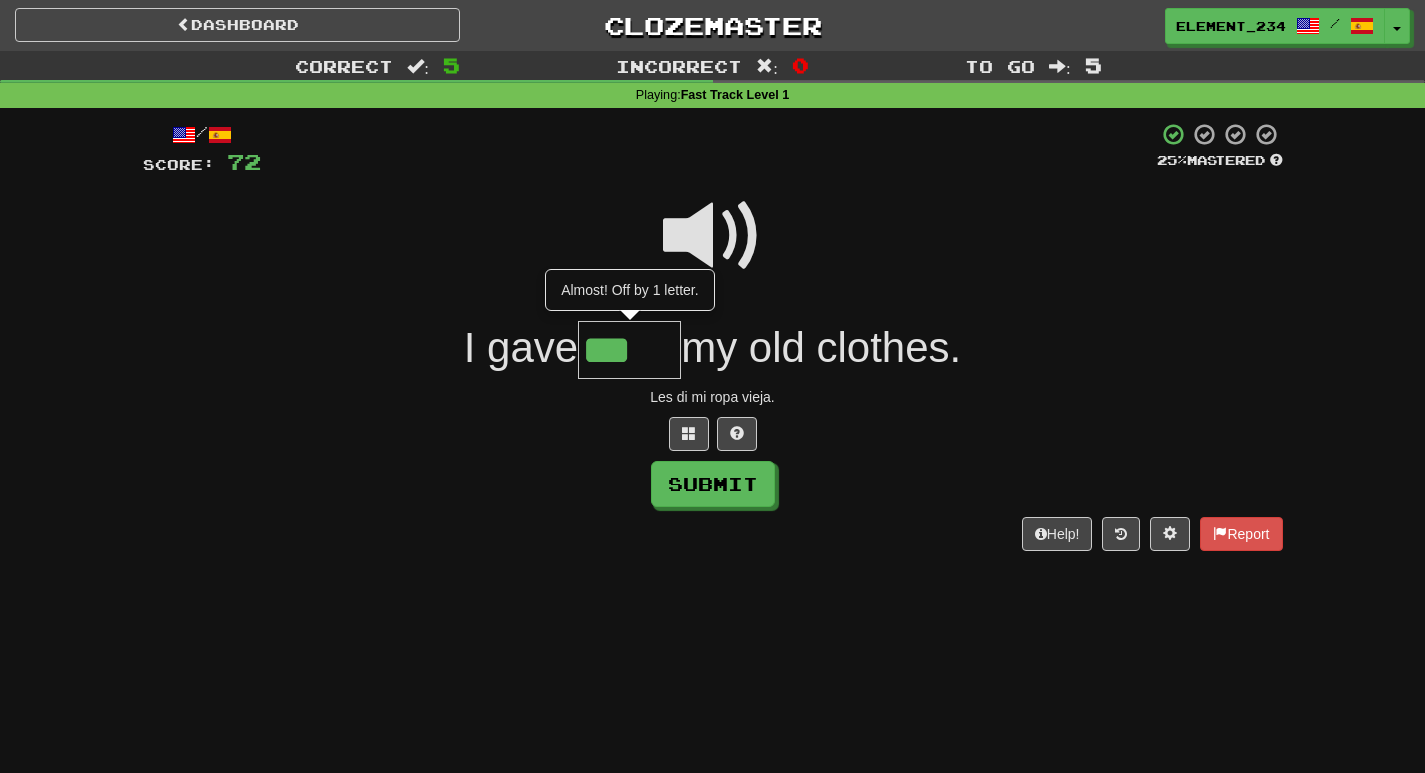 scroll, scrollTop: 0, scrollLeft: 24, axis: horizontal 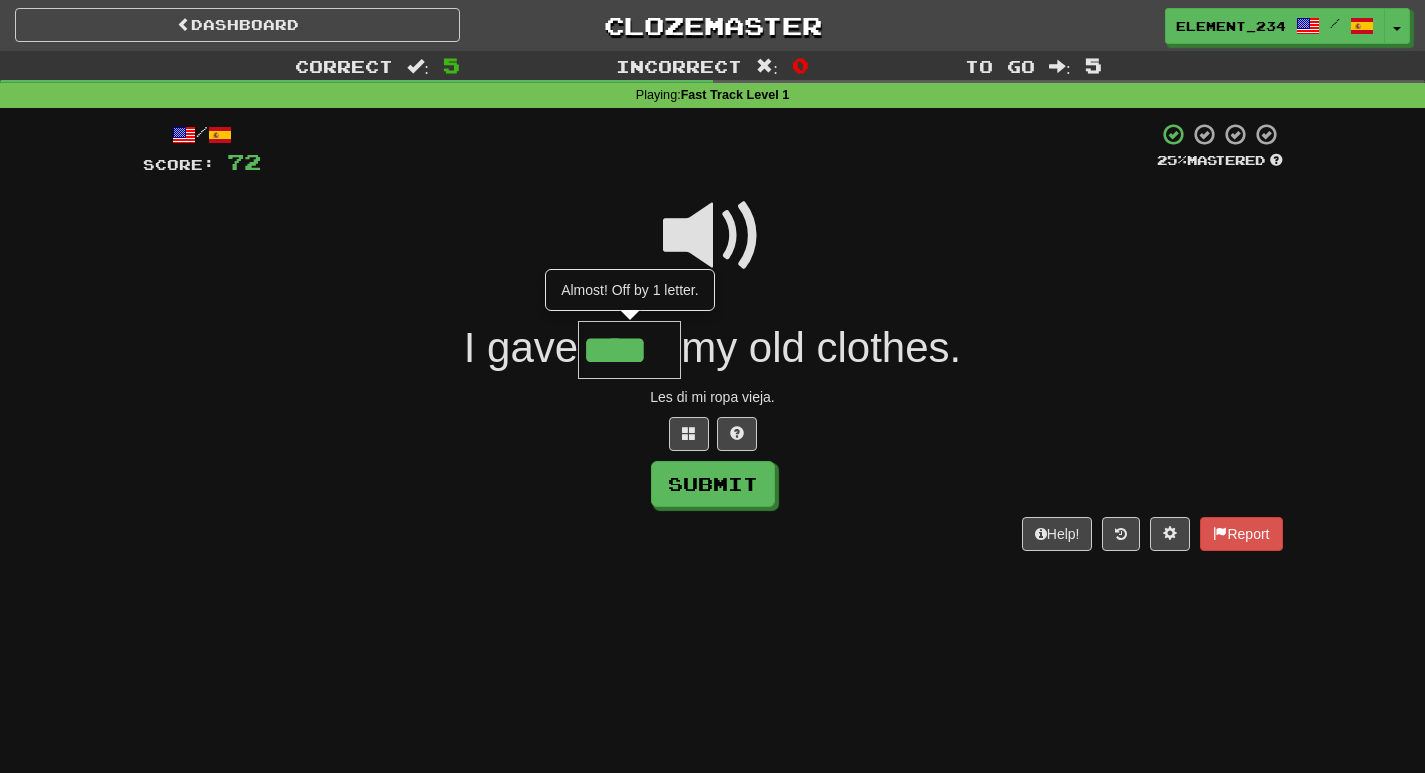 type on "****" 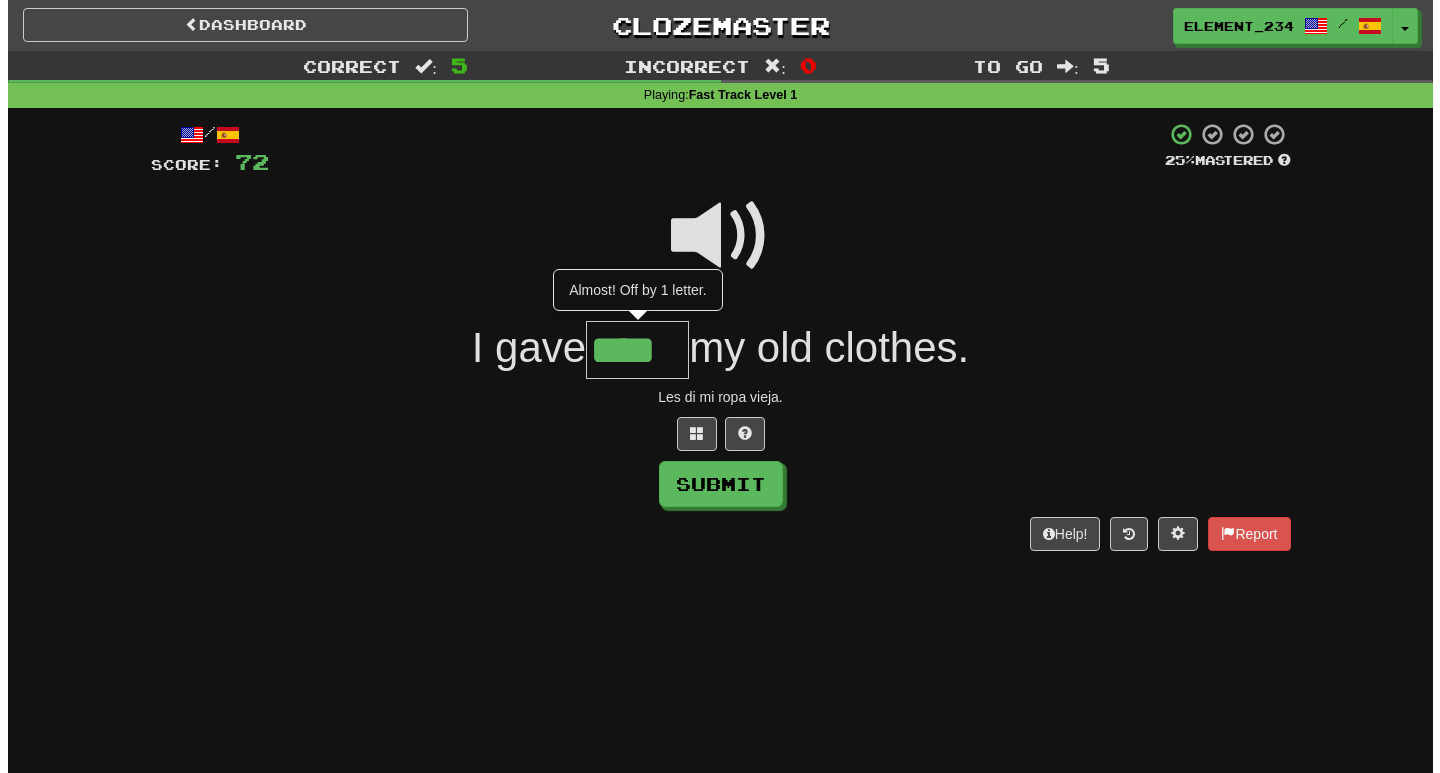 scroll, scrollTop: 0, scrollLeft: 0, axis: both 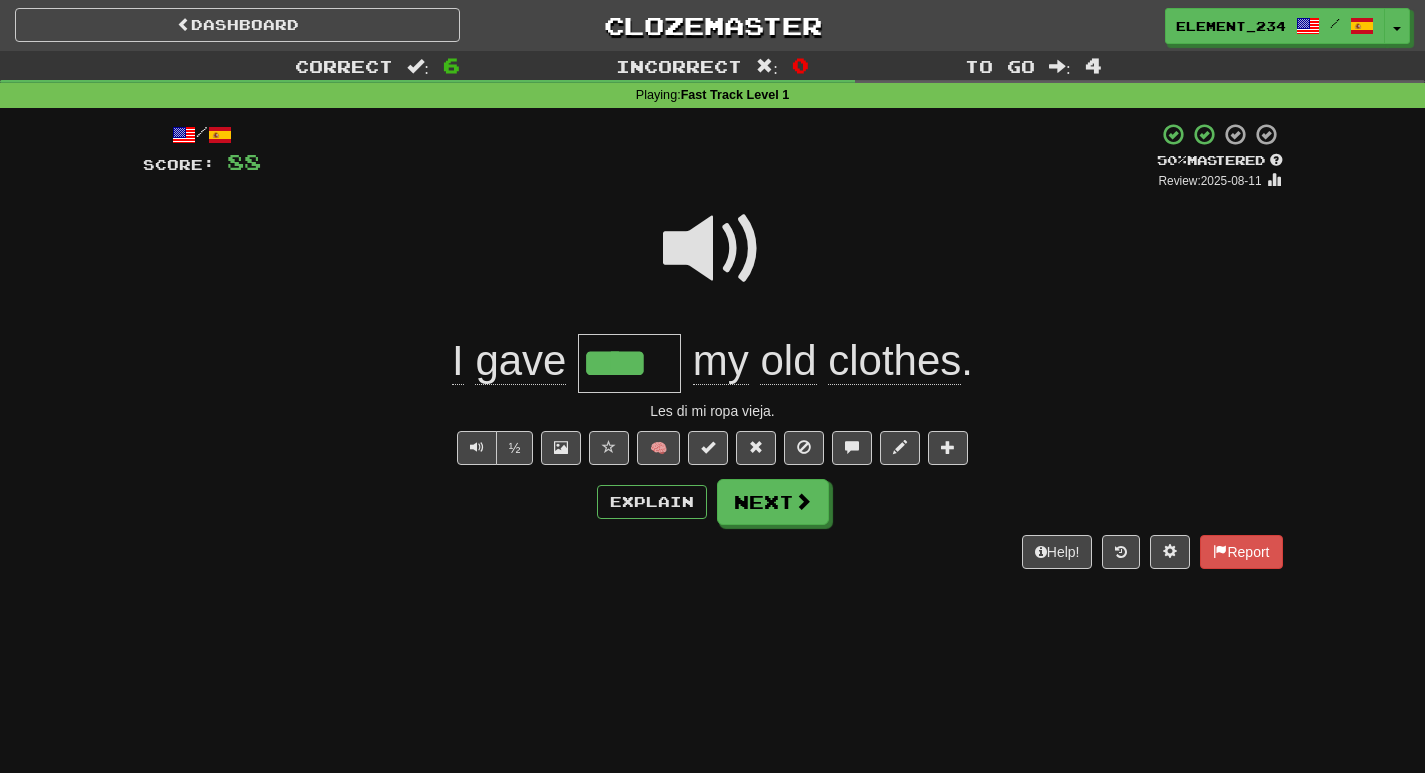 click on "gave" 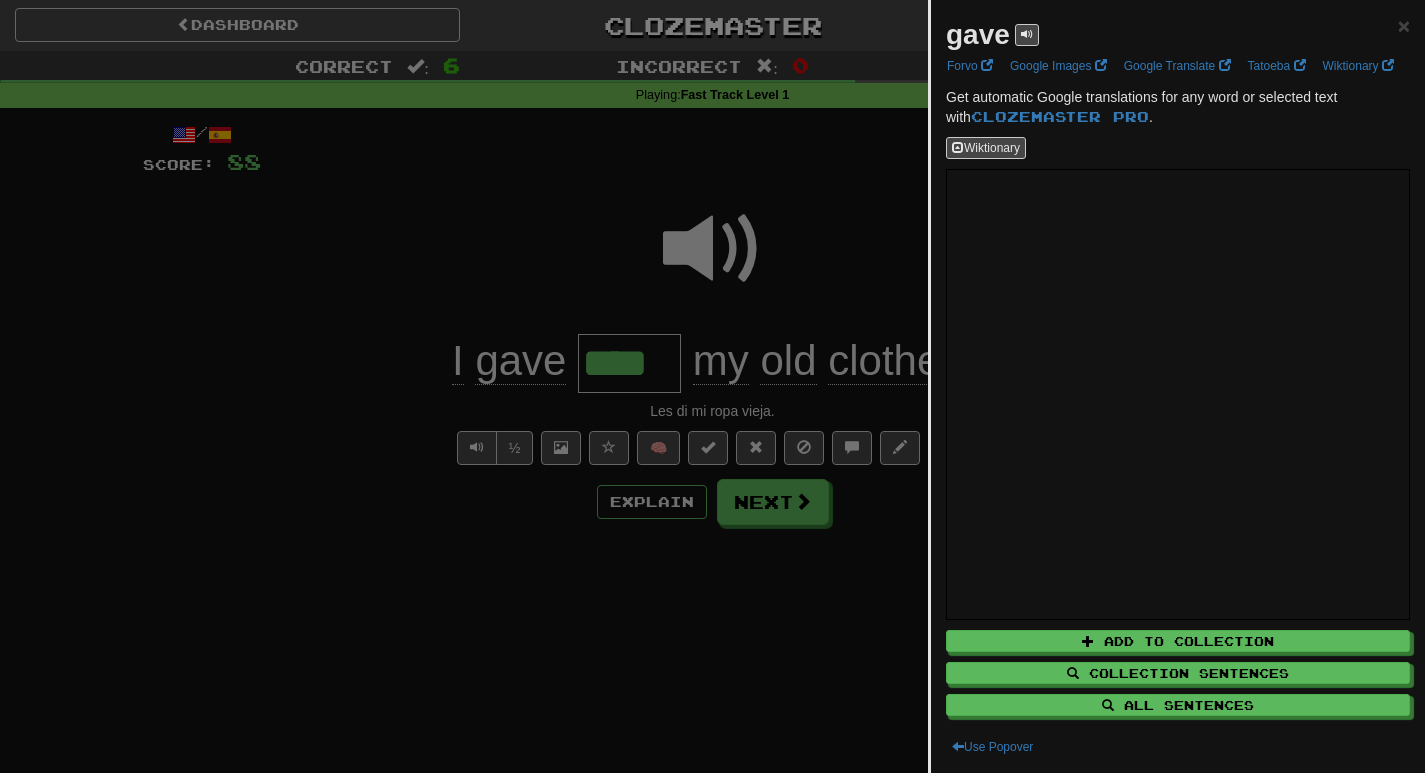 click at bounding box center [712, 386] 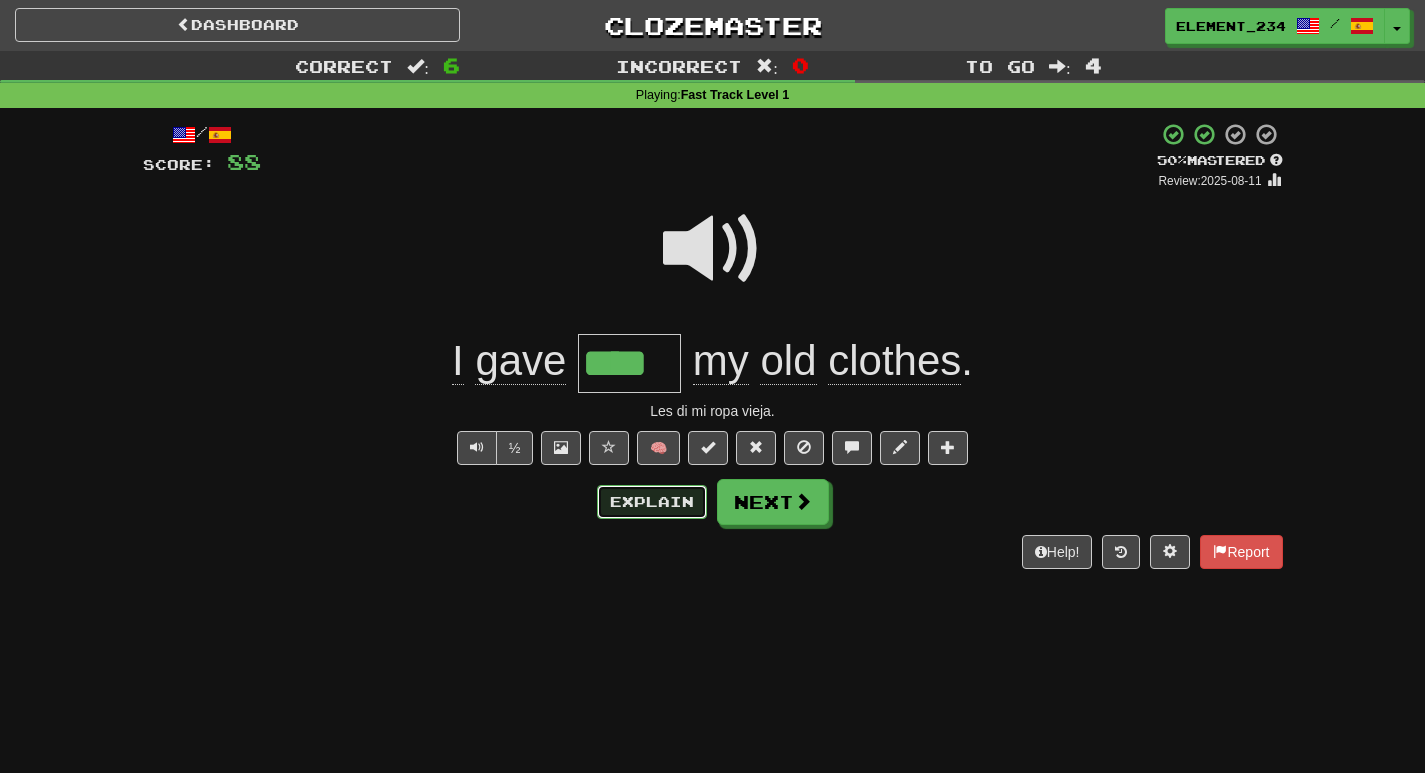 click on "Explain" at bounding box center (652, 502) 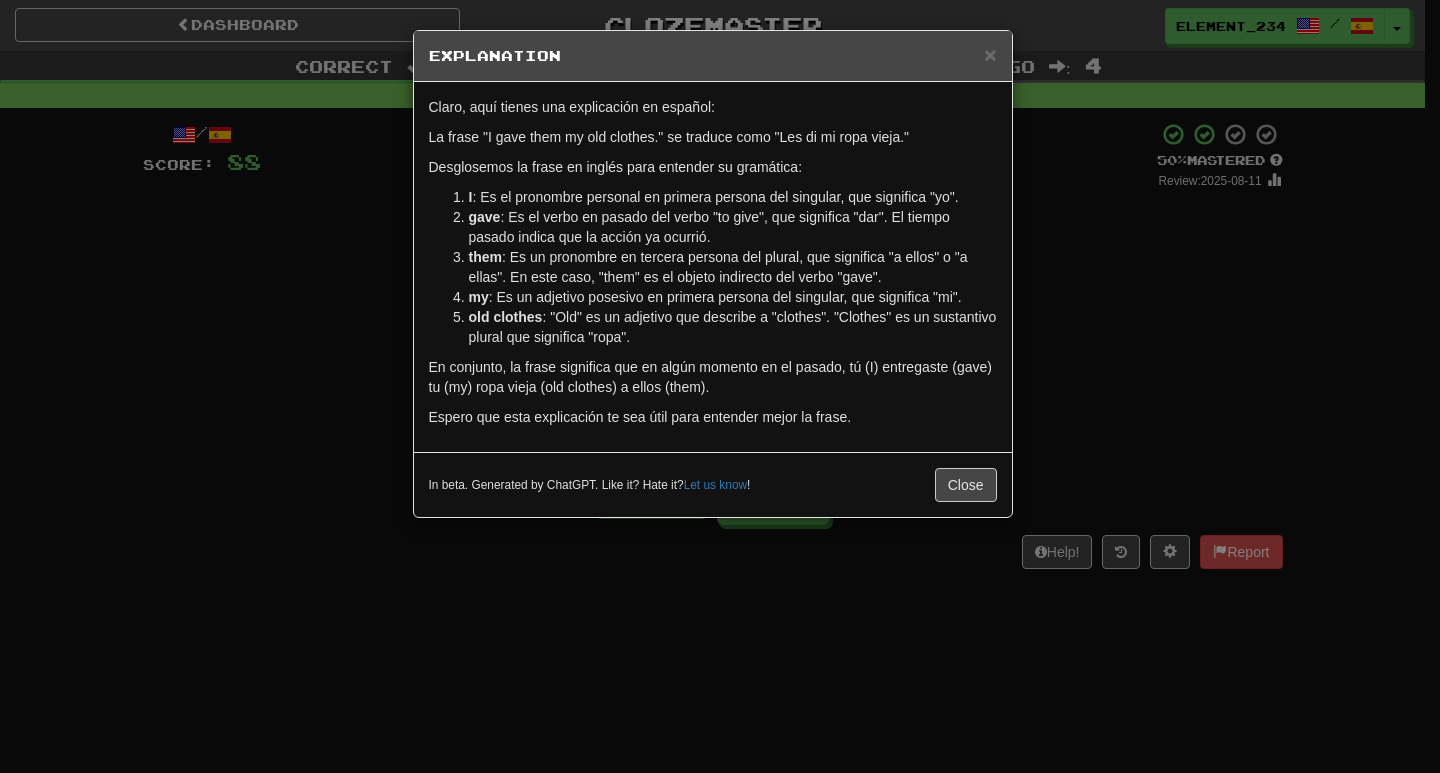 click on "Explanation Claro, aquí tienes una explicación en español:
La frase "I gave them my old clothes." se traduce como "Les di mi ropa vieja."
Desglosemos la frase en inglés para entender su gramática:
I : Es el pronombre personal en primera persona del singular, que significa "yo".
gave : Es el verbo en pasado del verbo "to give", que significa "dar". El tiempo pasado indica que la acción ya ocurrió.
them : Es un pronombre en tercera persona del plural, que significa "a ellos" o "a ellas". En este caso, "them" es el objeto indirecto del verbo "gave".
my : Es un adjetivo posesivo en primera persona del singular, que significa "mi".
old clothes : "Old" es un adjetivo que describe a "clothes". "Clothes" es un sustantivo plural que significa "ropa".
En conjunto, la frase significa que en algún momento en el pasado, tú (I) entregaste (gave) tu (my) ropa vieja (old clothes) a ellos (them).
Espero que esta explicación te sea útil para entender mejor la frase. Let us know ! Close" at bounding box center (720, 386) 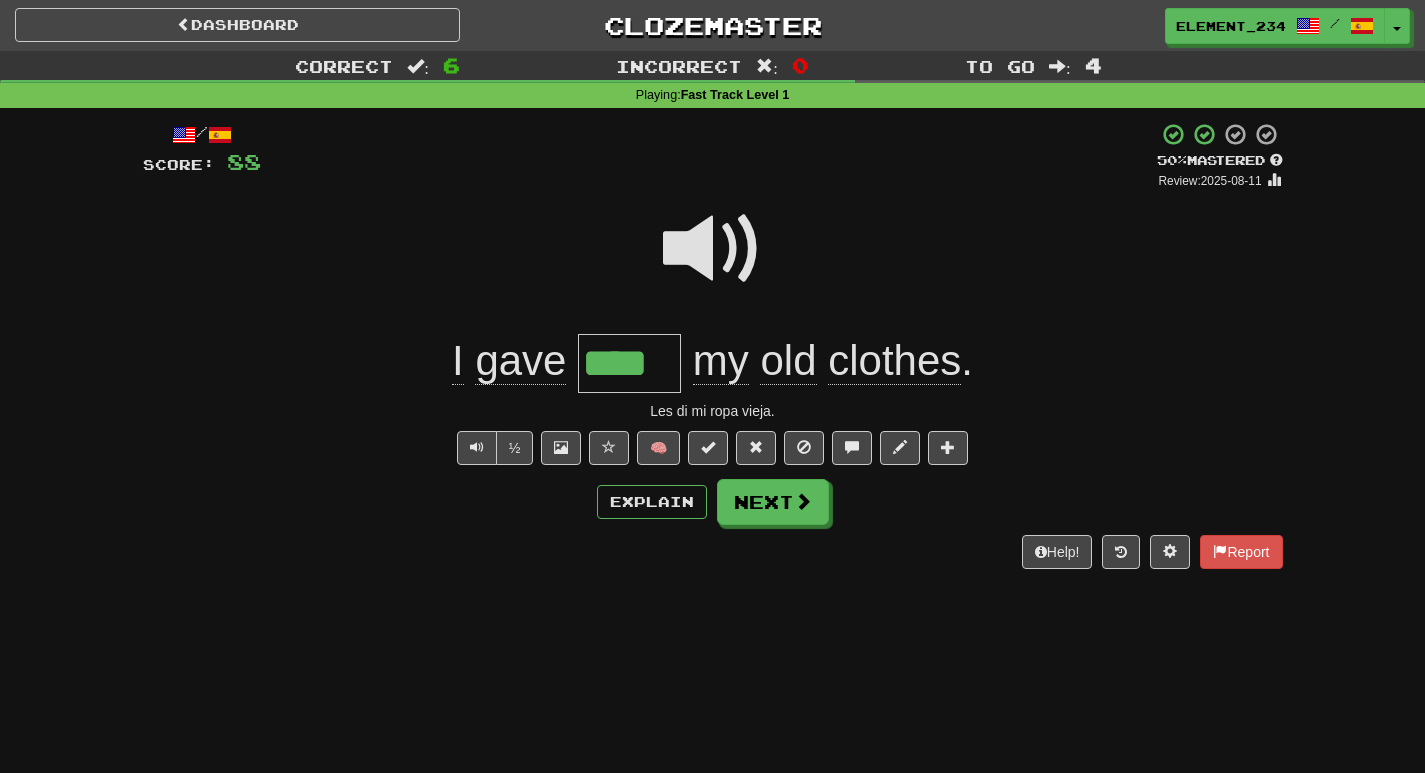 click on "****" at bounding box center (629, 363) 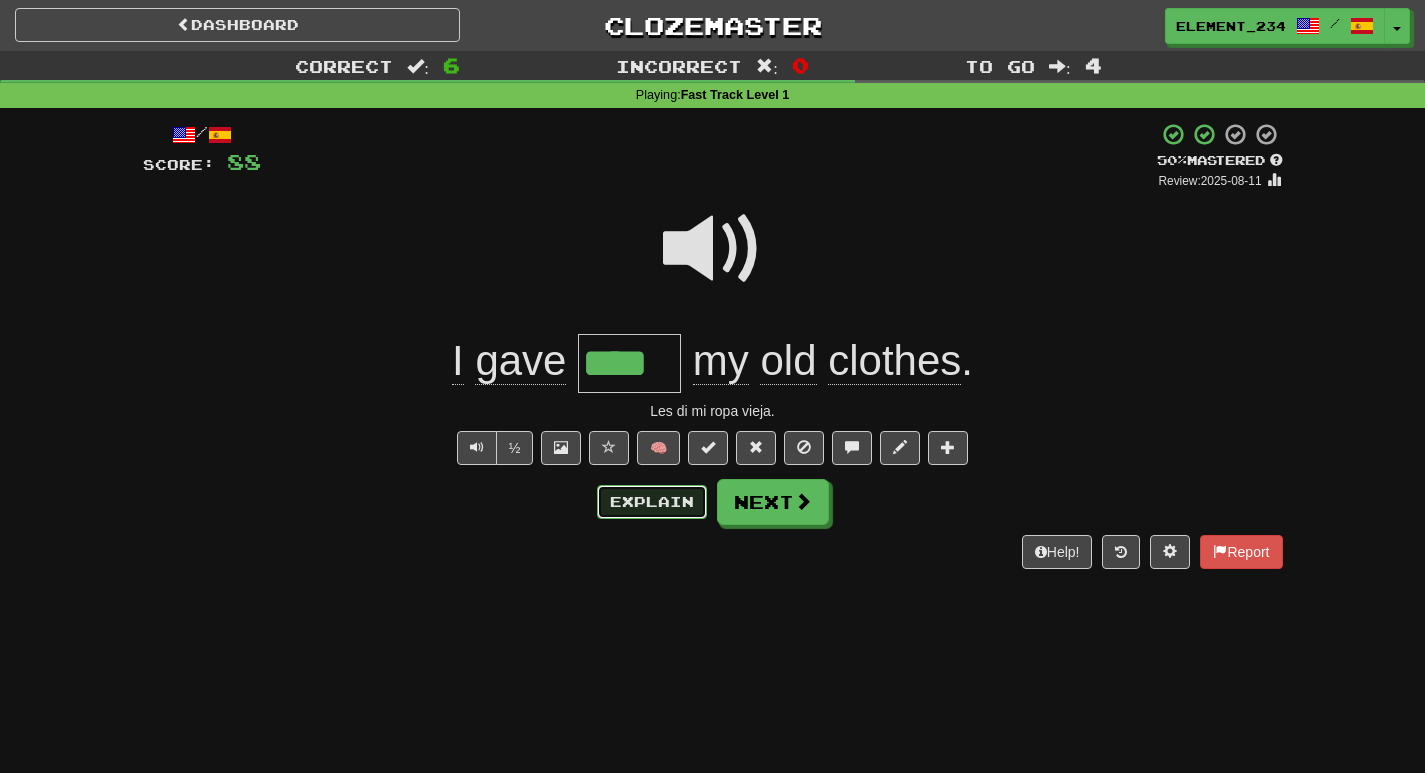 click on "Explain" at bounding box center [652, 502] 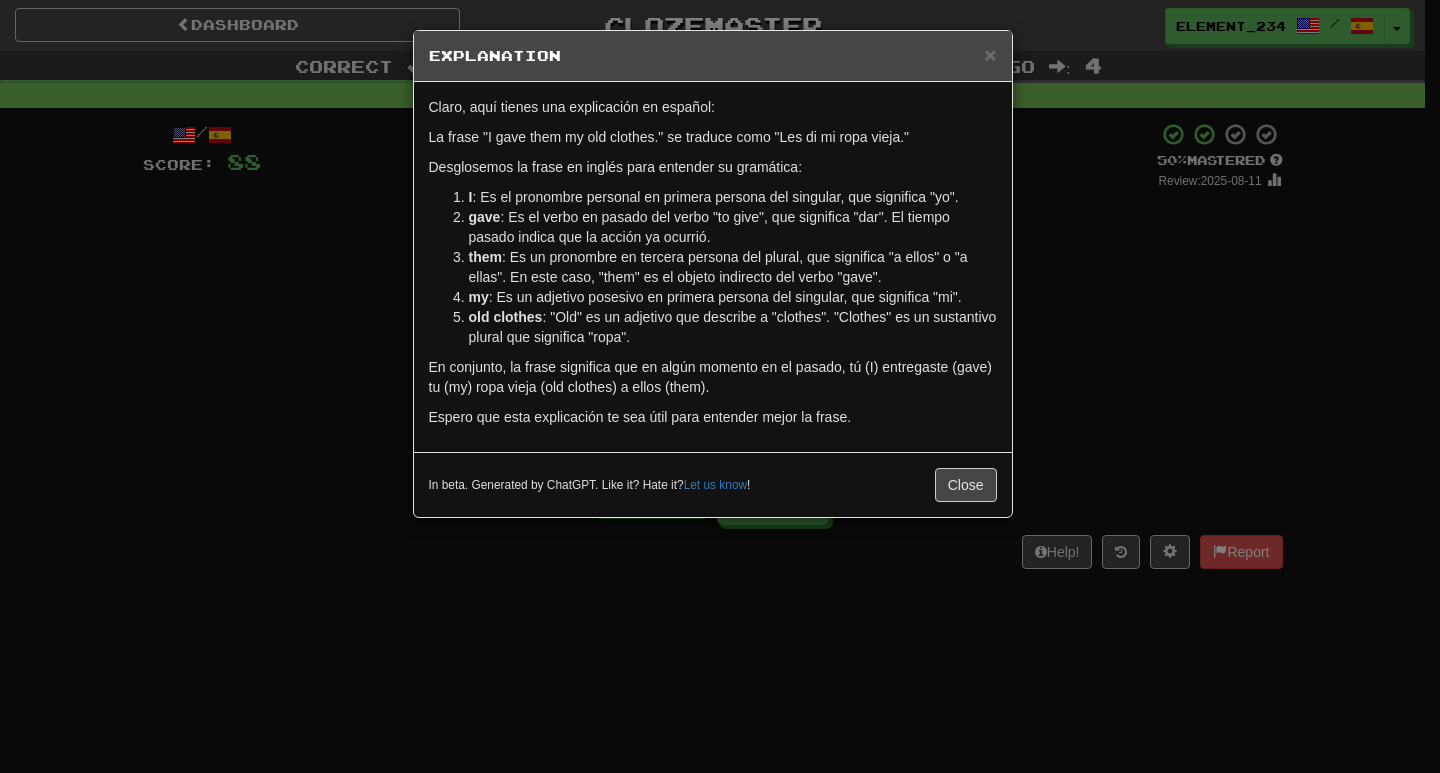 click on "Explanation Claro, aquí tienes una explicación en español:
La frase "I gave them my old clothes." se traduce como "Les di mi ropa vieja."
Desglosemos la frase en inglés para entender su gramática:
I : Es el pronombre personal en primera persona del singular, que significa "yo".
gave : Es el verbo en pasado del verbo "to give", que significa "dar". El tiempo pasado indica que la acción ya ocurrió.
them : Es un pronombre en tercera persona del plural, que significa "a ellos" o "a ellas". En este caso, "them" es el objeto indirecto del verbo "gave".
my : Es un adjetivo posesivo en primera persona del singular, que significa "mi".
old clothes : "Old" es un adjetivo que describe a "clothes". "Clothes" es un sustantivo plural que significa "ropa".
En conjunto, la frase significa que en algún momento en el pasado, tú (I) entregaste (gave) tu (my) ropa vieja (old clothes) a ellos (them).
Espero que esta explicación te sea útil para entender mejor la frase. Let us know ! Close" at bounding box center [720, 386] 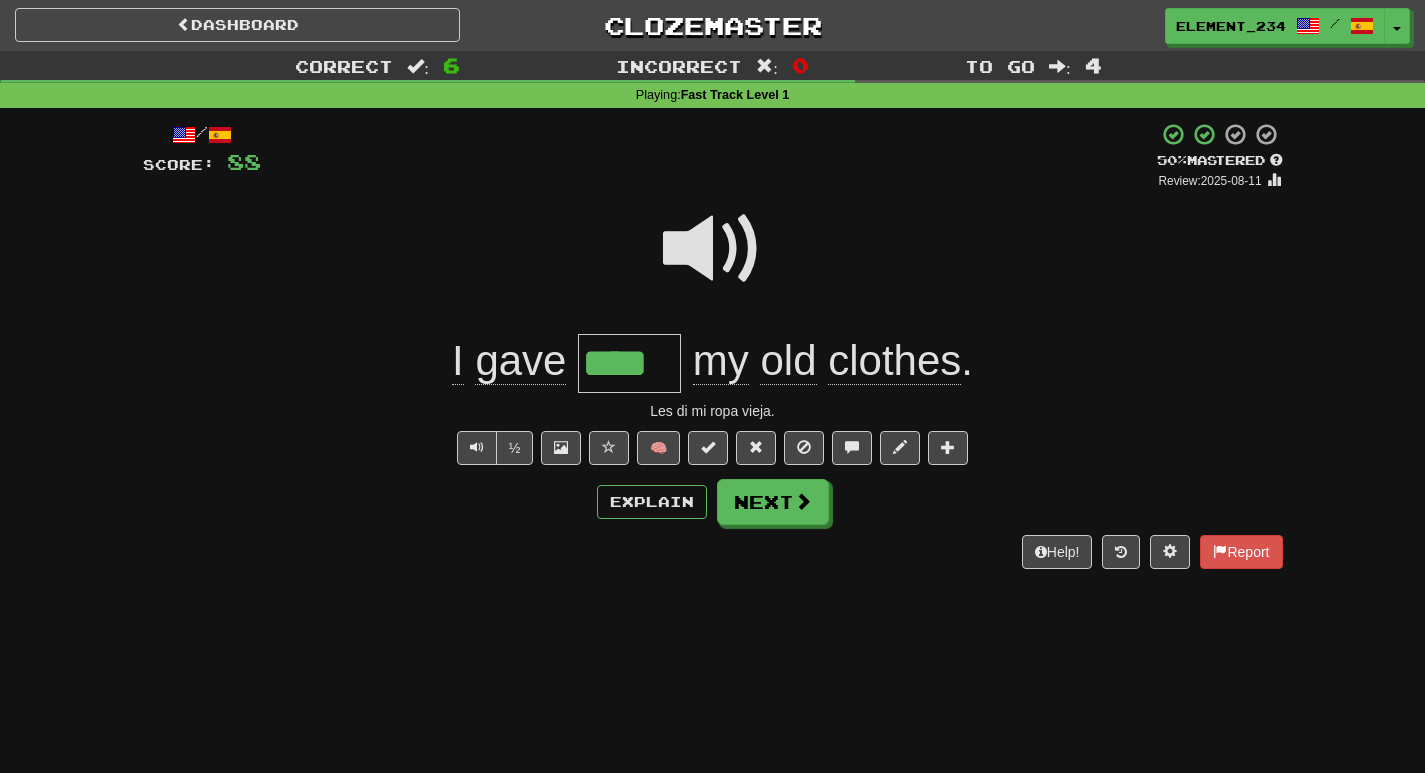 click at bounding box center [713, 249] 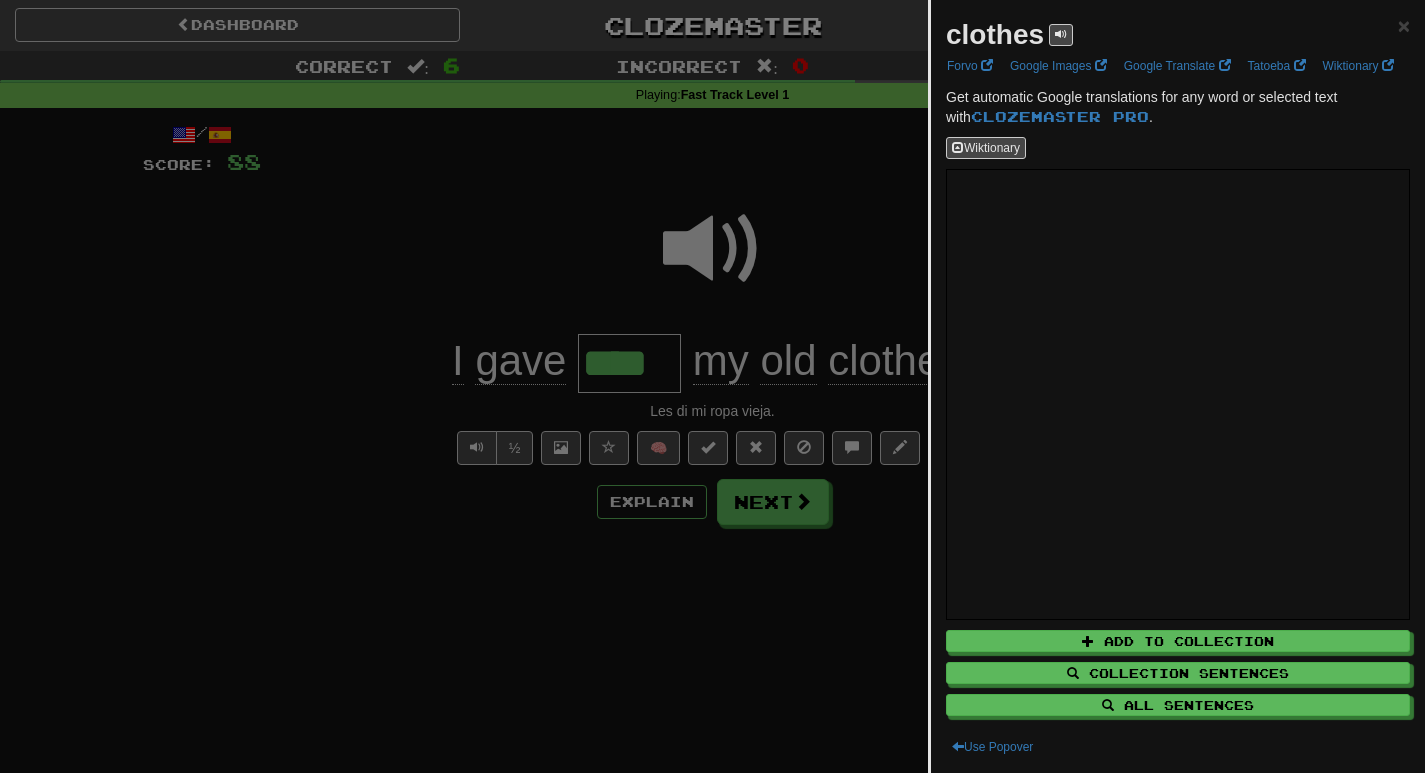 click at bounding box center [712, 386] 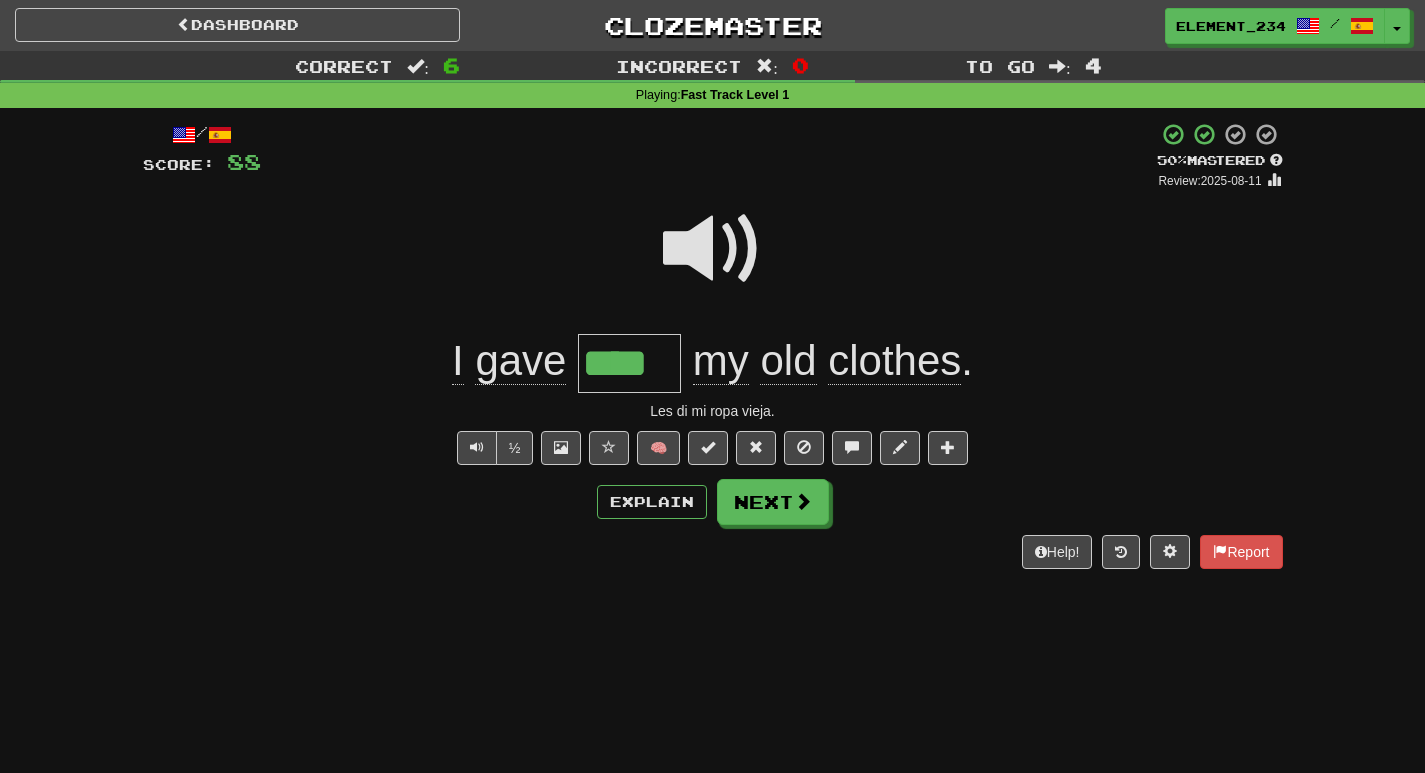 click at bounding box center [713, 249] 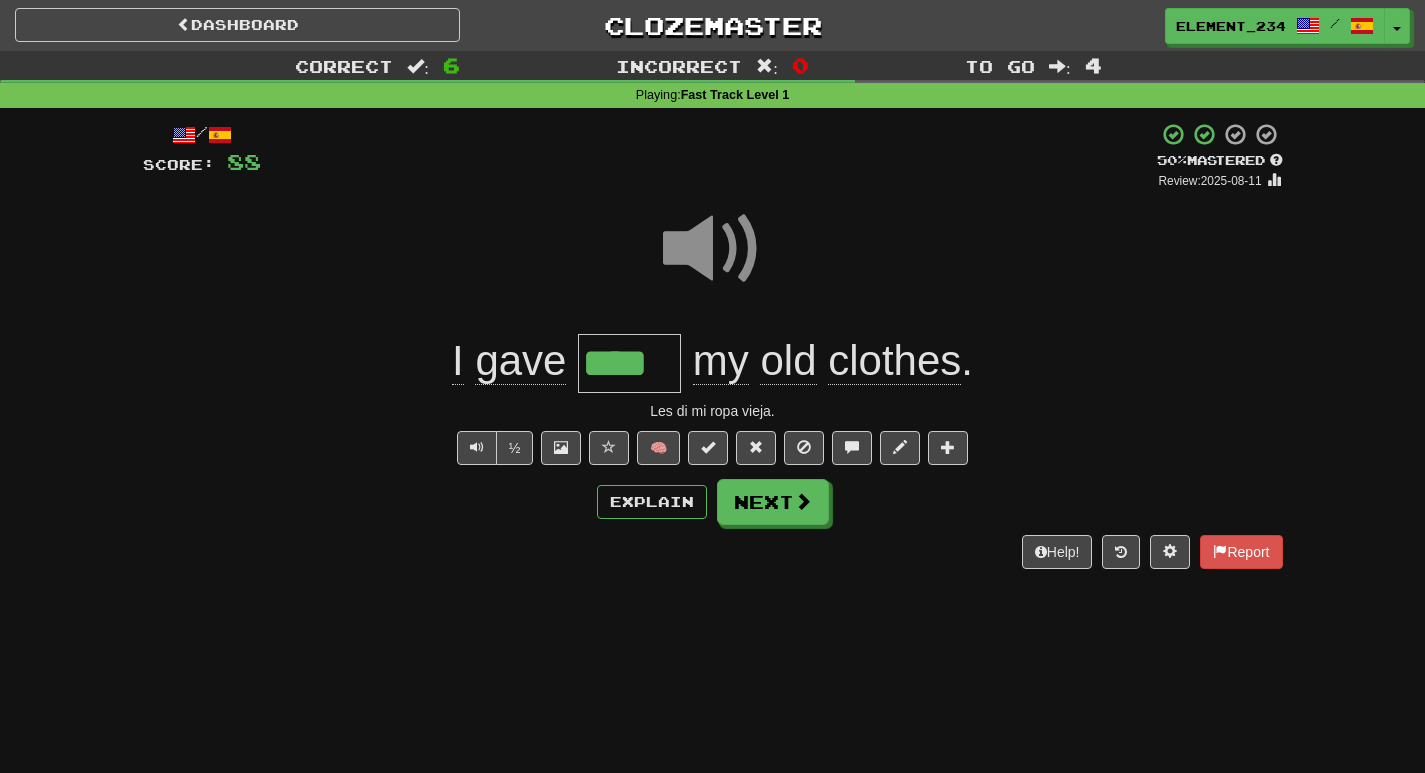 click at bounding box center [713, 249] 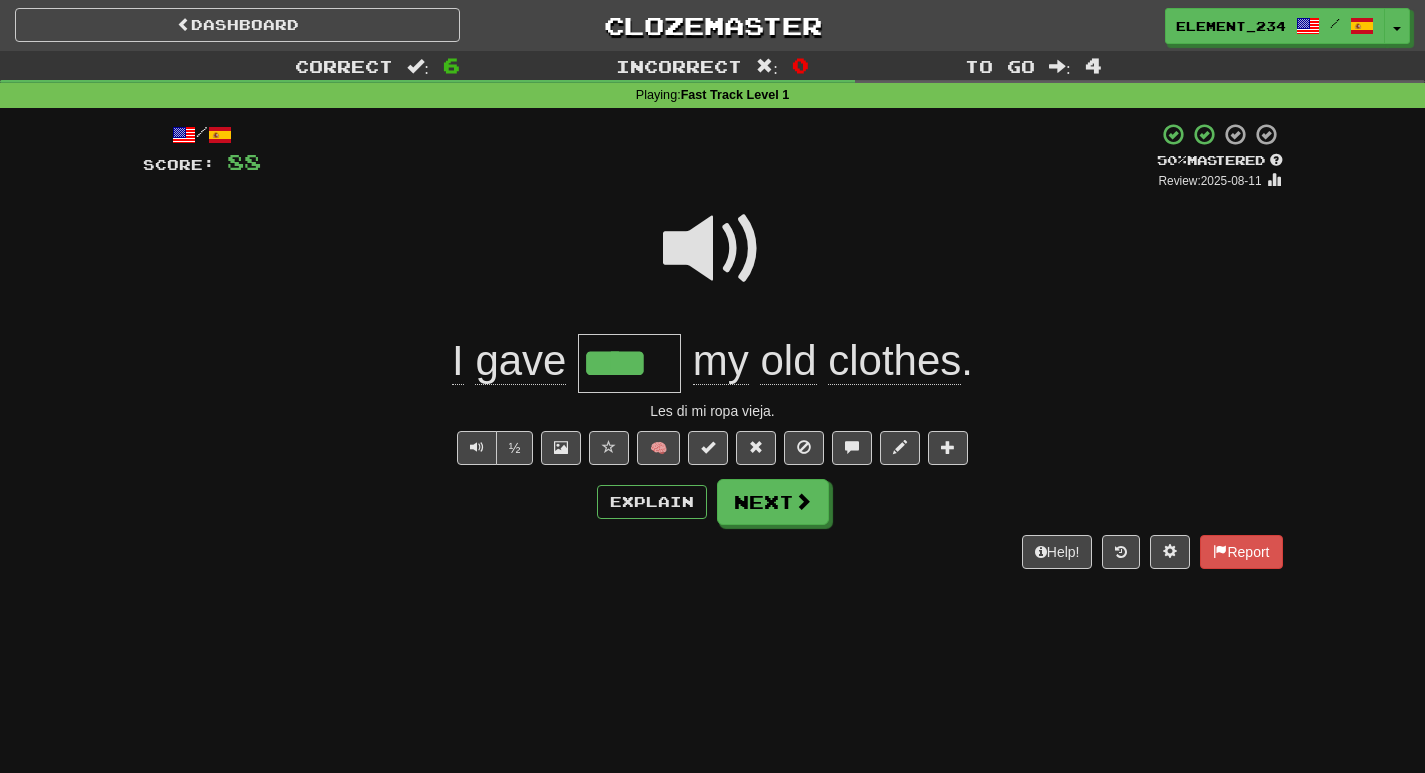 drag, startPoint x: 720, startPoint y: 247, endPoint x: 507, endPoint y: 30, distance: 304.06906 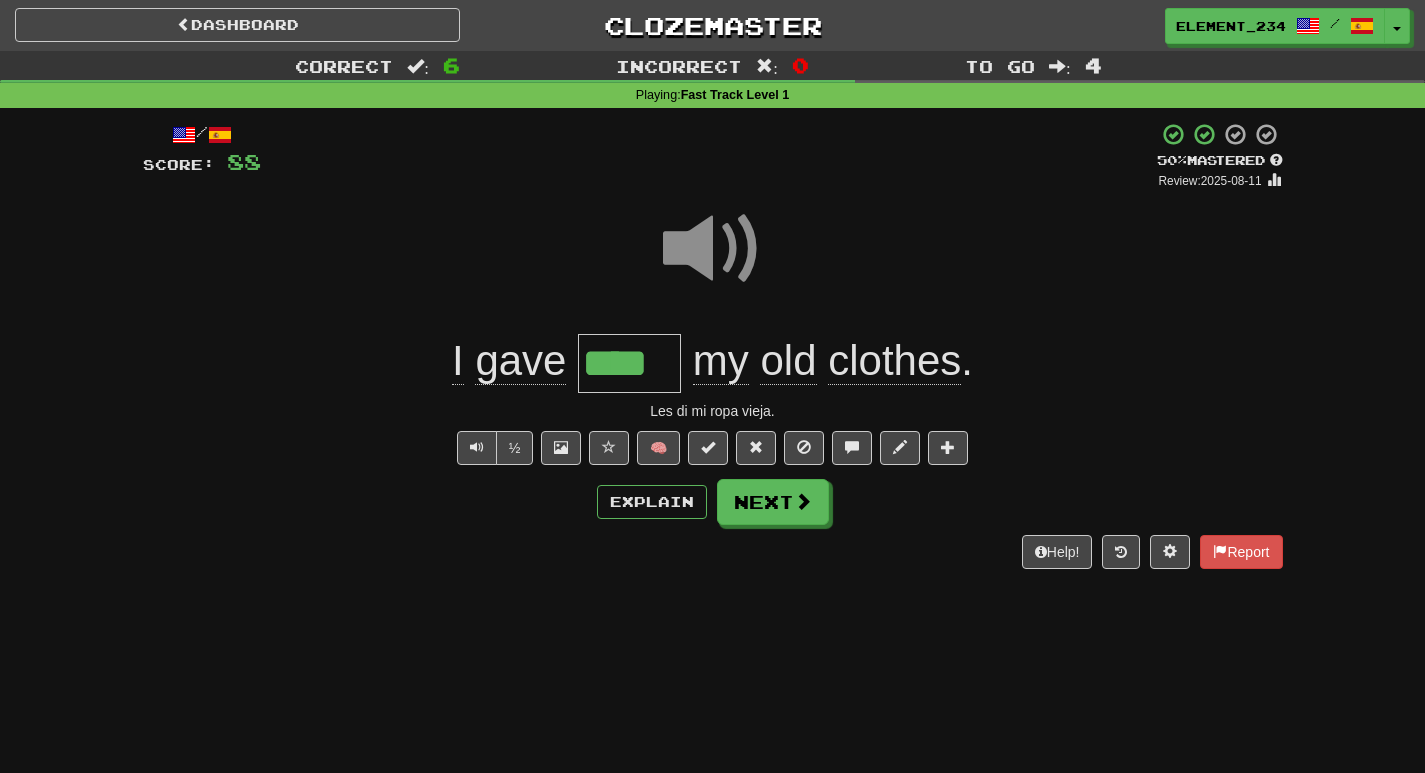 click at bounding box center (713, 249) 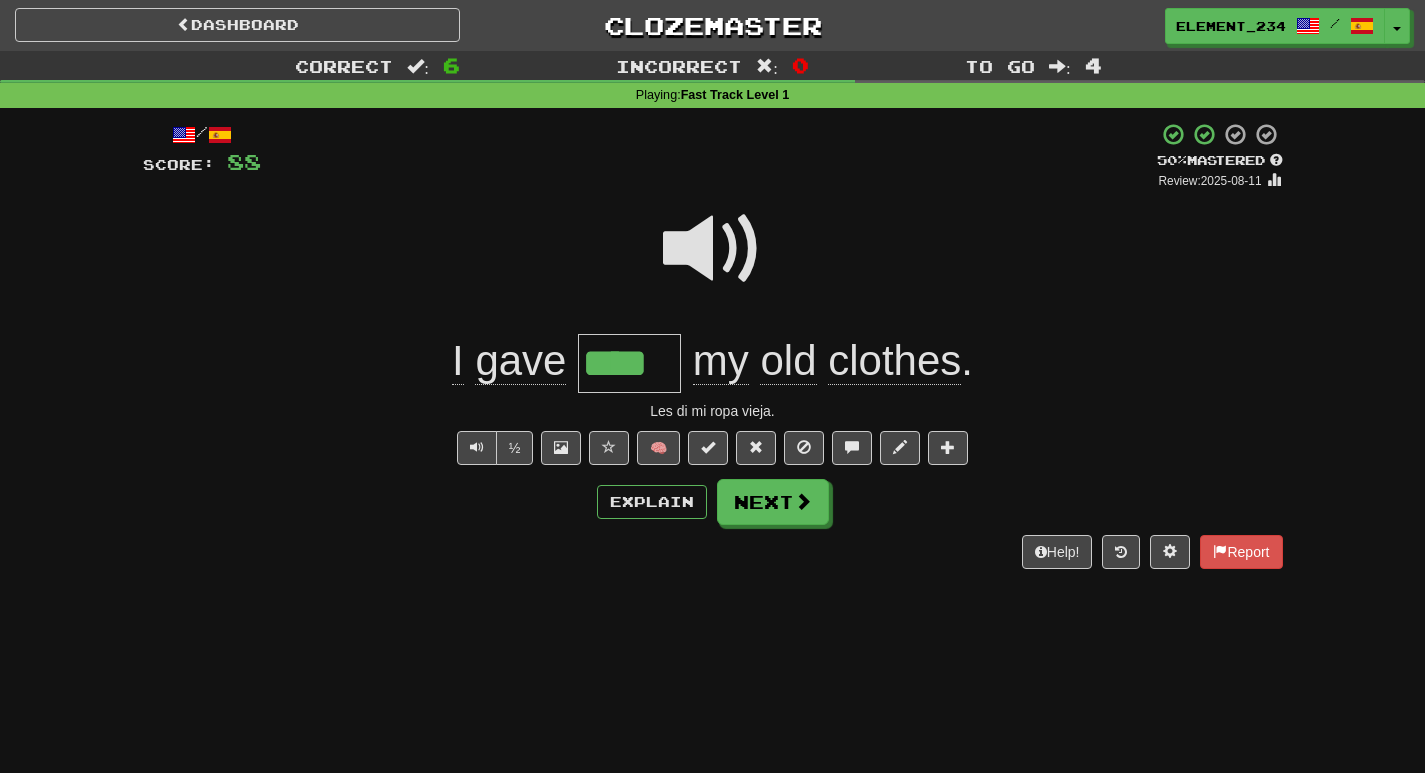 click at bounding box center [713, 249] 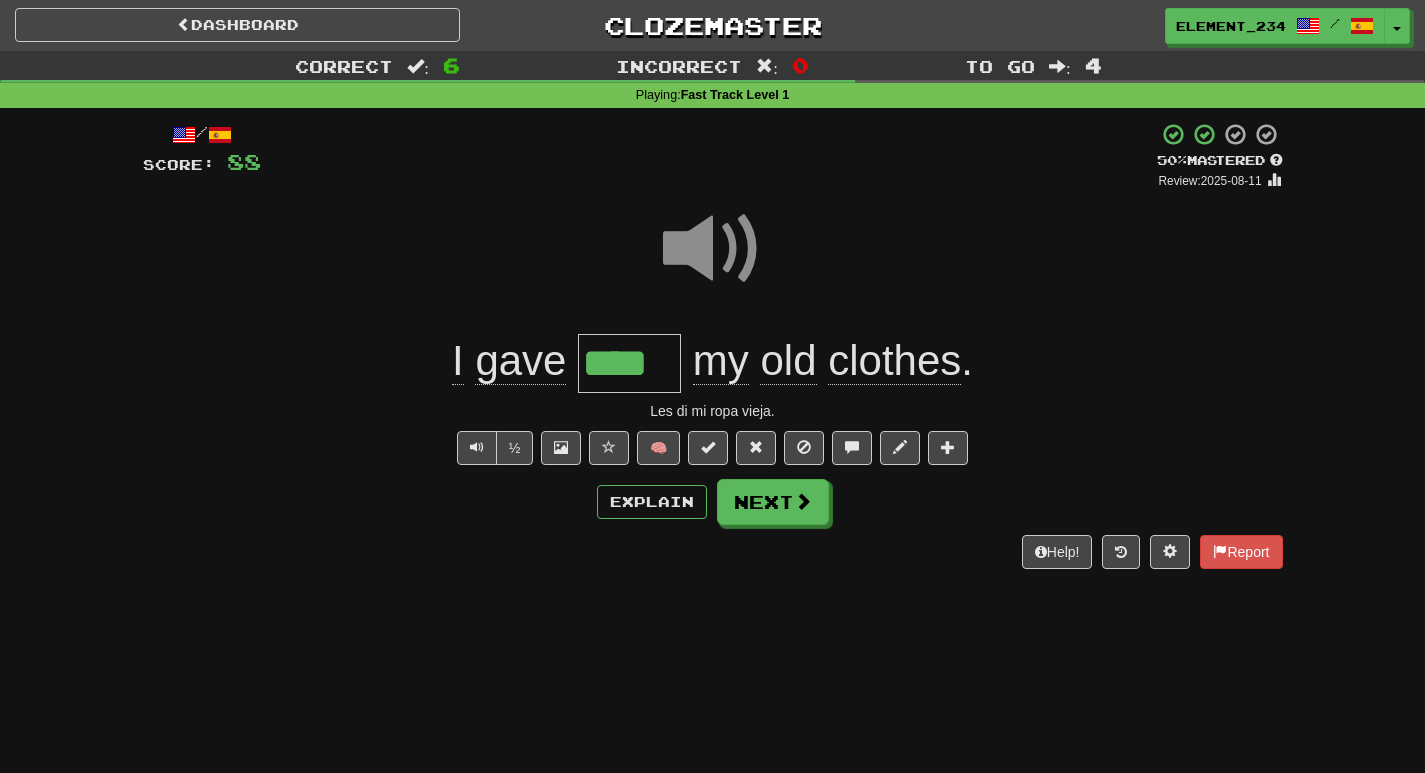 click at bounding box center [713, 249] 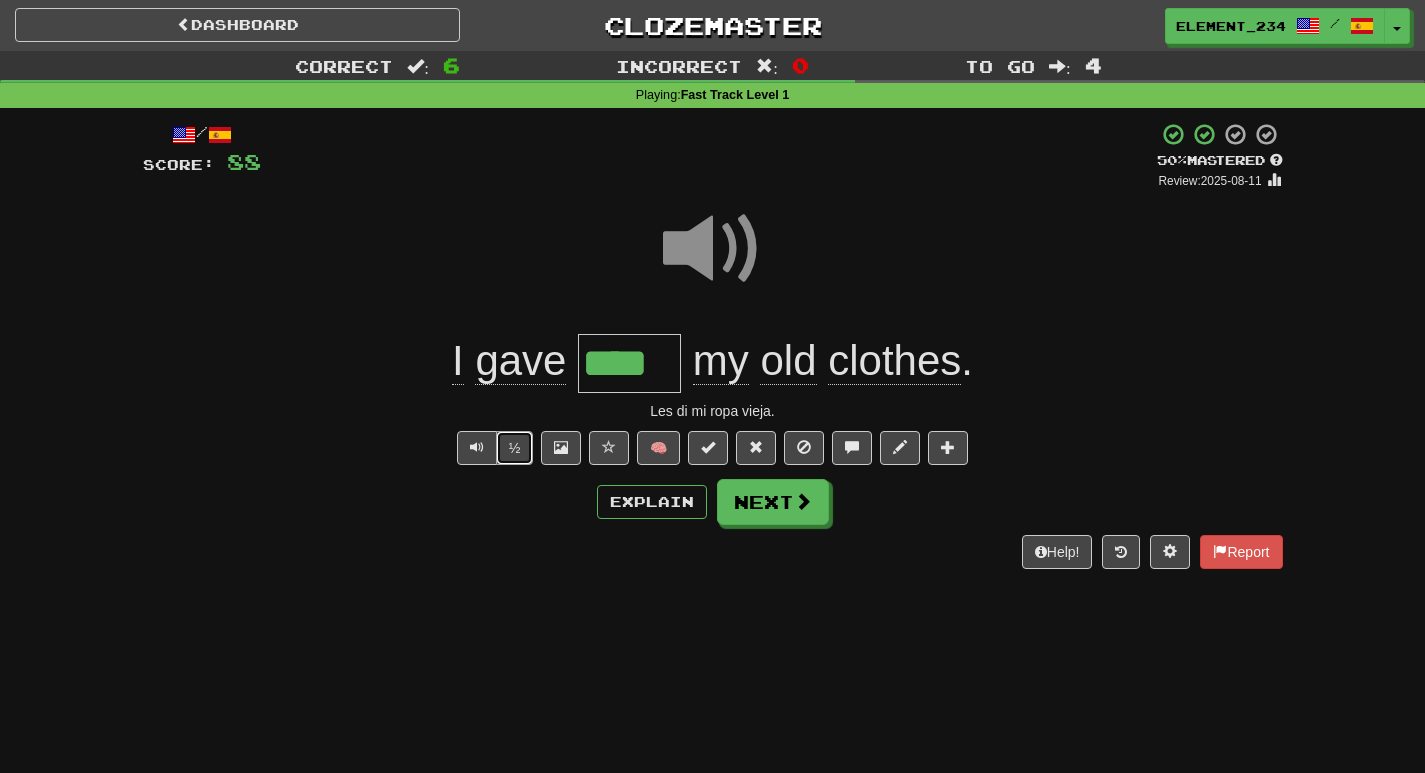 click on "½" at bounding box center (515, 448) 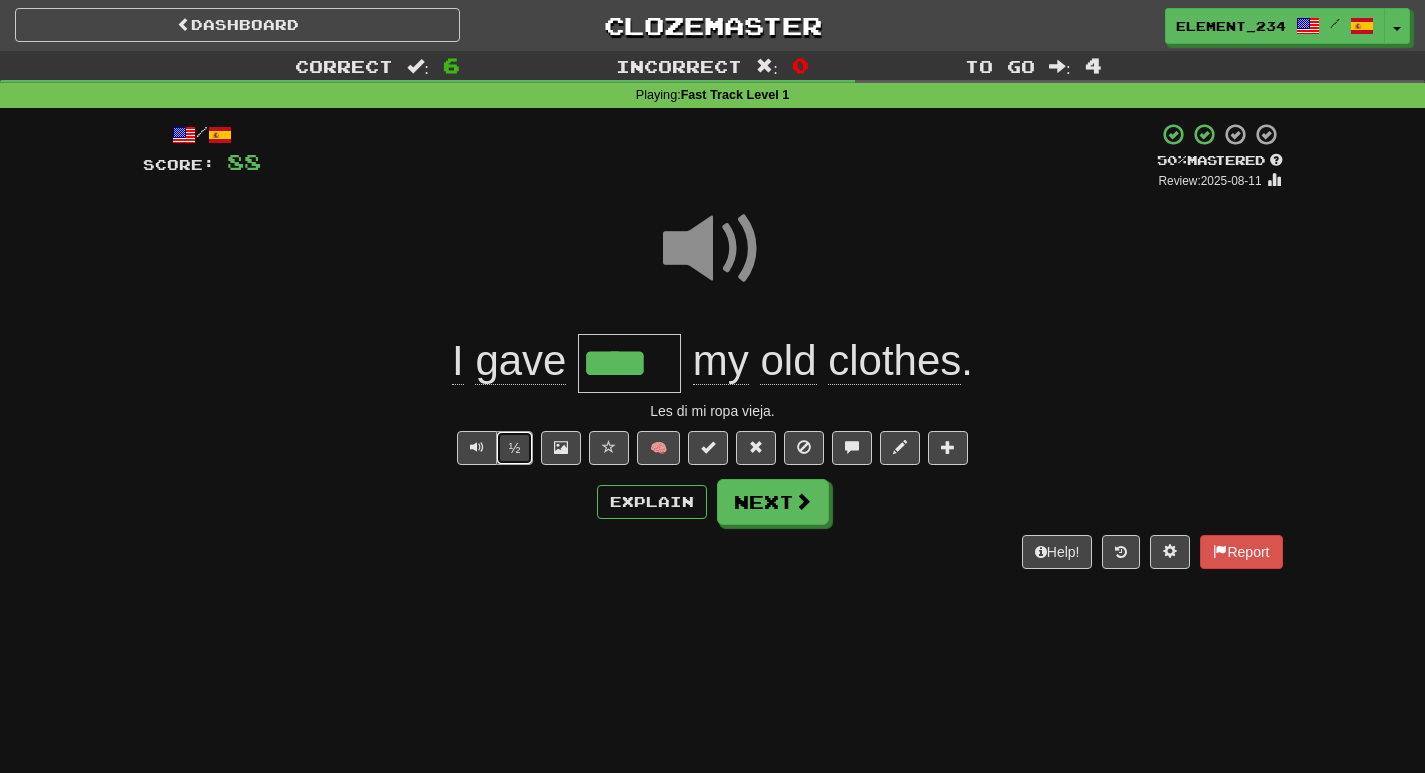 click on "½" at bounding box center (515, 448) 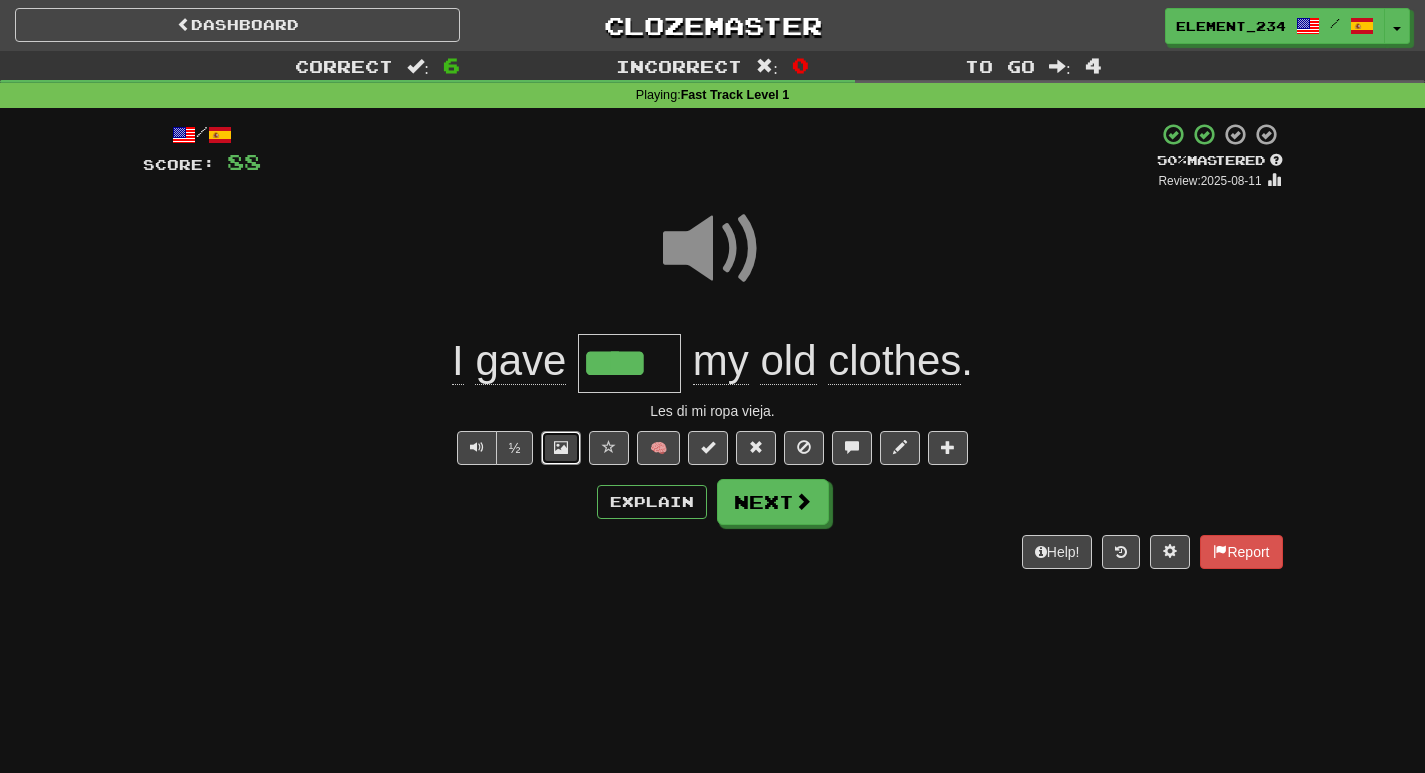 drag, startPoint x: 556, startPoint y: 442, endPoint x: 538, endPoint y: 493, distance: 54.08327 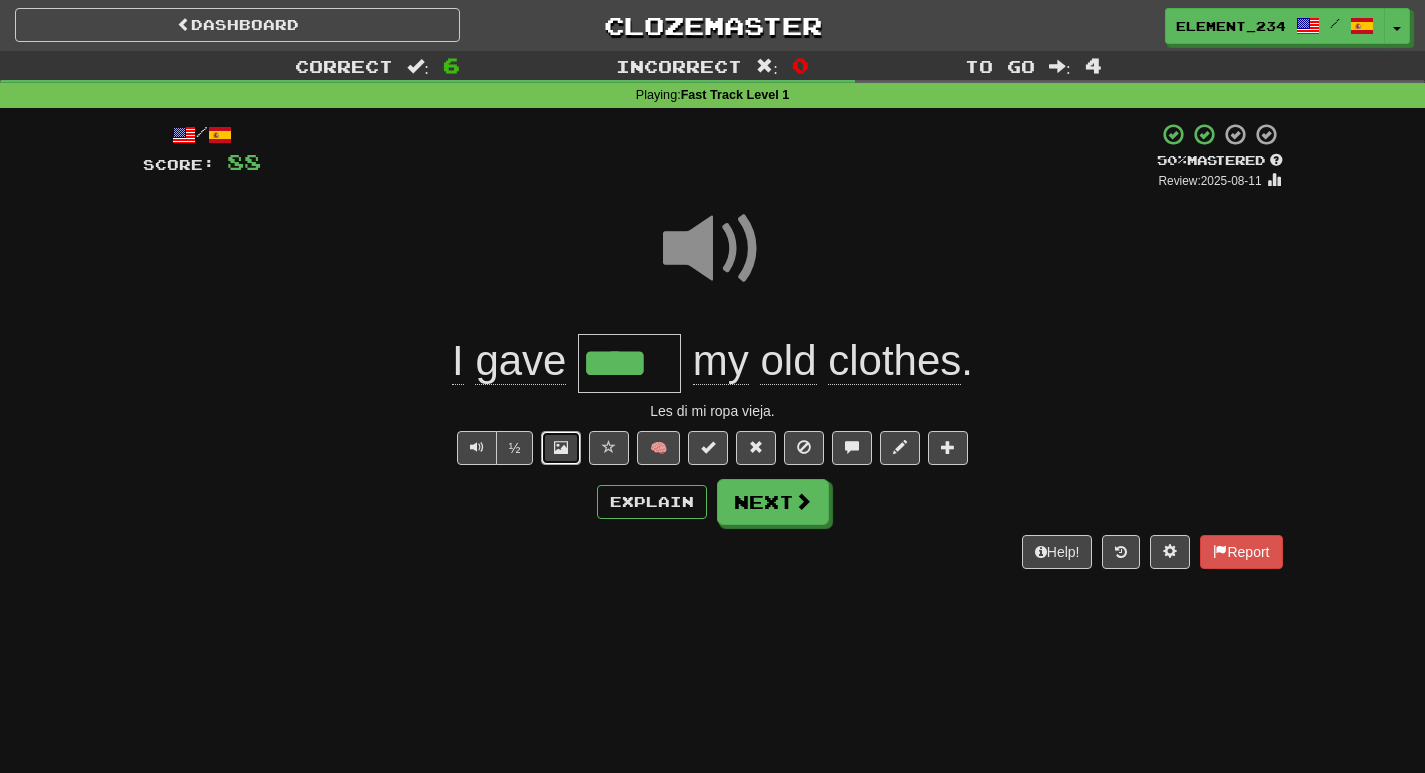 click at bounding box center [561, 447] 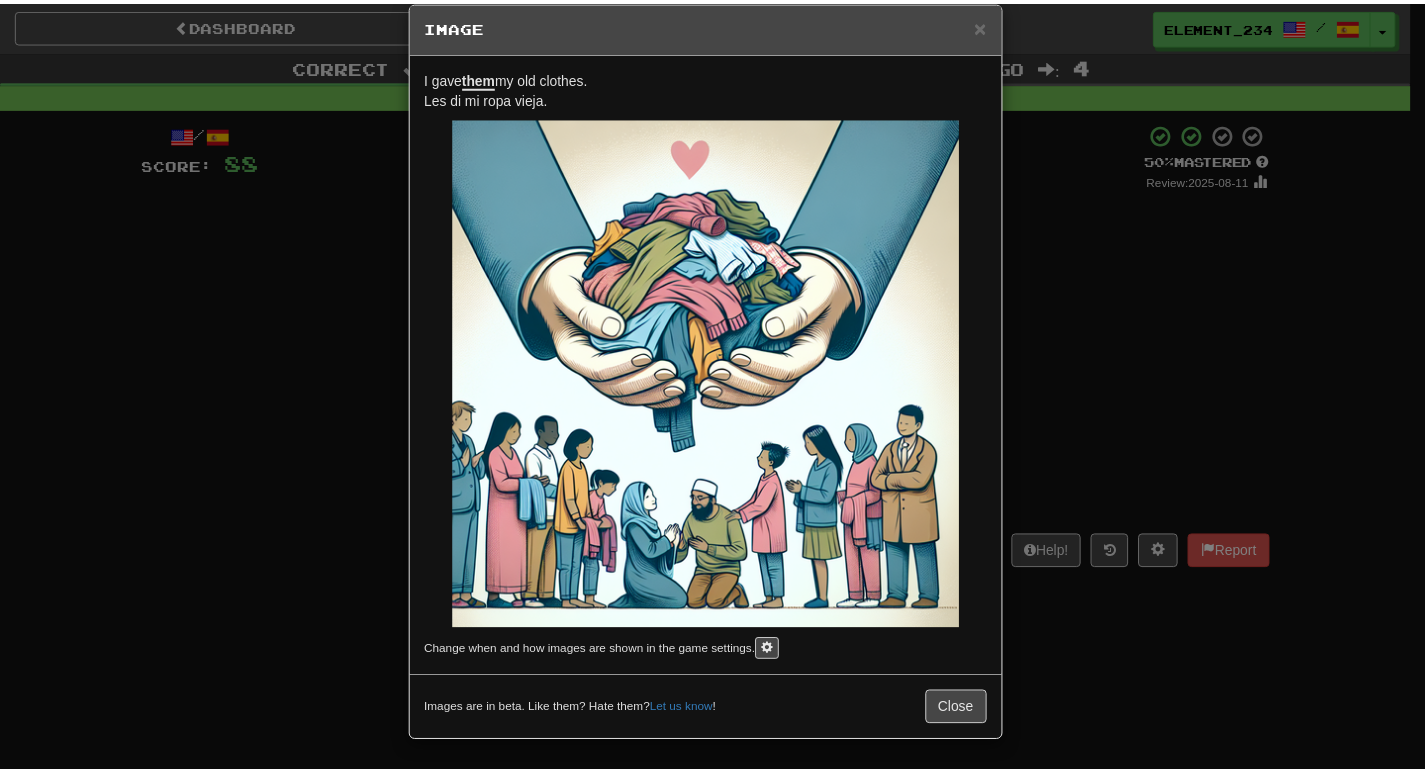 scroll, scrollTop: 0, scrollLeft: 0, axis: both 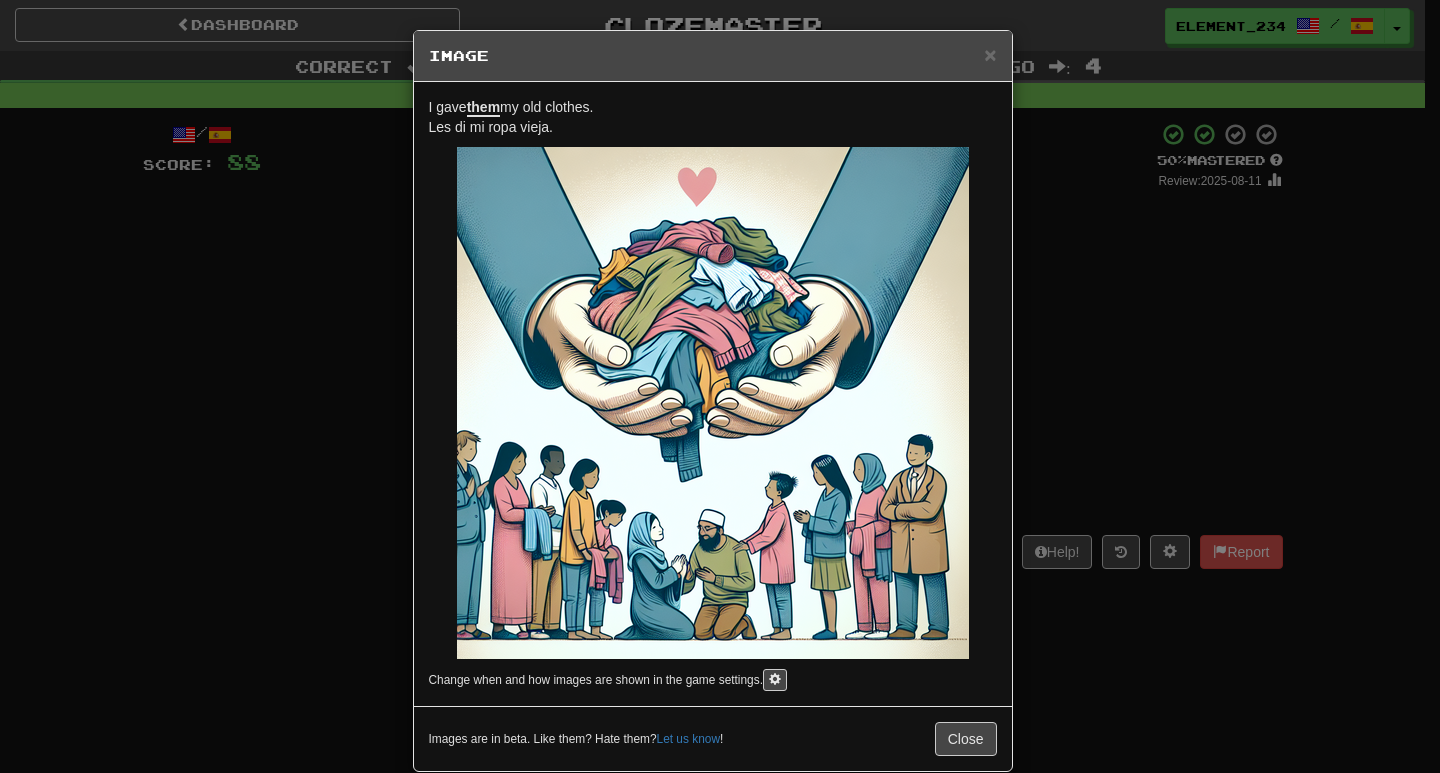 click on "Image I gave them my old clothes. Les di mi ropa vieja. Change when and how images are shown in the game settings. Images are in beta. Like them? Hate them? Let us know ! Close" at bounding box center (720, 386) 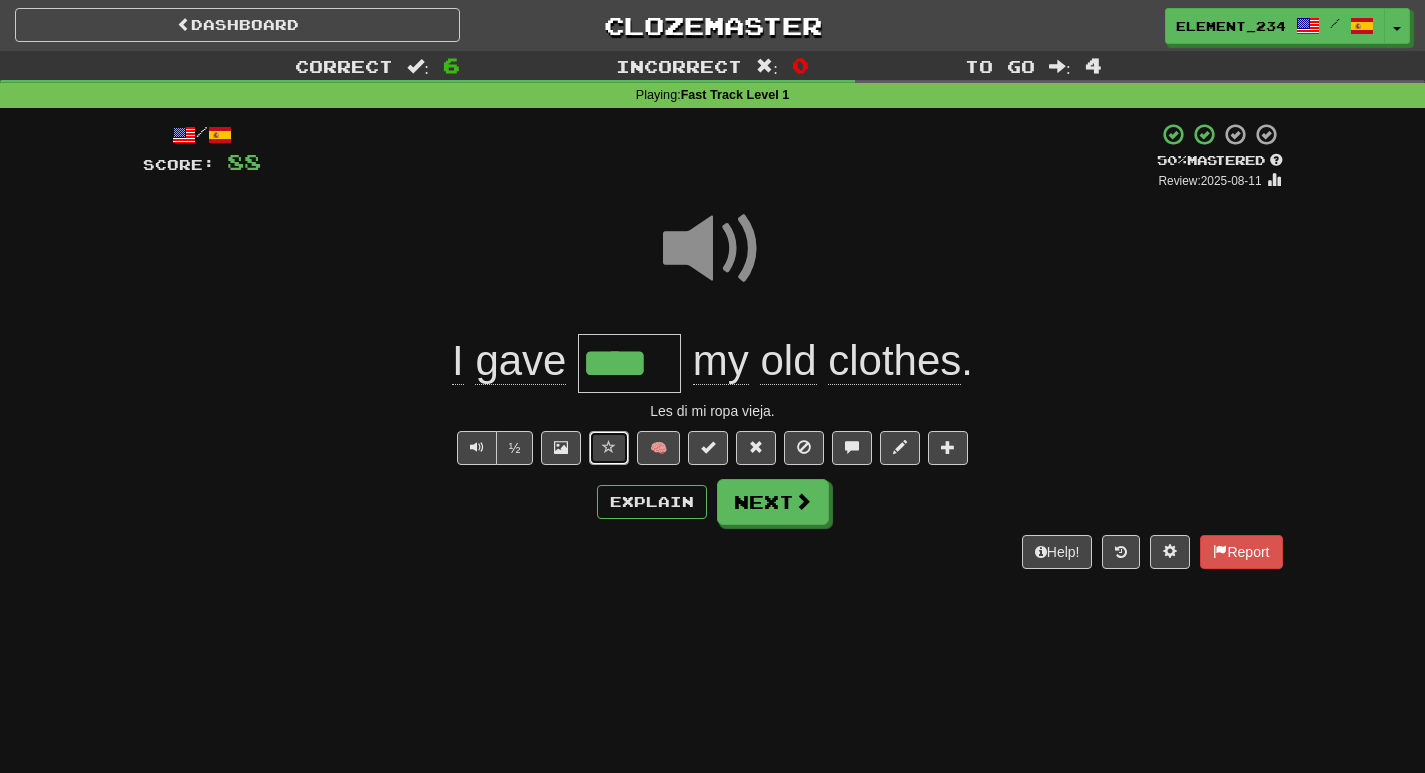 click at bounding box center [609, 447] 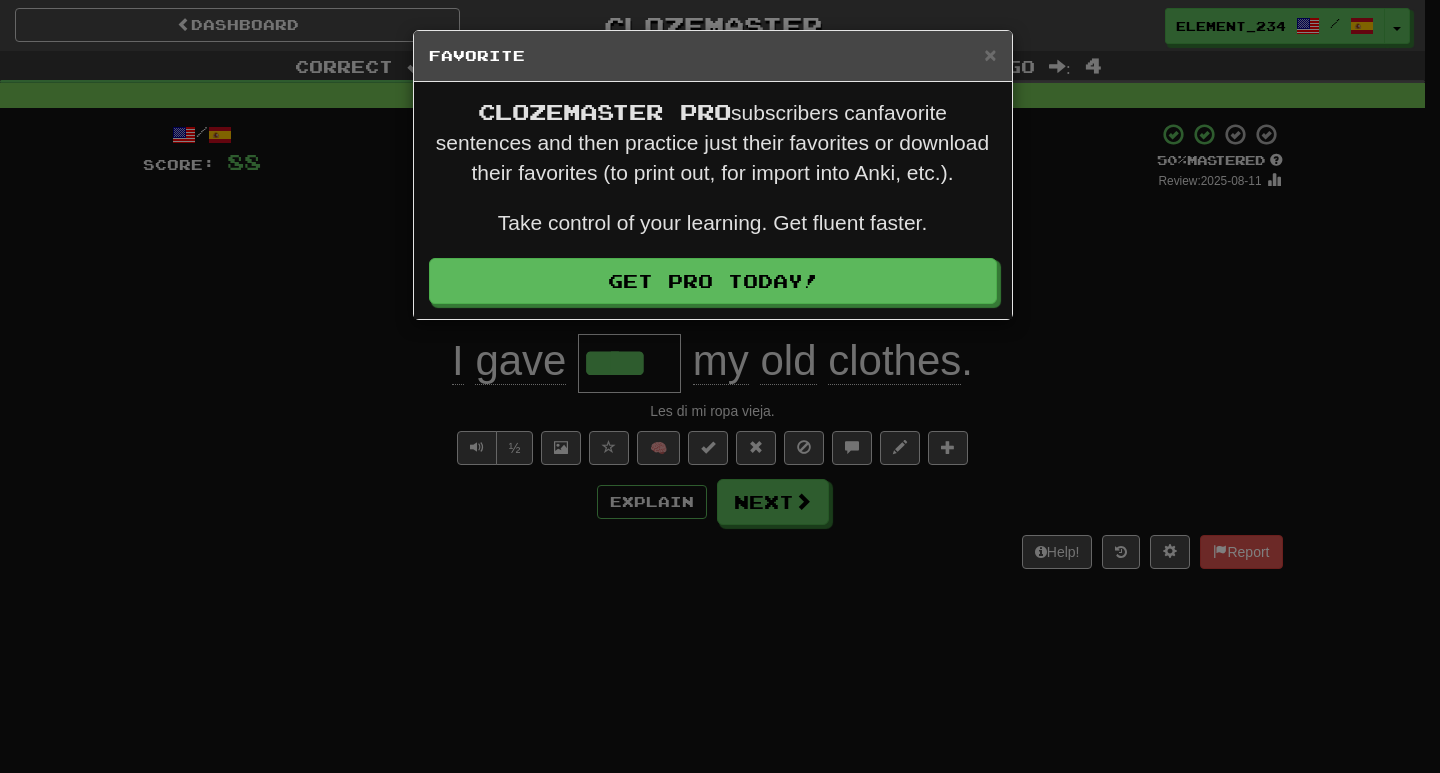 click on "× Favorite Clozemaster Pro  subscribers can  favorite sentences and then practice just their favorites or download their favorites (to print out, for import into Anki, etc.). Take control of your learning. Get fluent faster. Get Pro Today!" at bounding box center [720, 386] 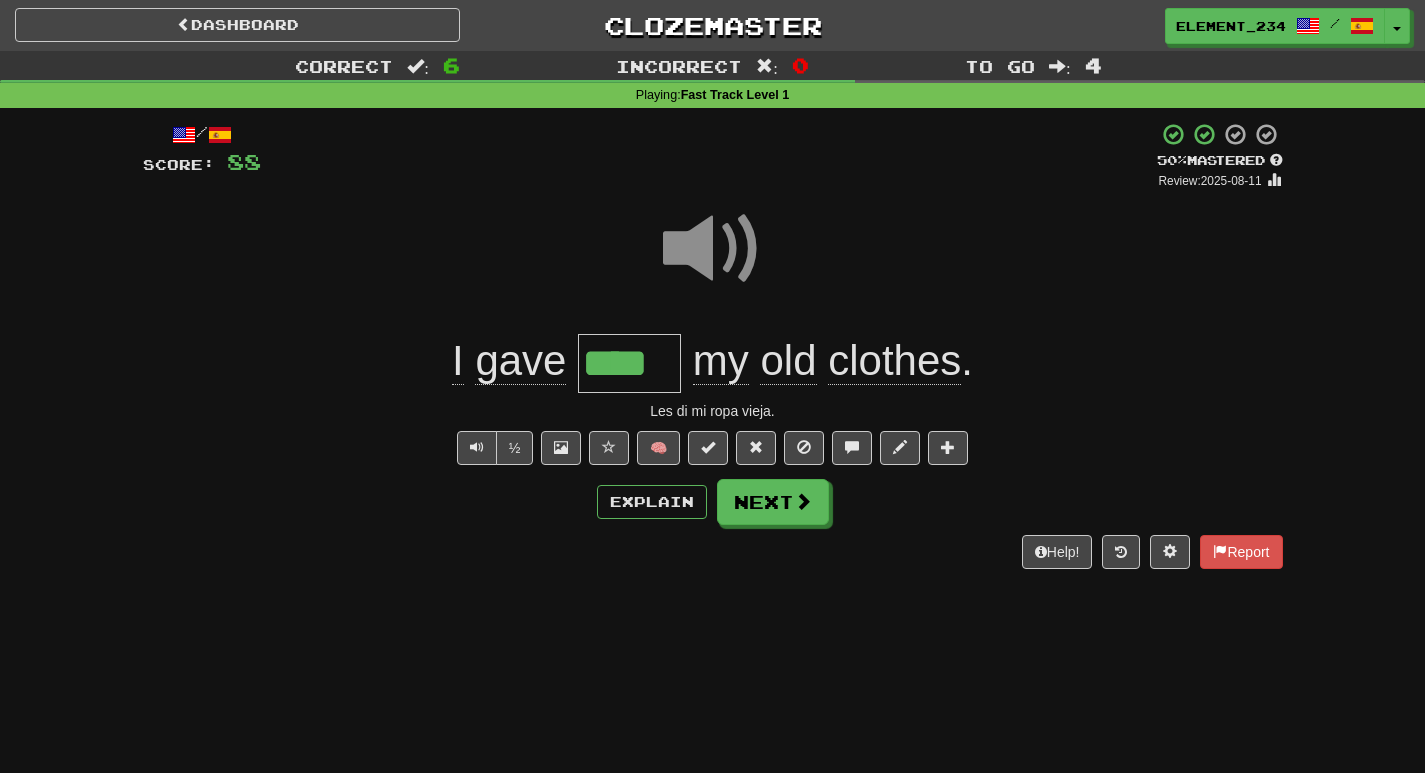 click at bounding box center (713, 249) 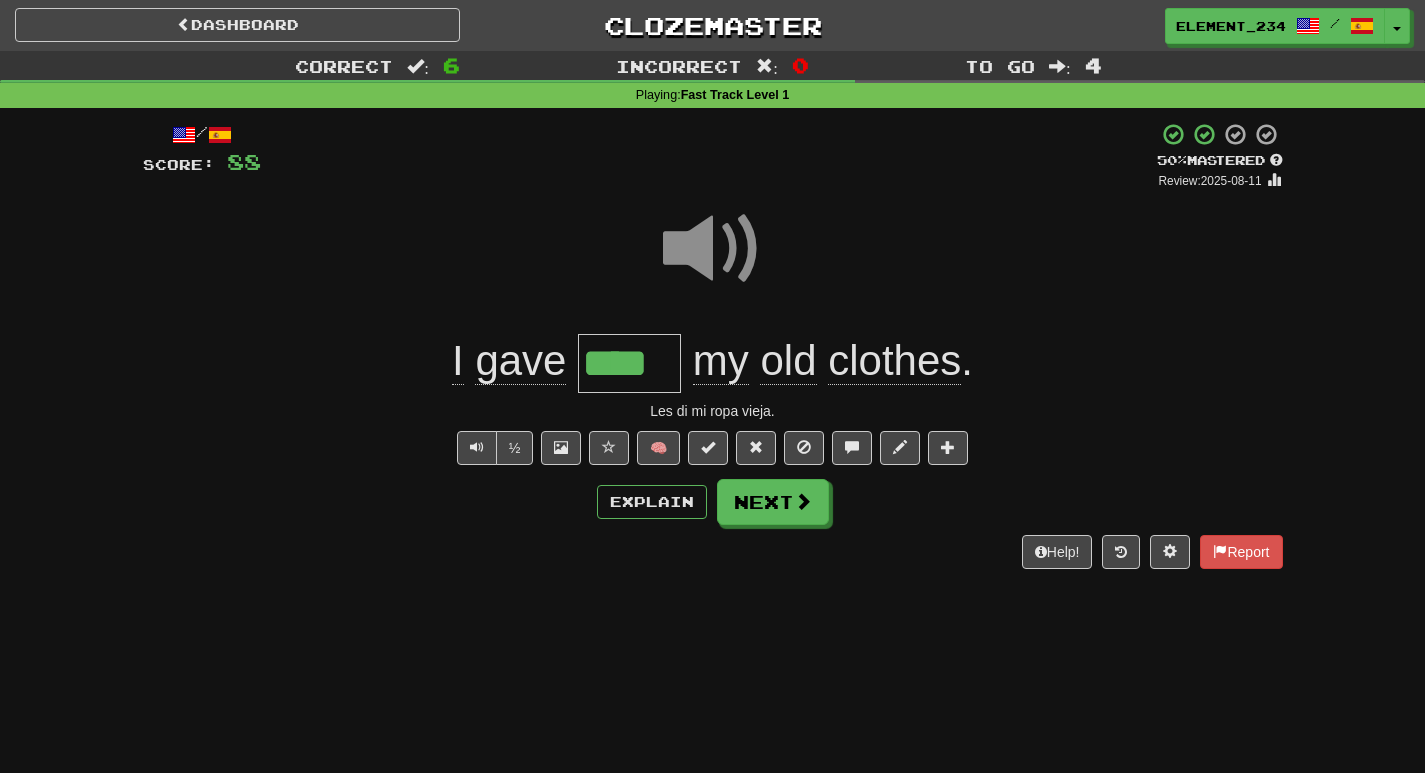 click at bounding box center [713, 249] 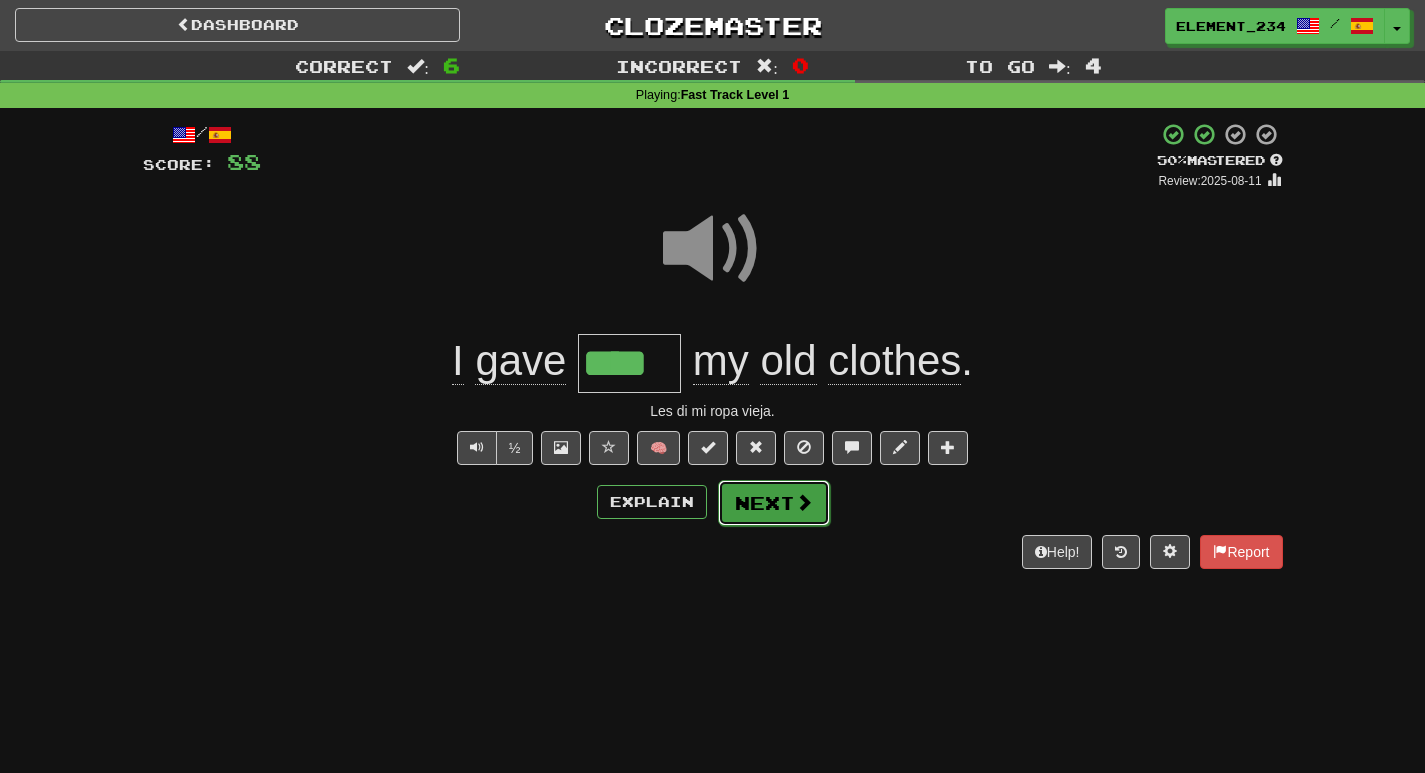 click on "Next" at bounding box center (774, 503) 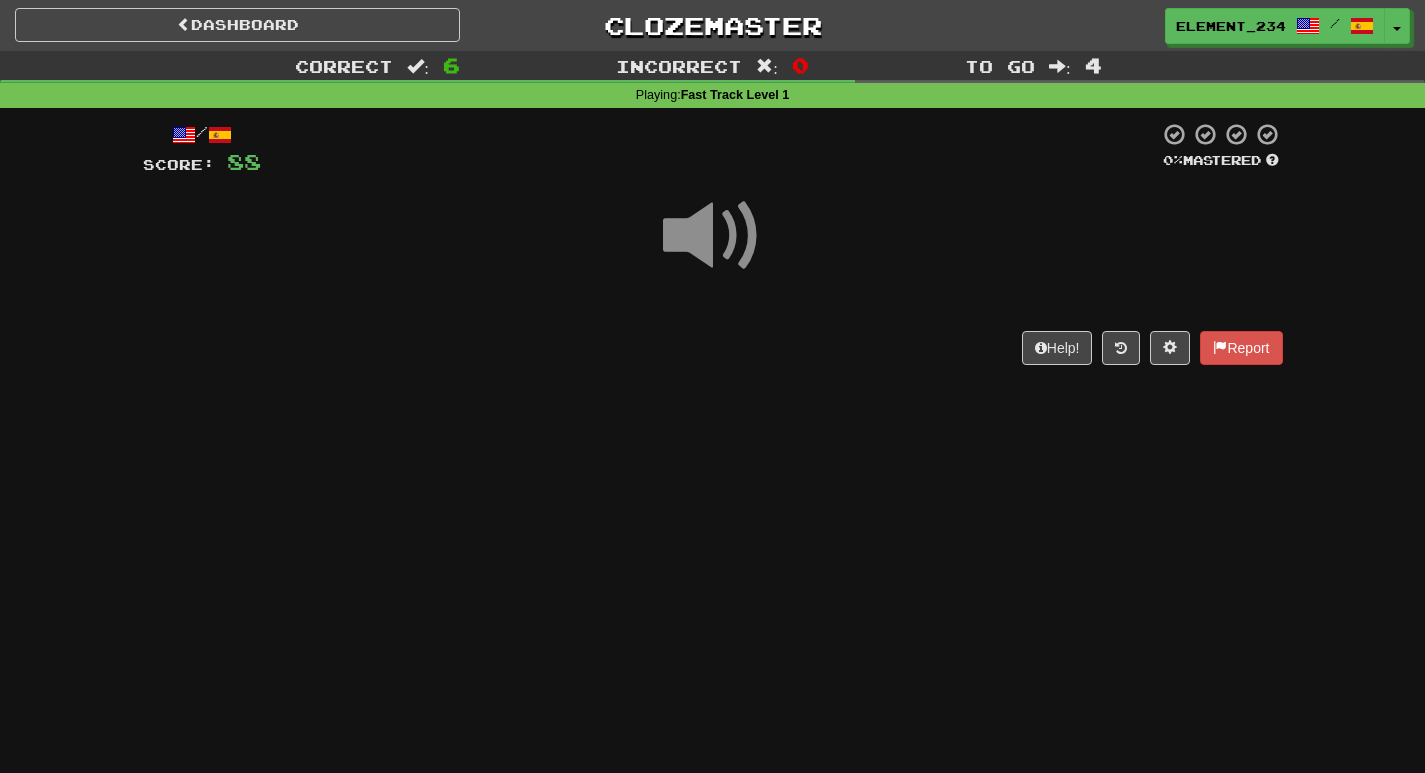 click at bounding box center [713, 236] 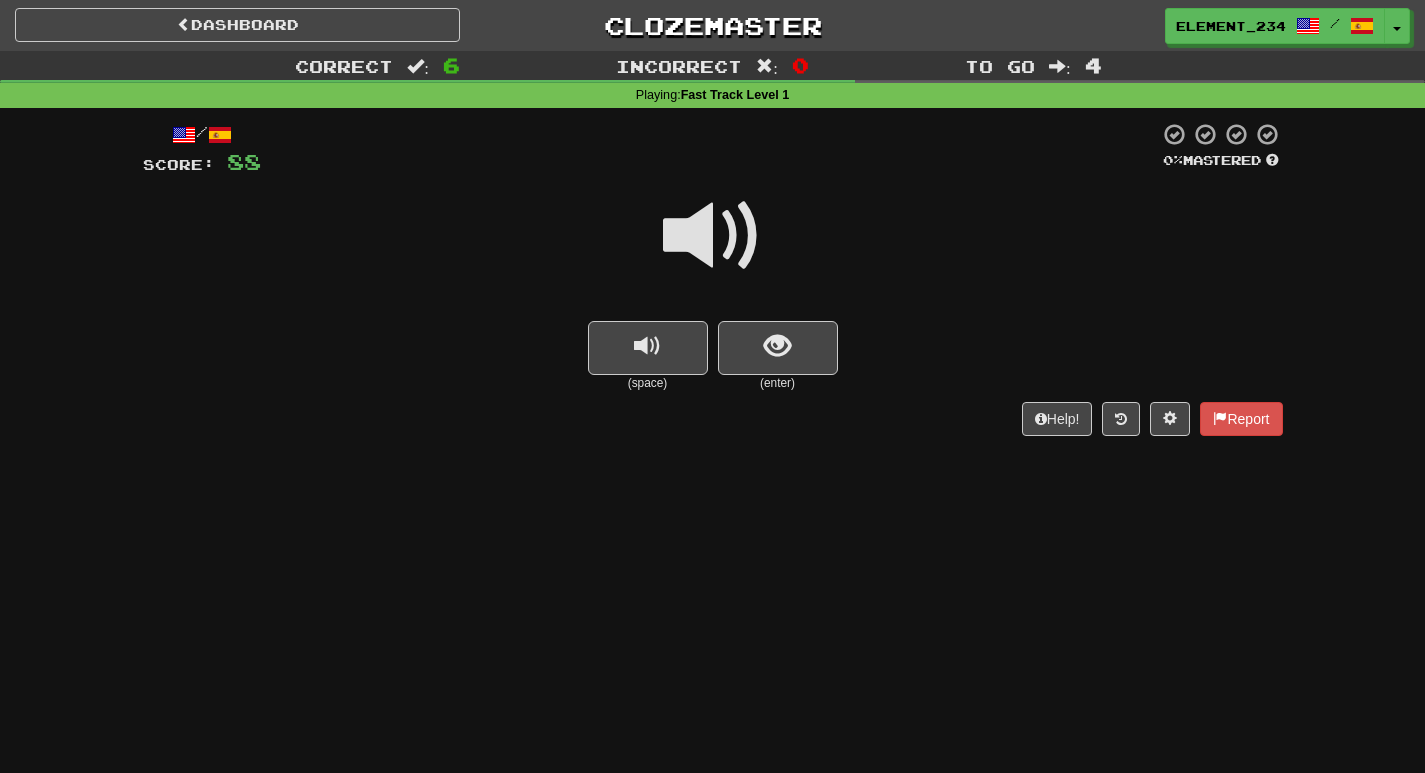 click at bounding box center (713, 236) 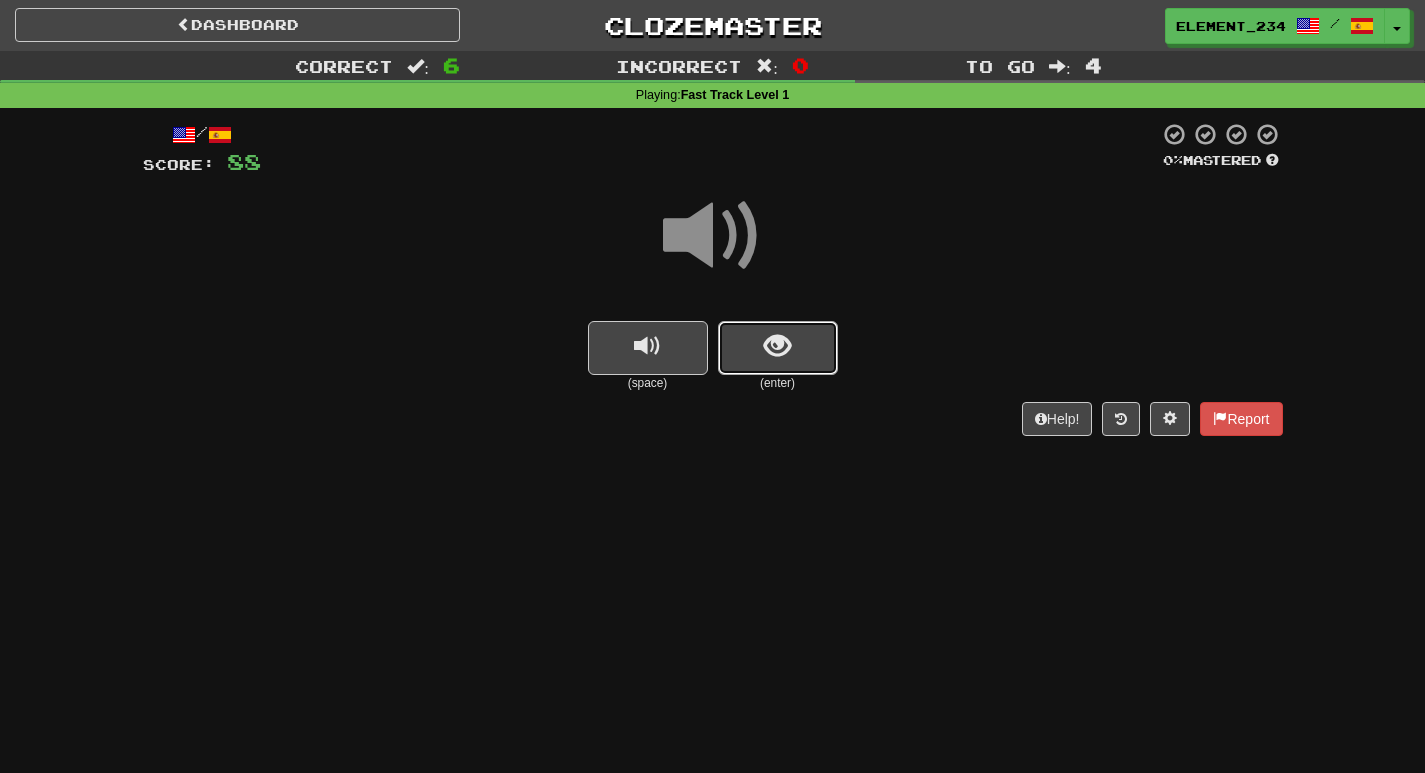 click at bounding box center (777, 346) 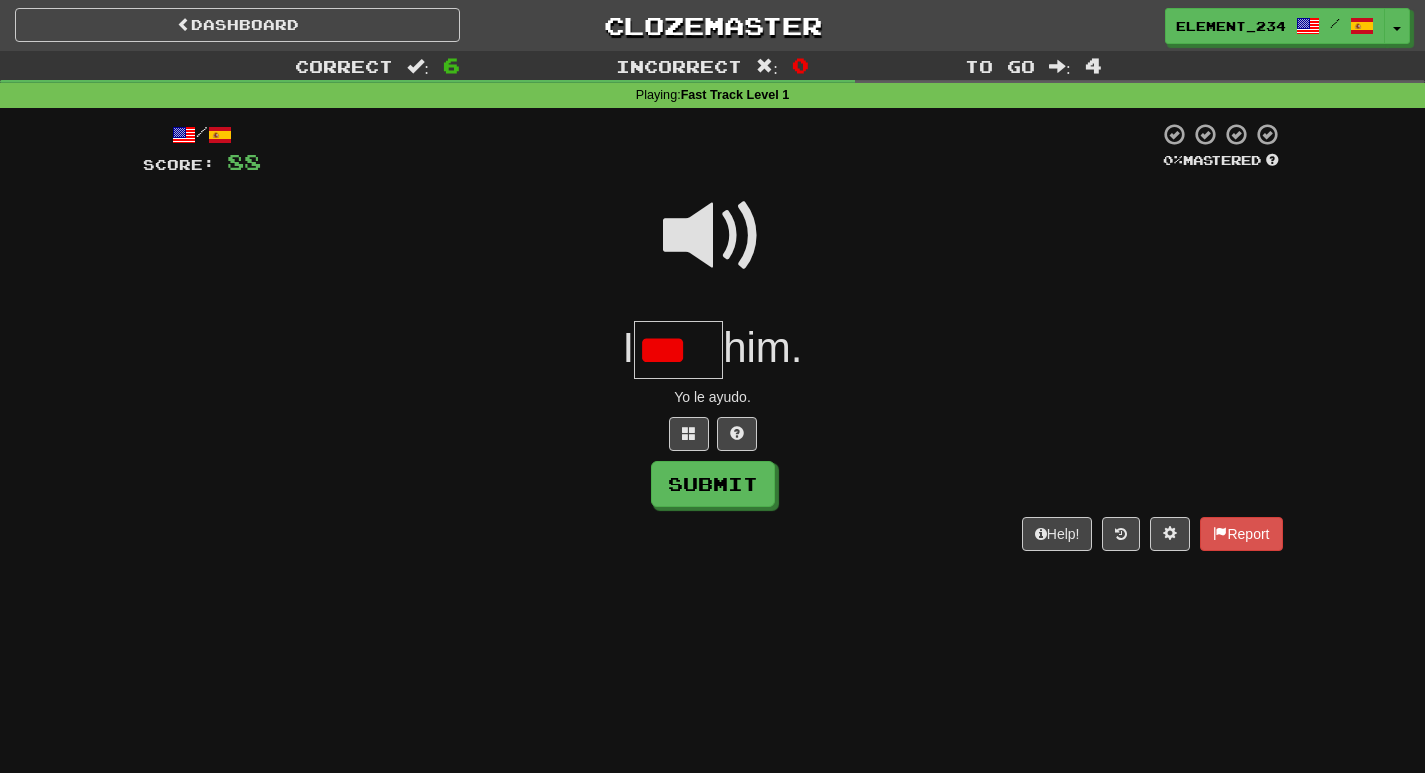 scroll, scrollTop: 0, scrollLeft: 0, axis: both 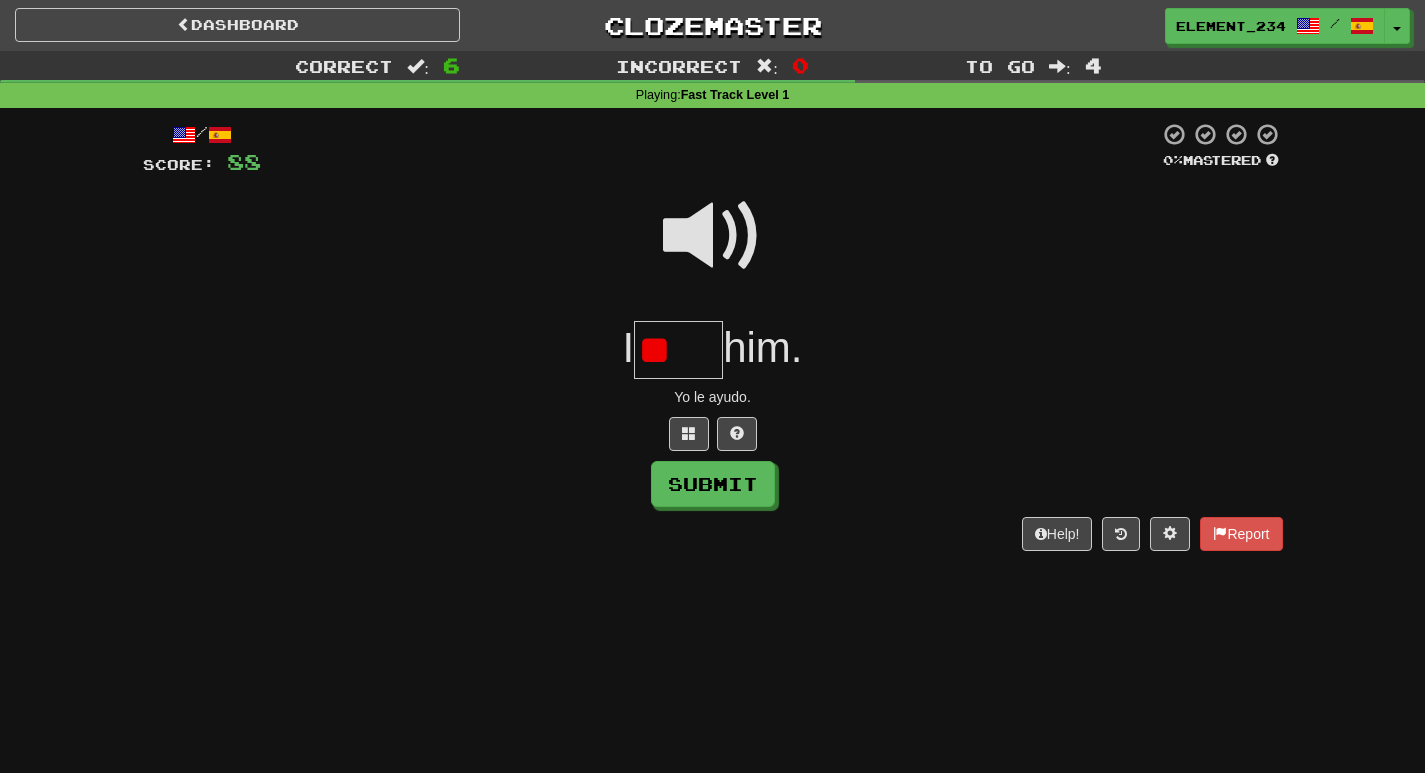 type on "*" 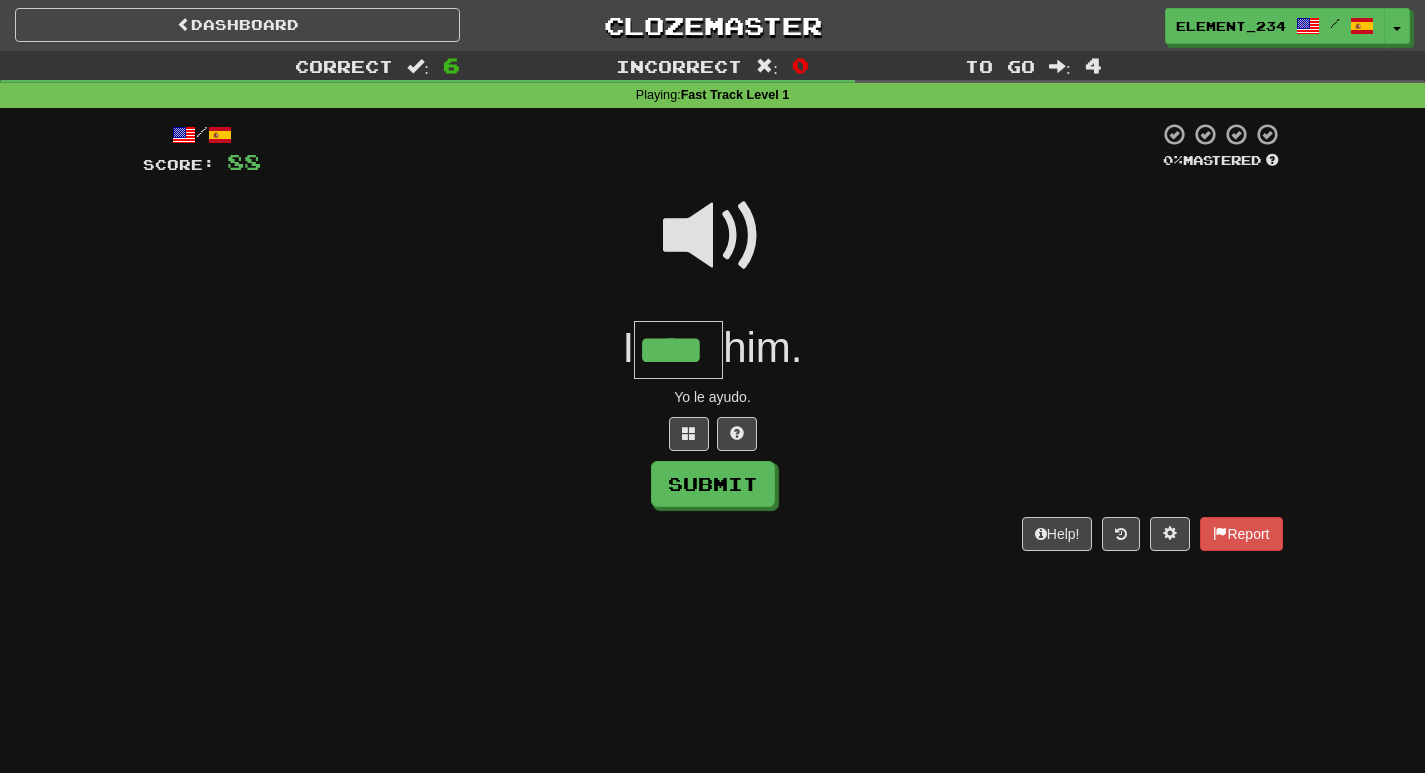 type on "****" 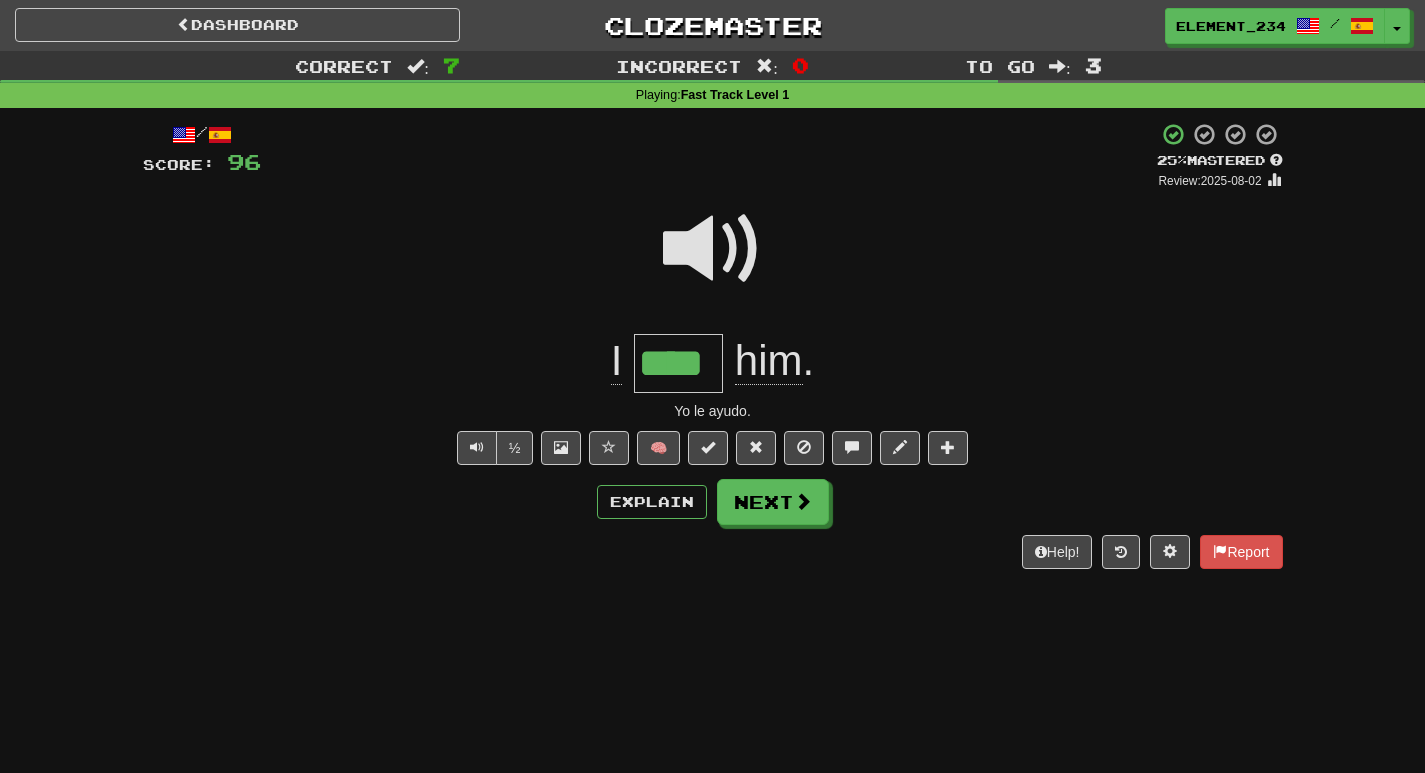 click at bounding box center [713, 249] 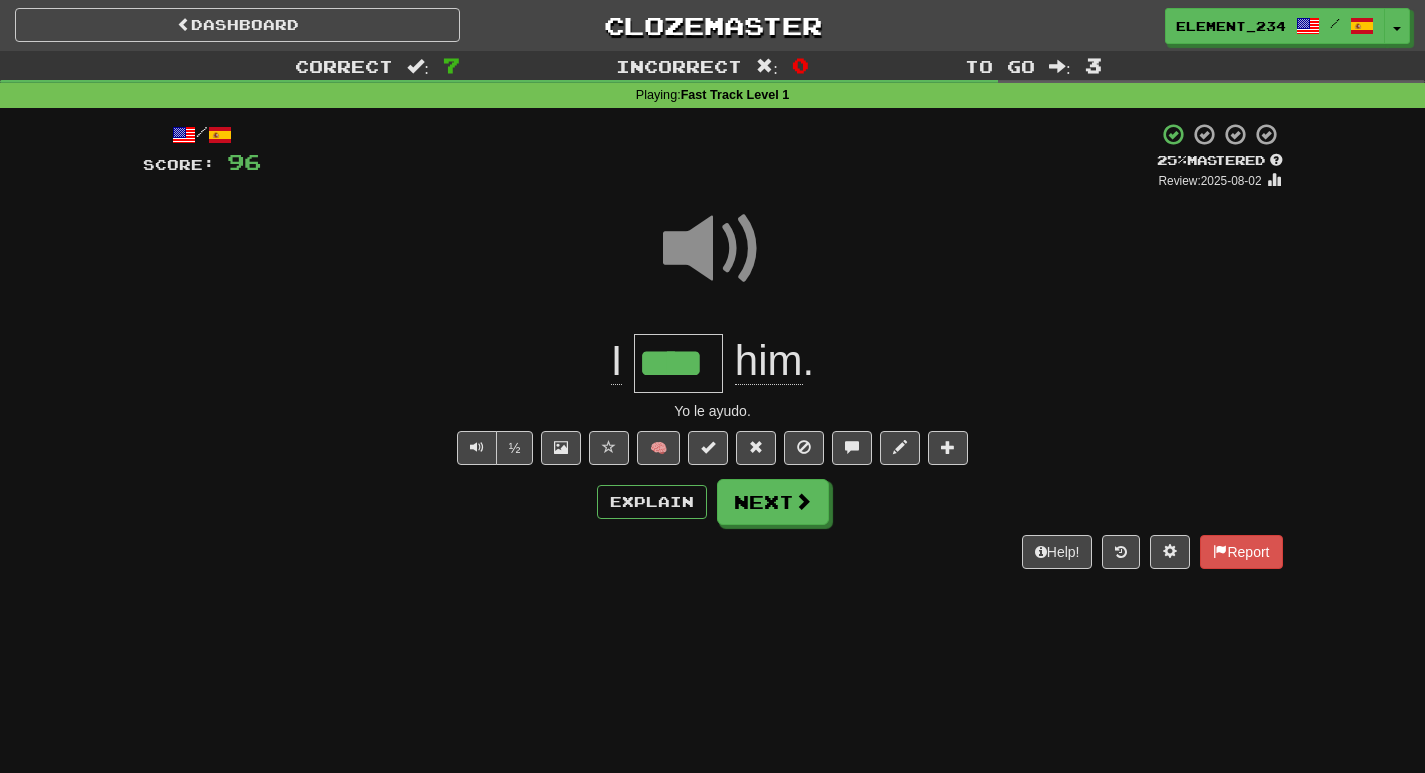 click at bounding box center (713, 249) 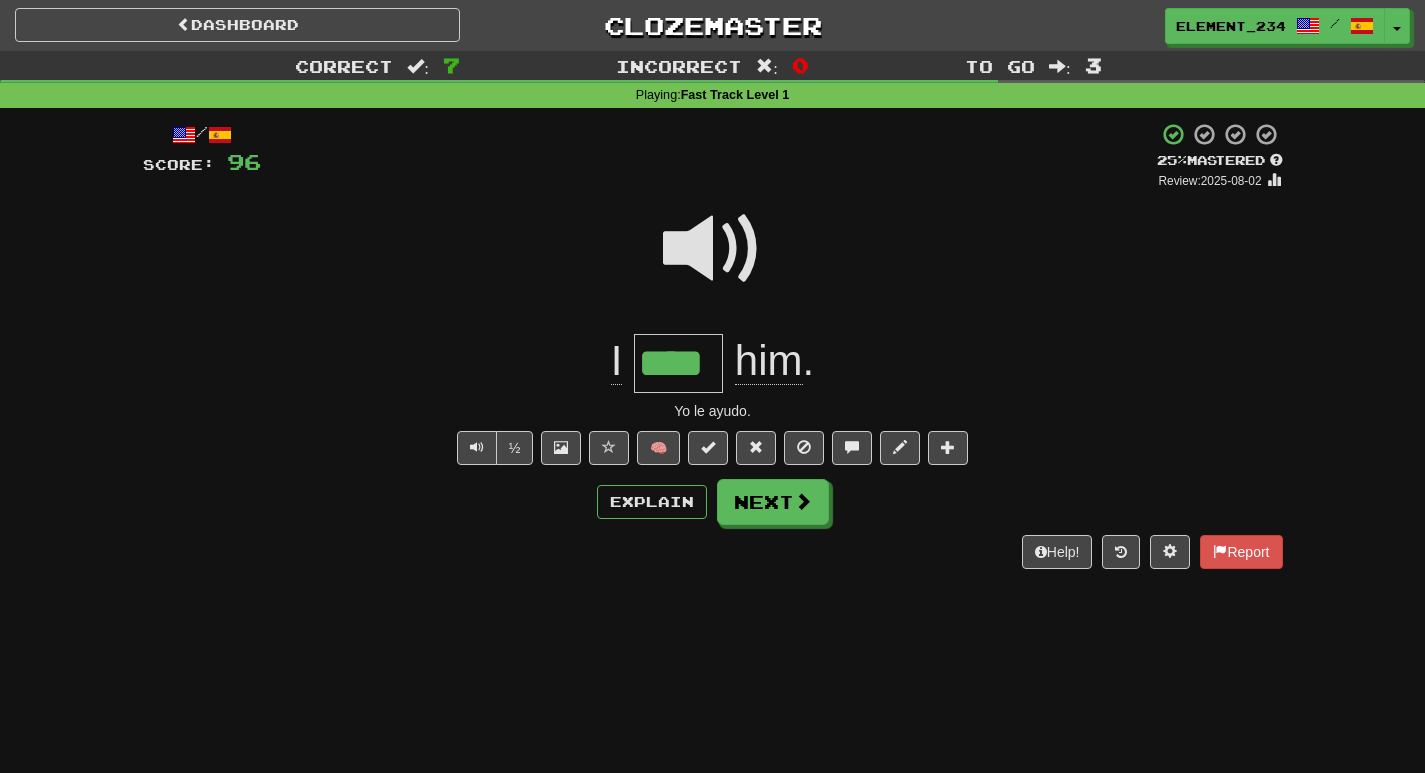 click at bounding box center (713, 249) 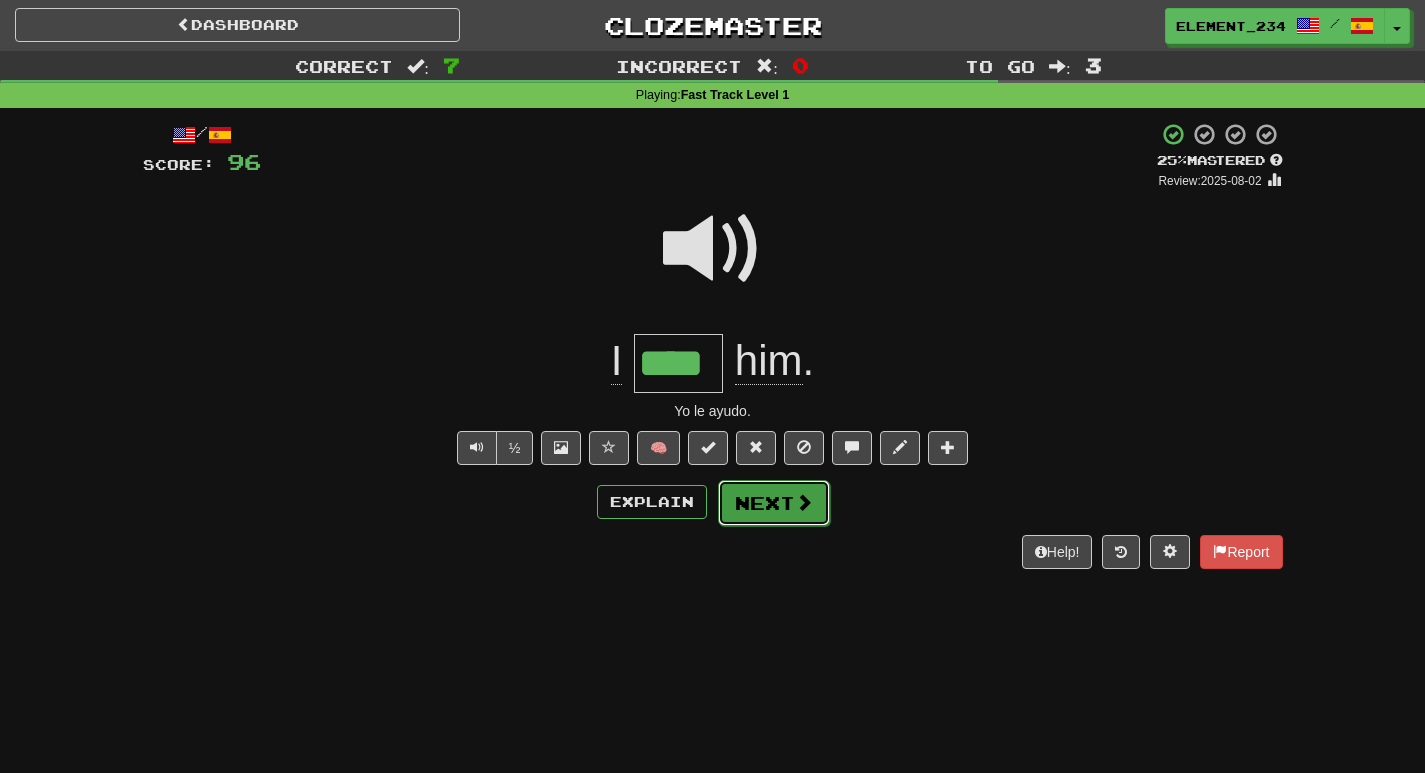 click on "Next" at bounding box center [774, 503] 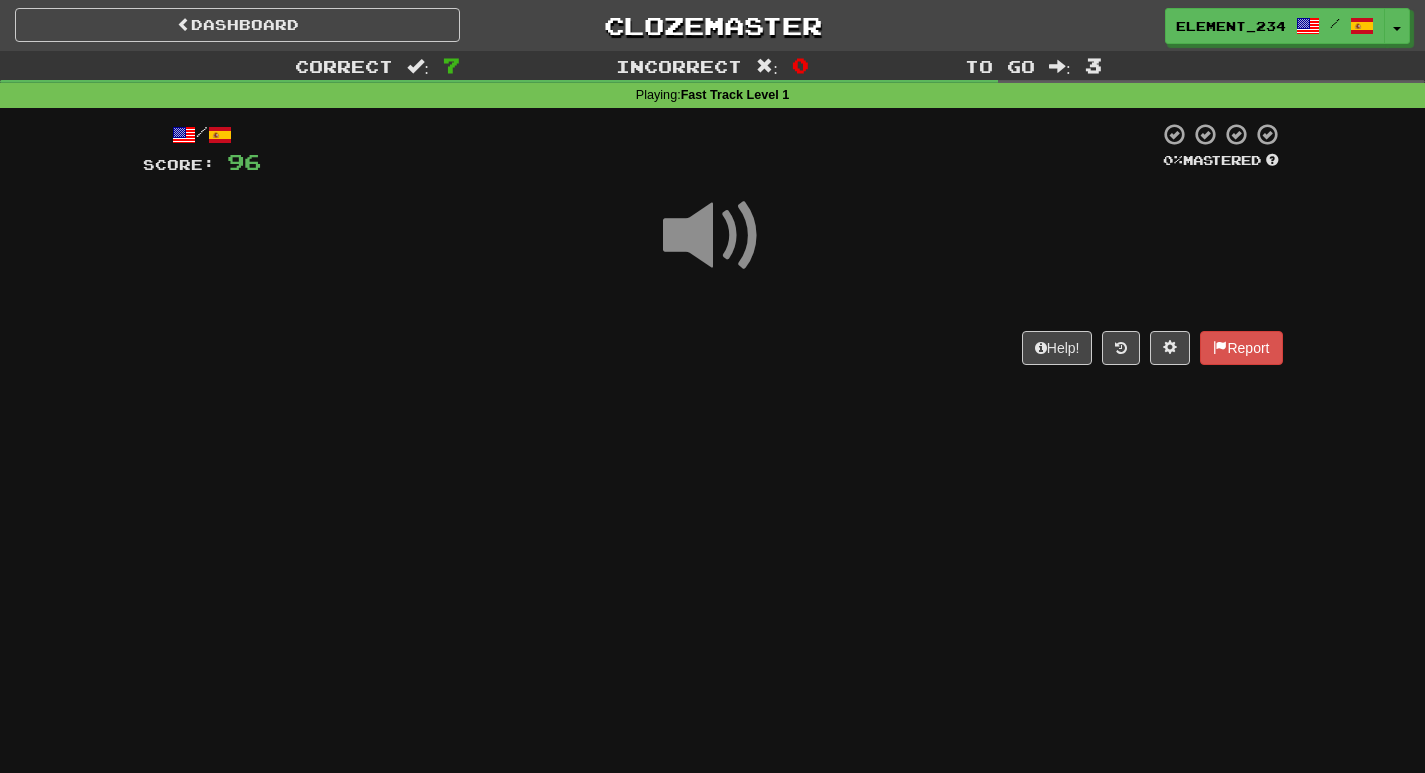 click at bounding box center (713, 236) 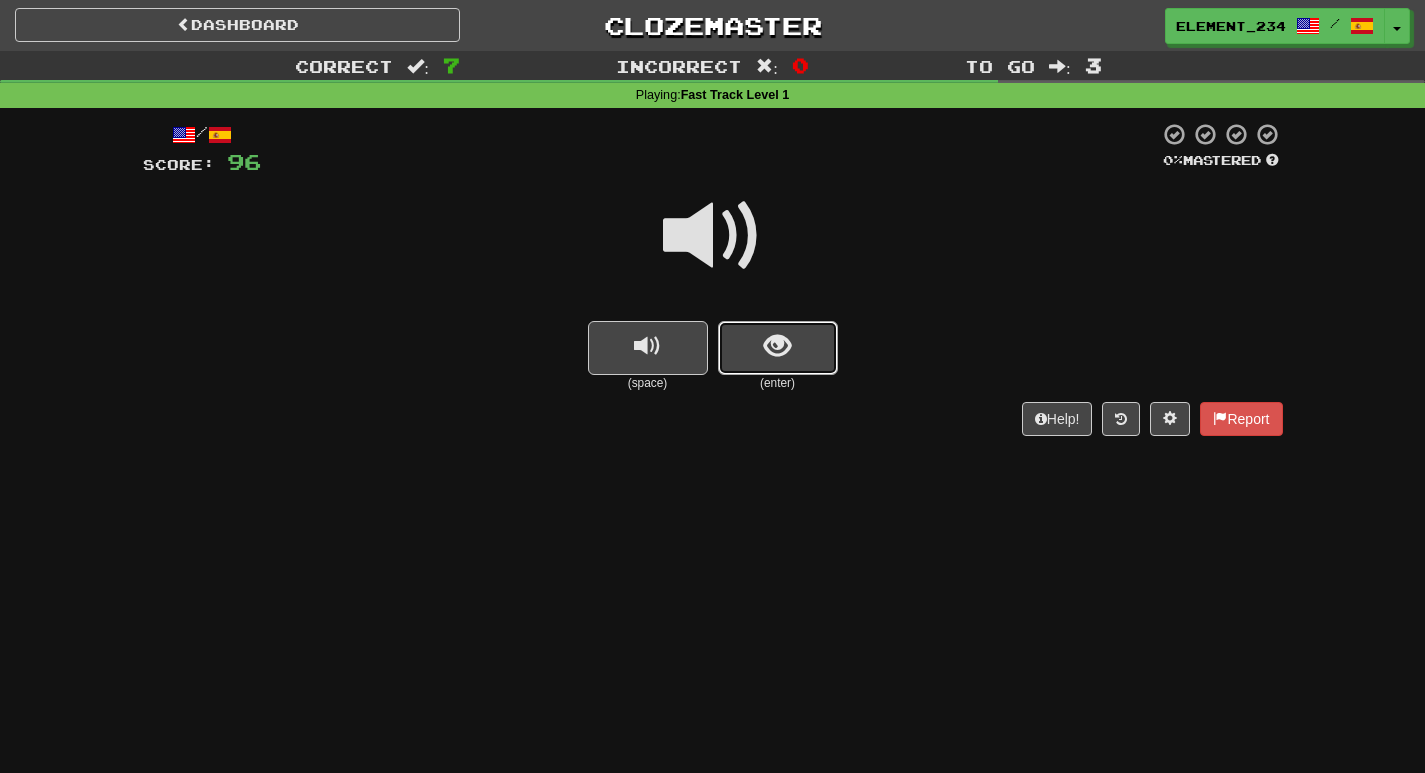 click at bounding box center (778, 348) 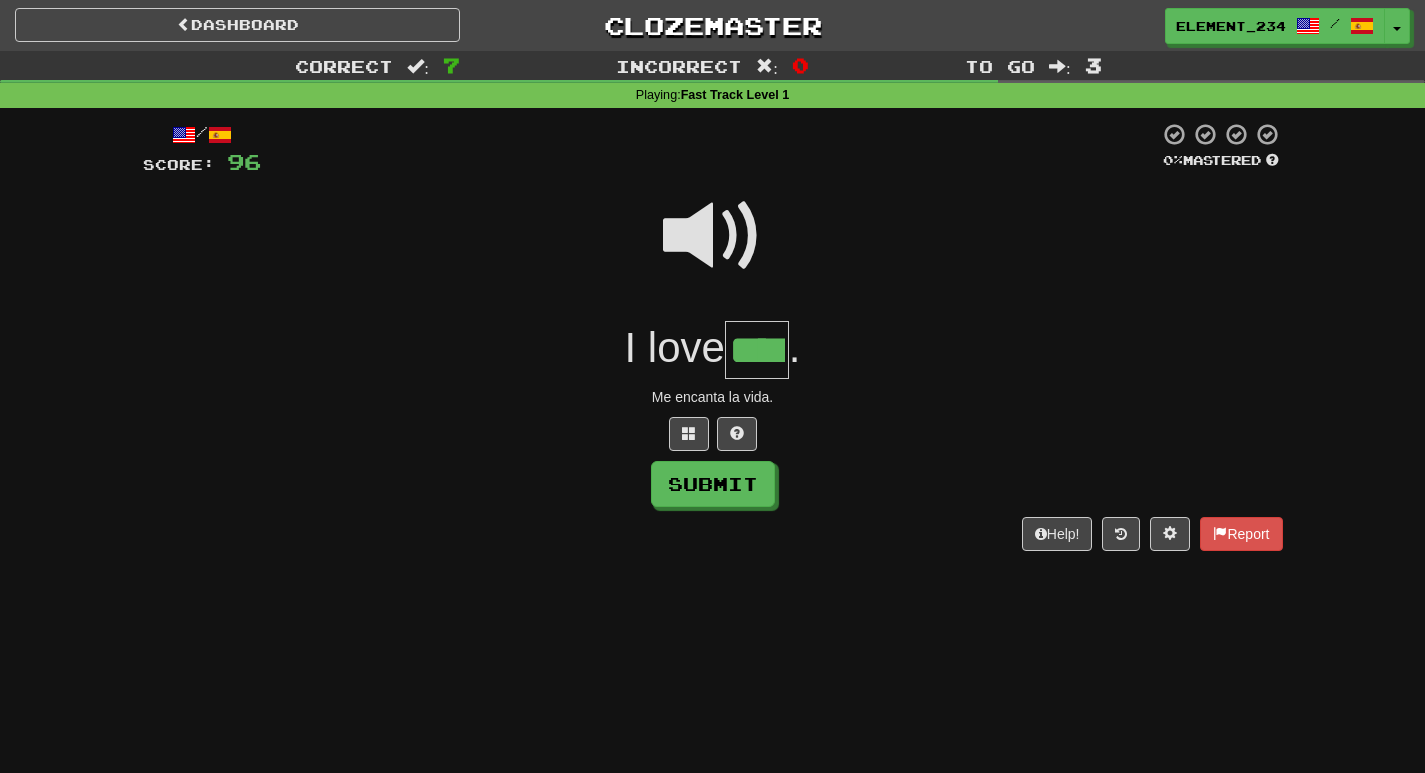 type on "****" 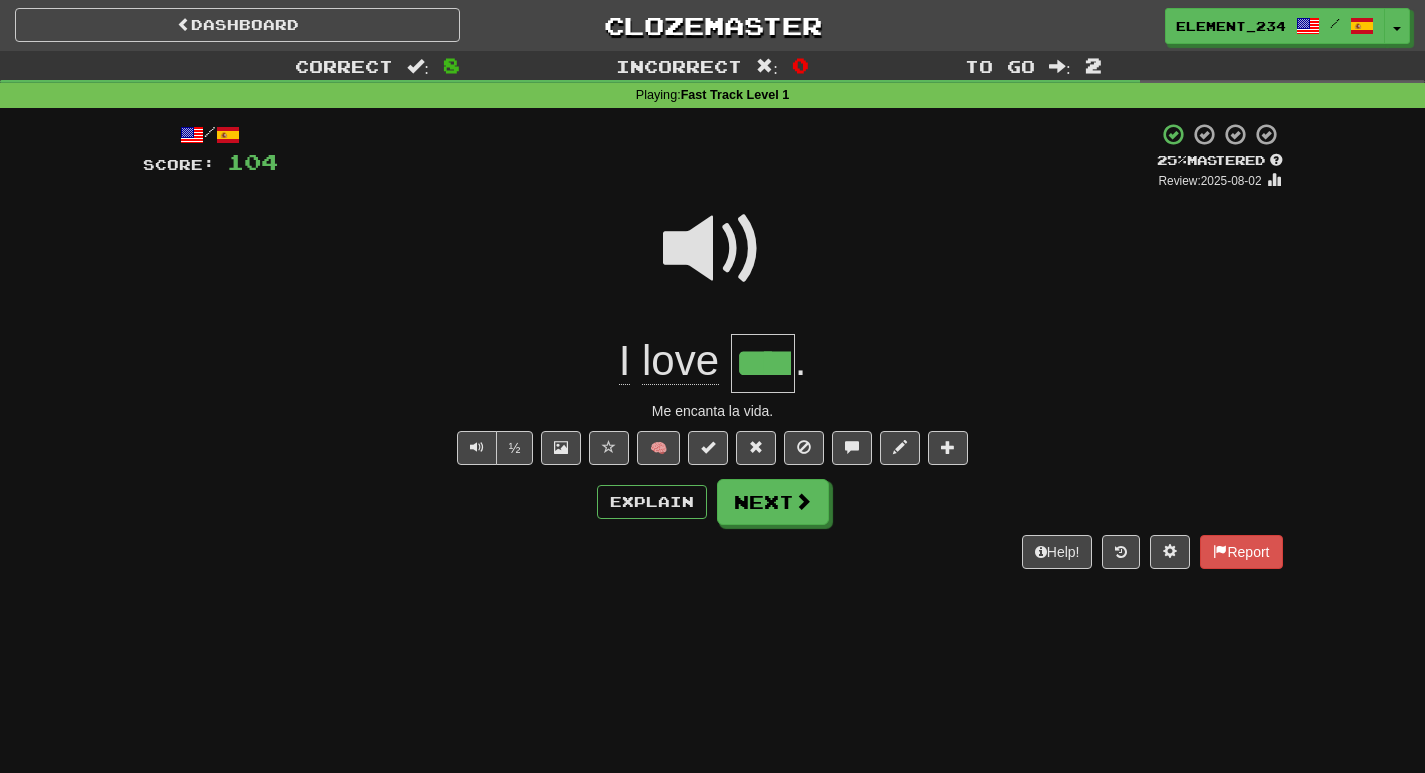 click at bounding box center (713, 249) 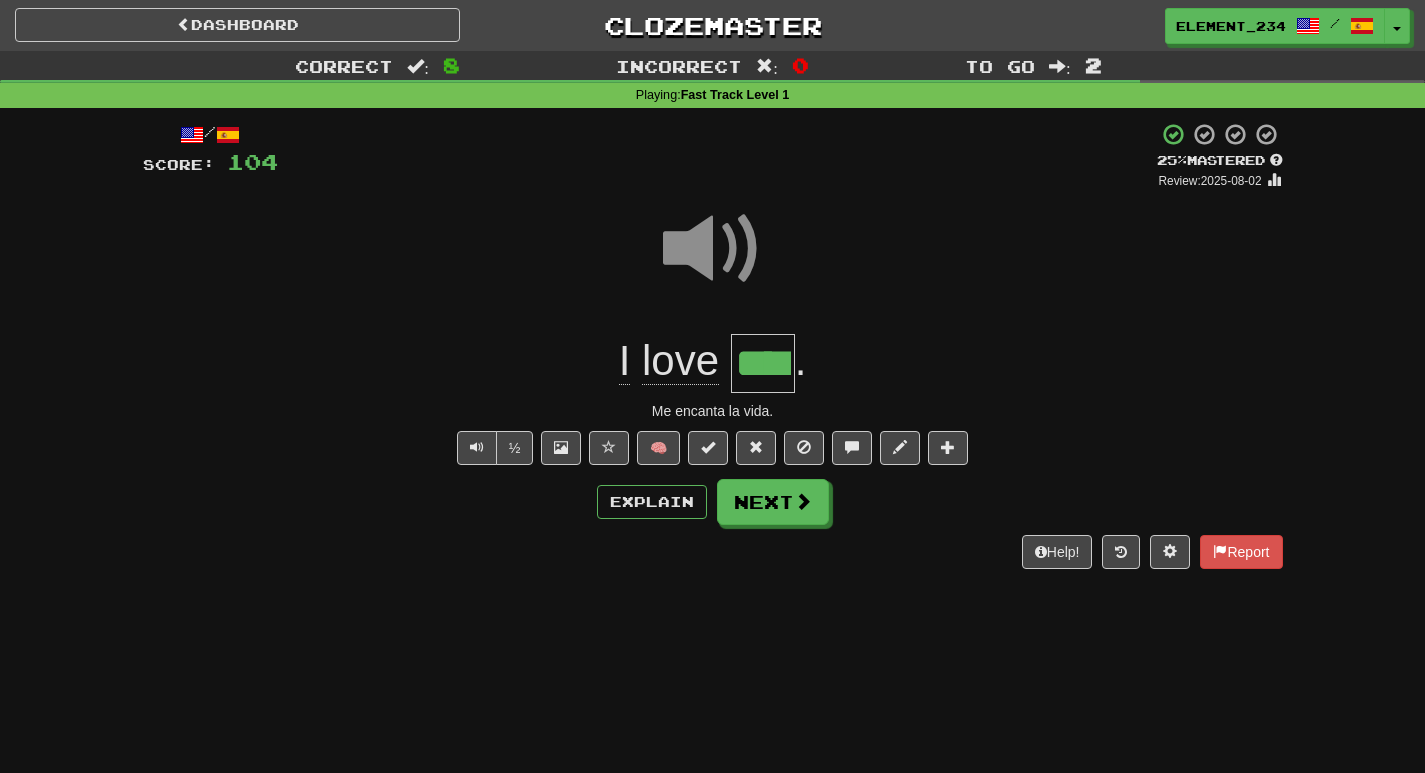click at bounding box center [713, 249] 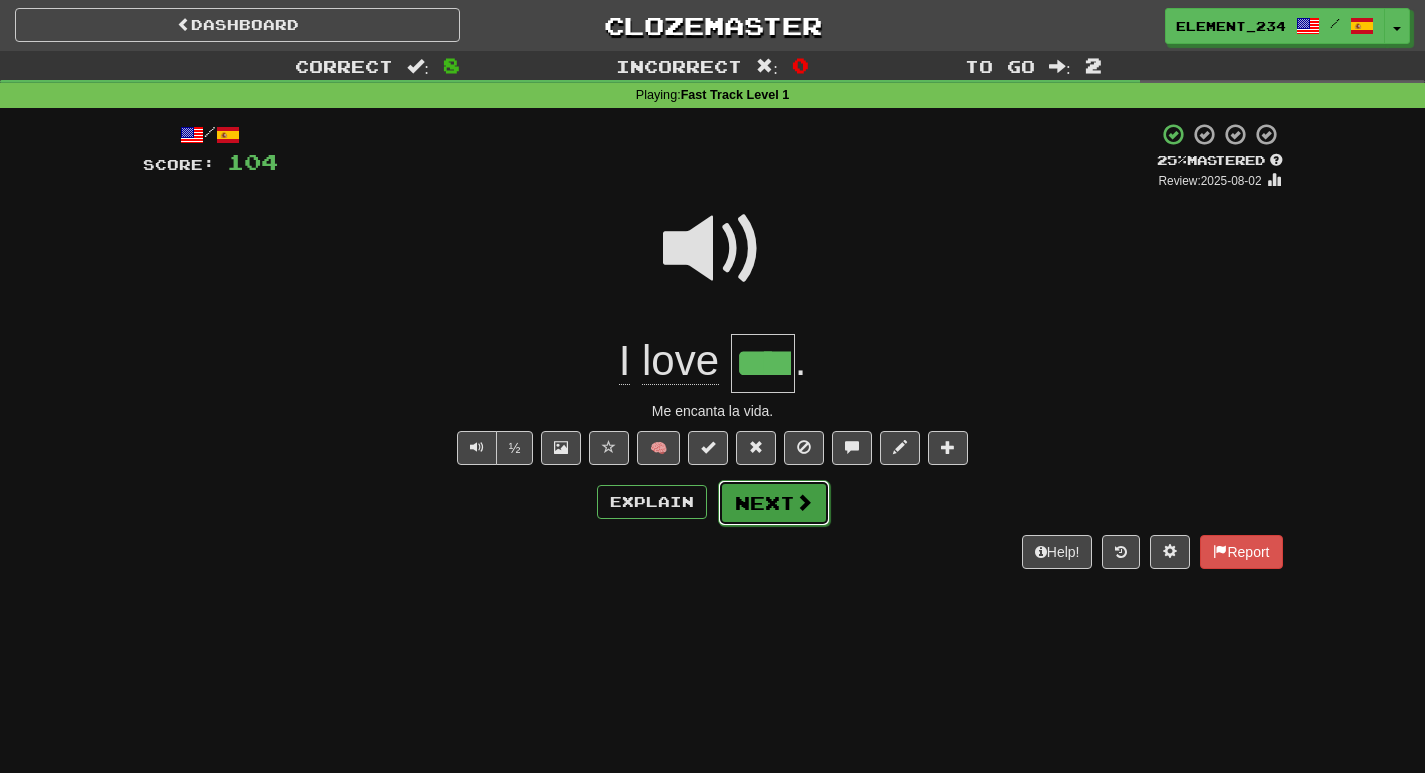 click at bounding box center [804, 502] 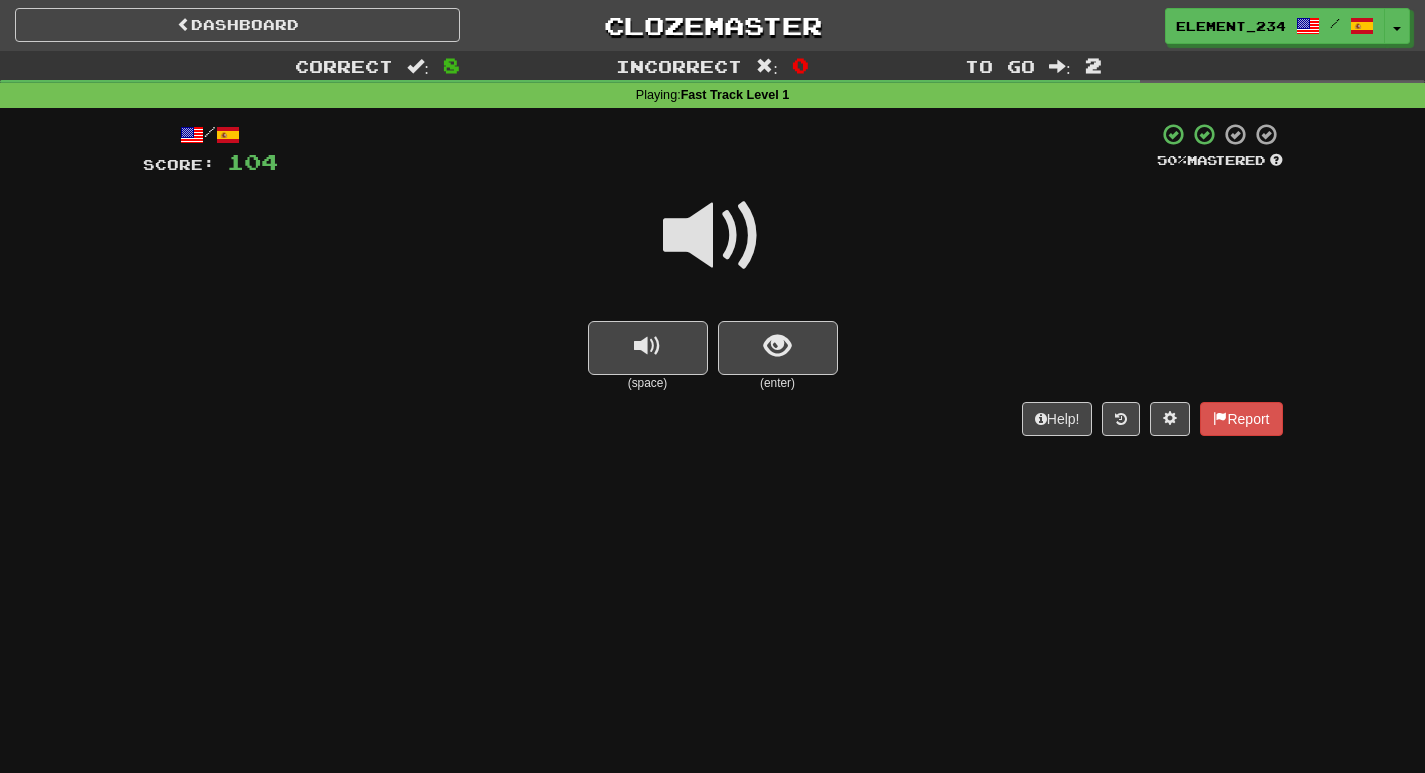 click at bounding box center (713, 236) 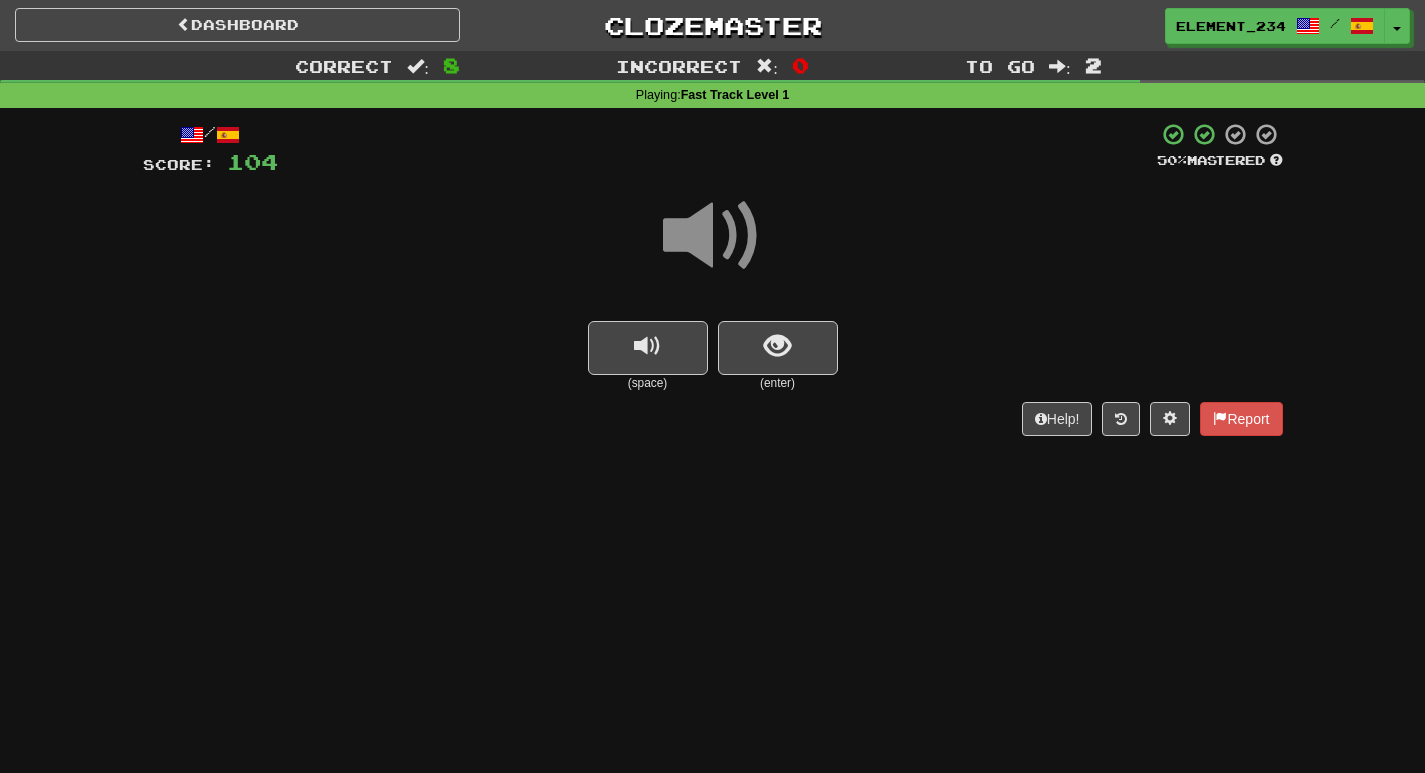 click at bounding box center [713, 236] 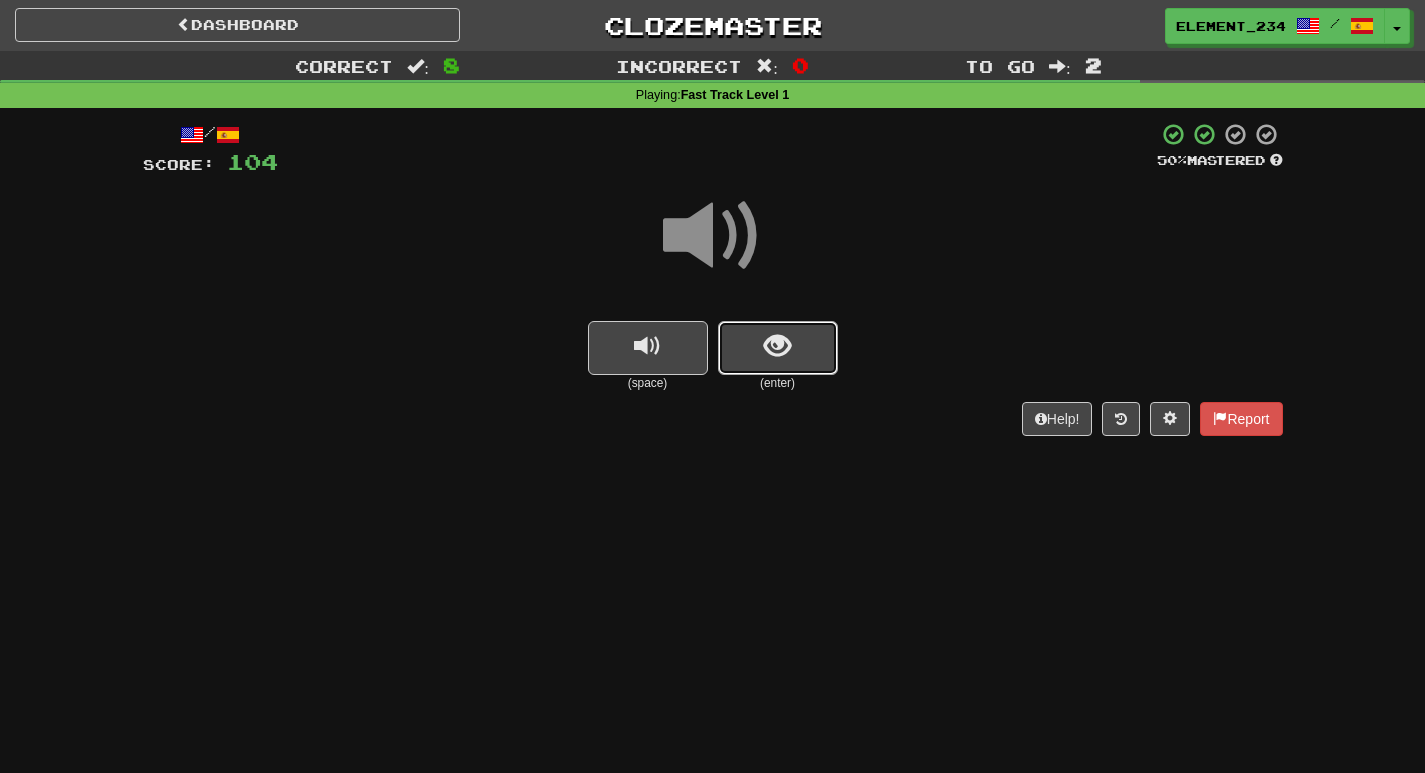 click at bounding box center [778, 348] 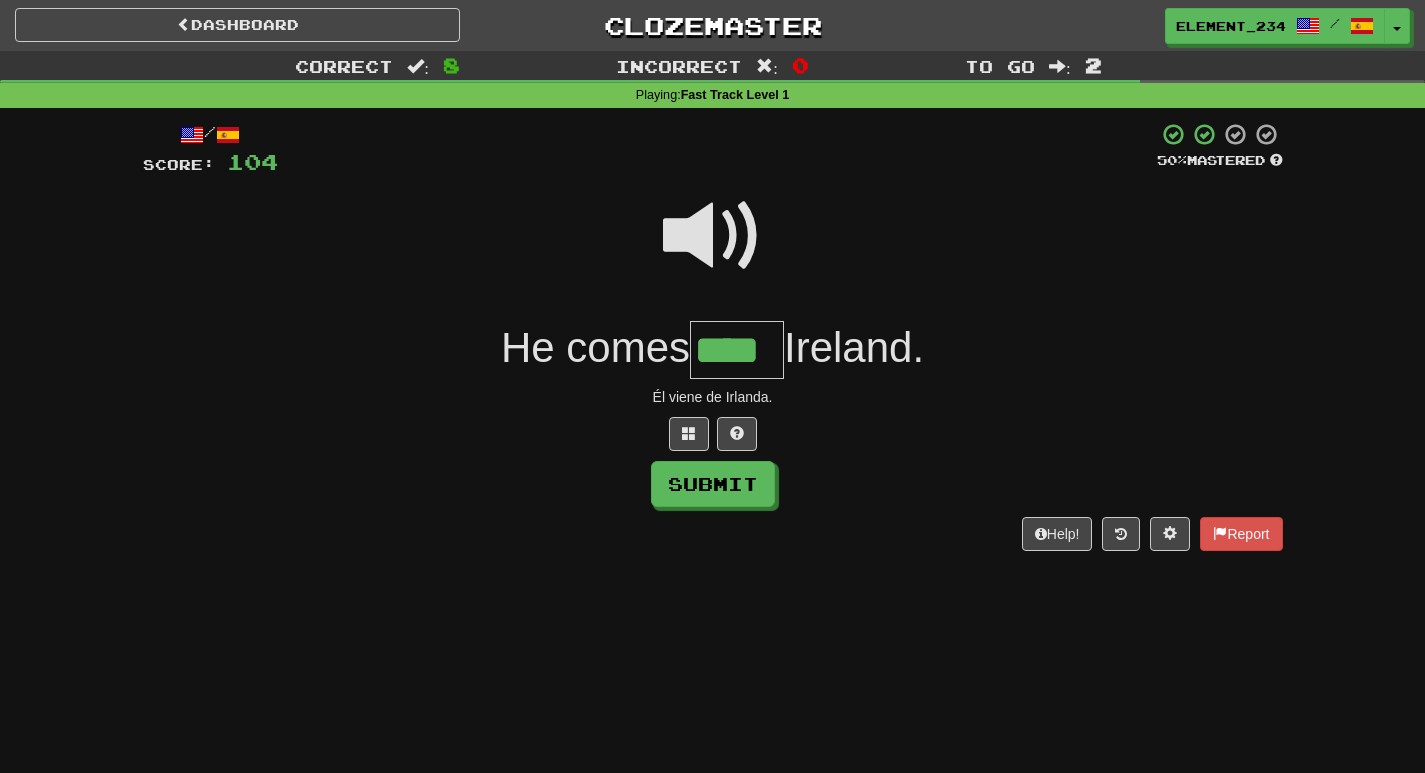type on "****" 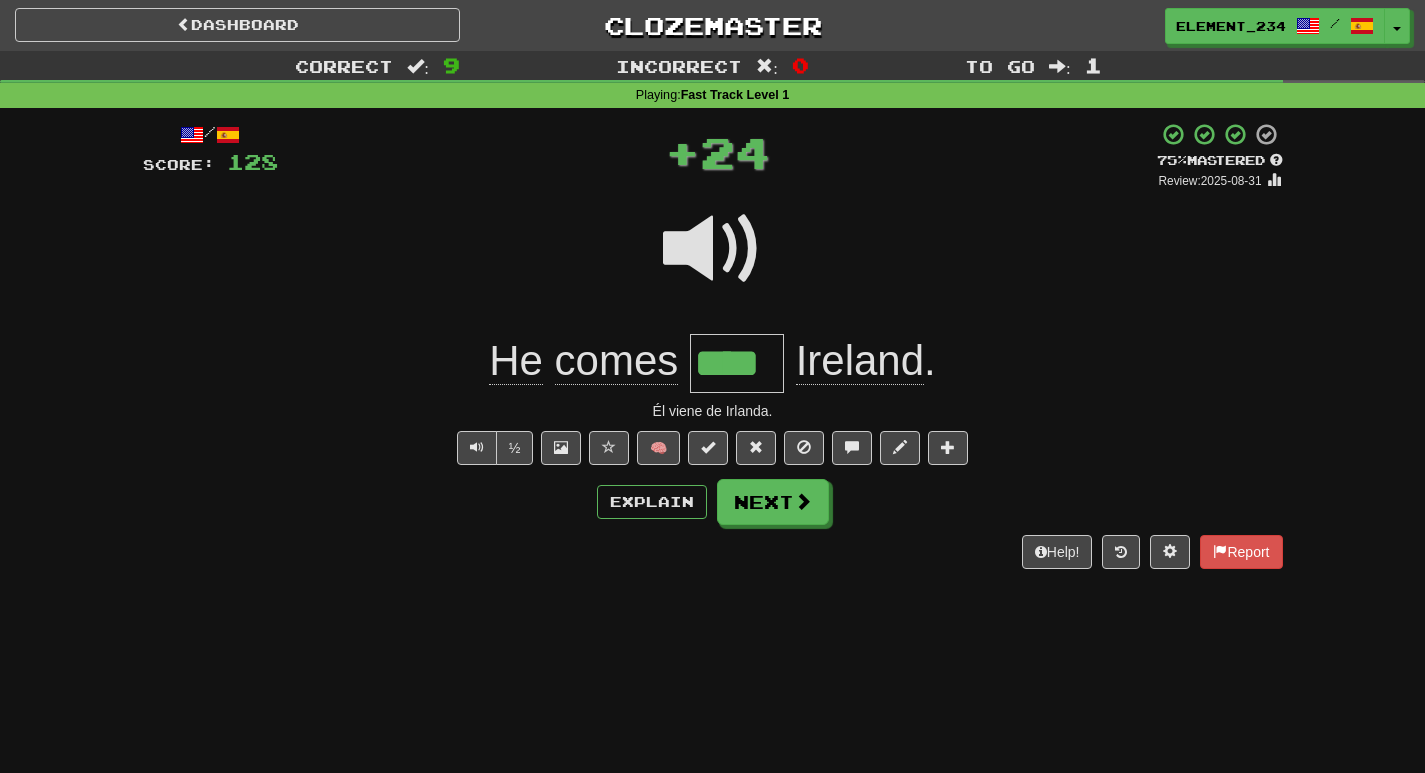 click at bounding box center (713, 249) 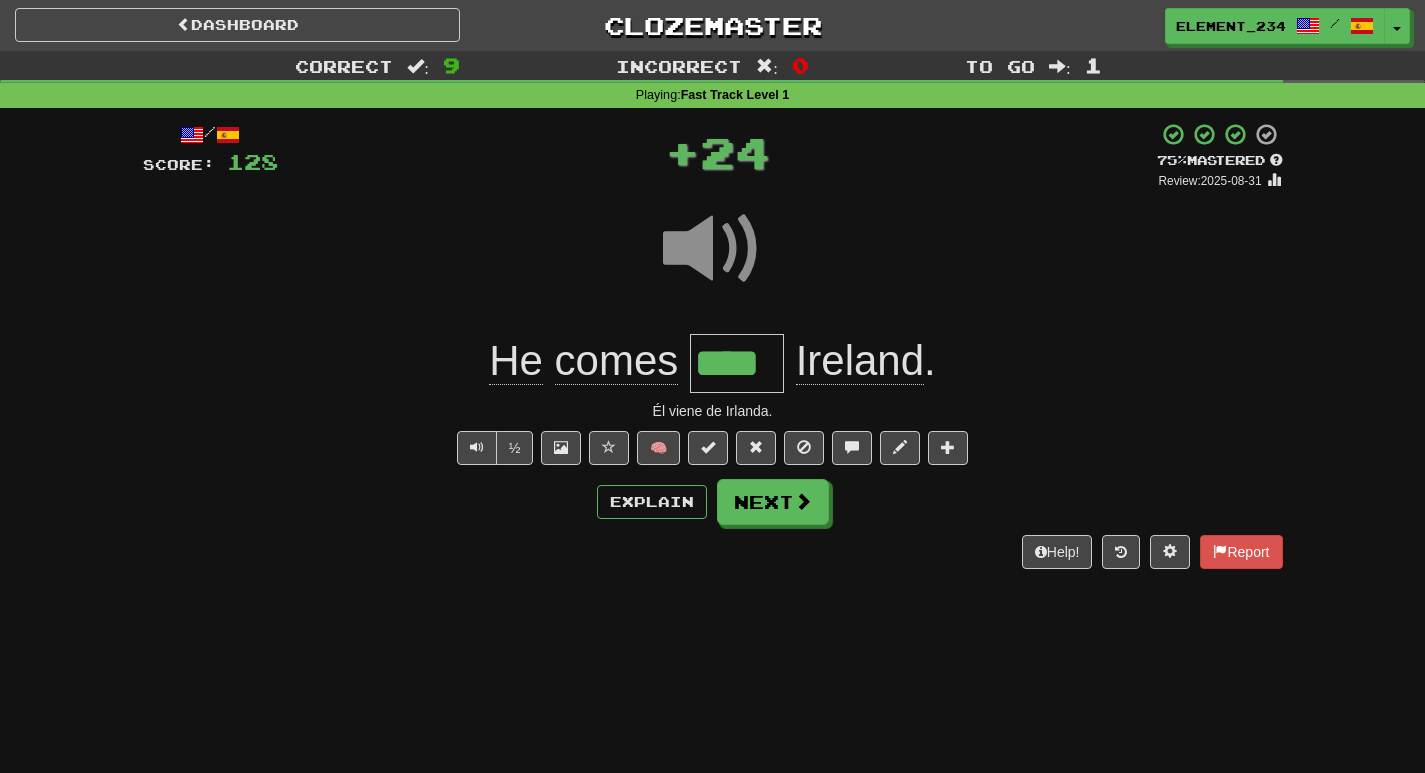 click at bounding box center (713, 249) 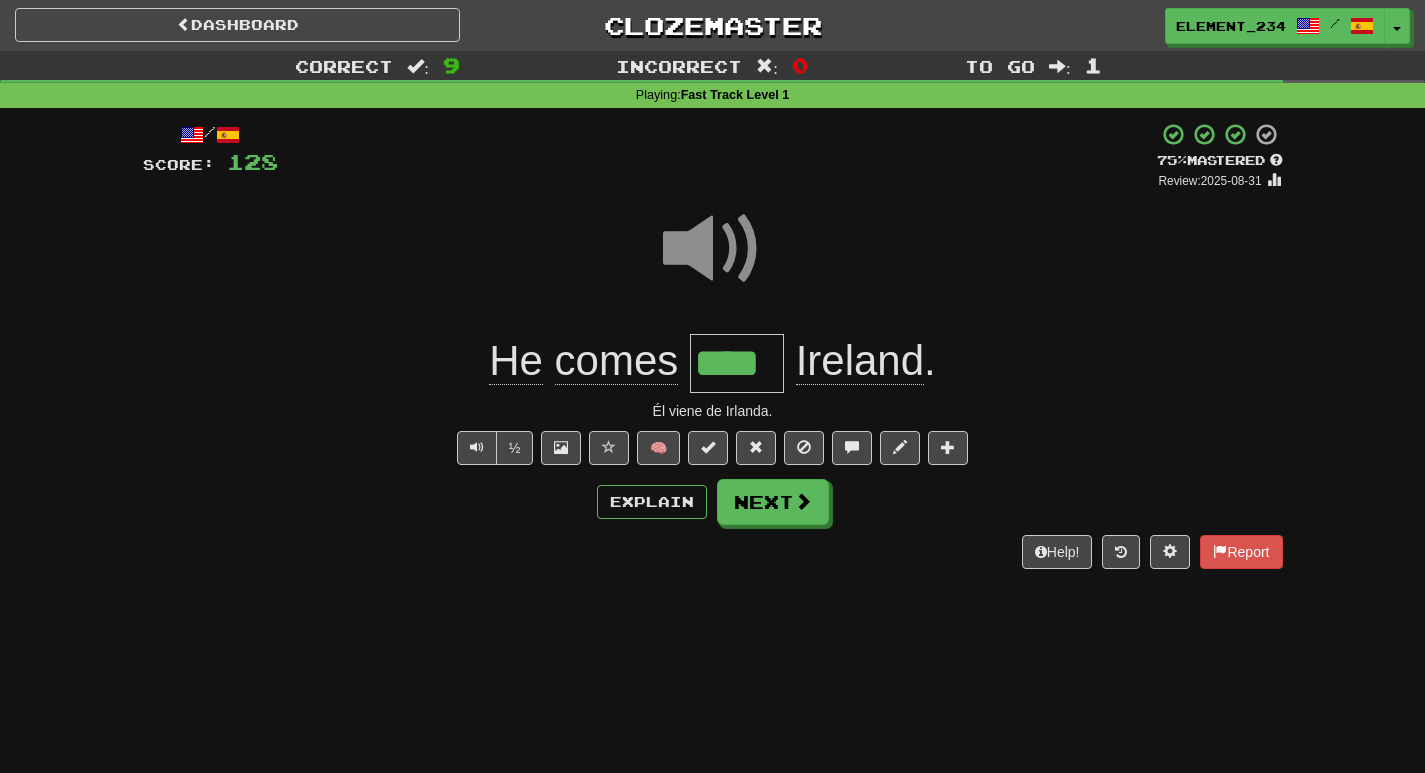 click at bounding box center (713, 249) 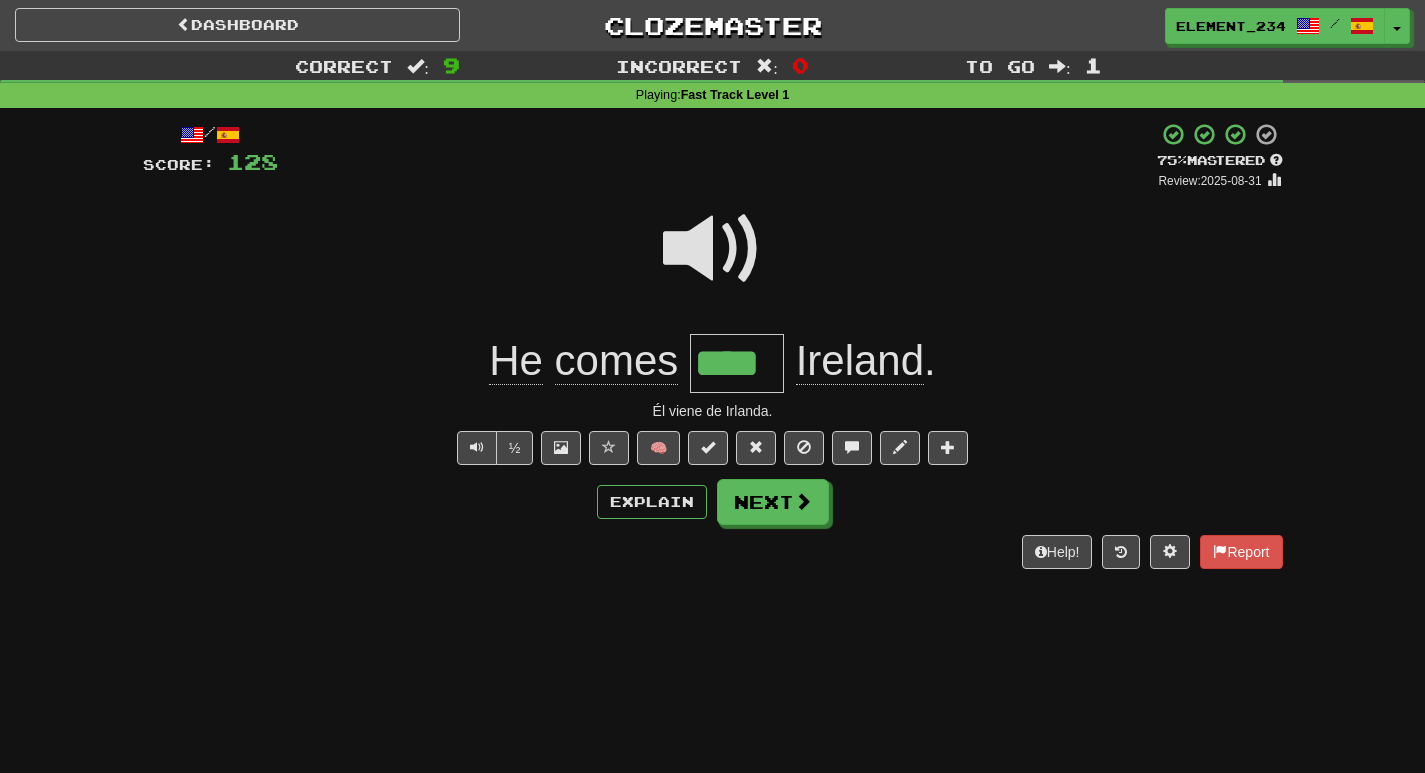 click at bounding box center [713, 249] 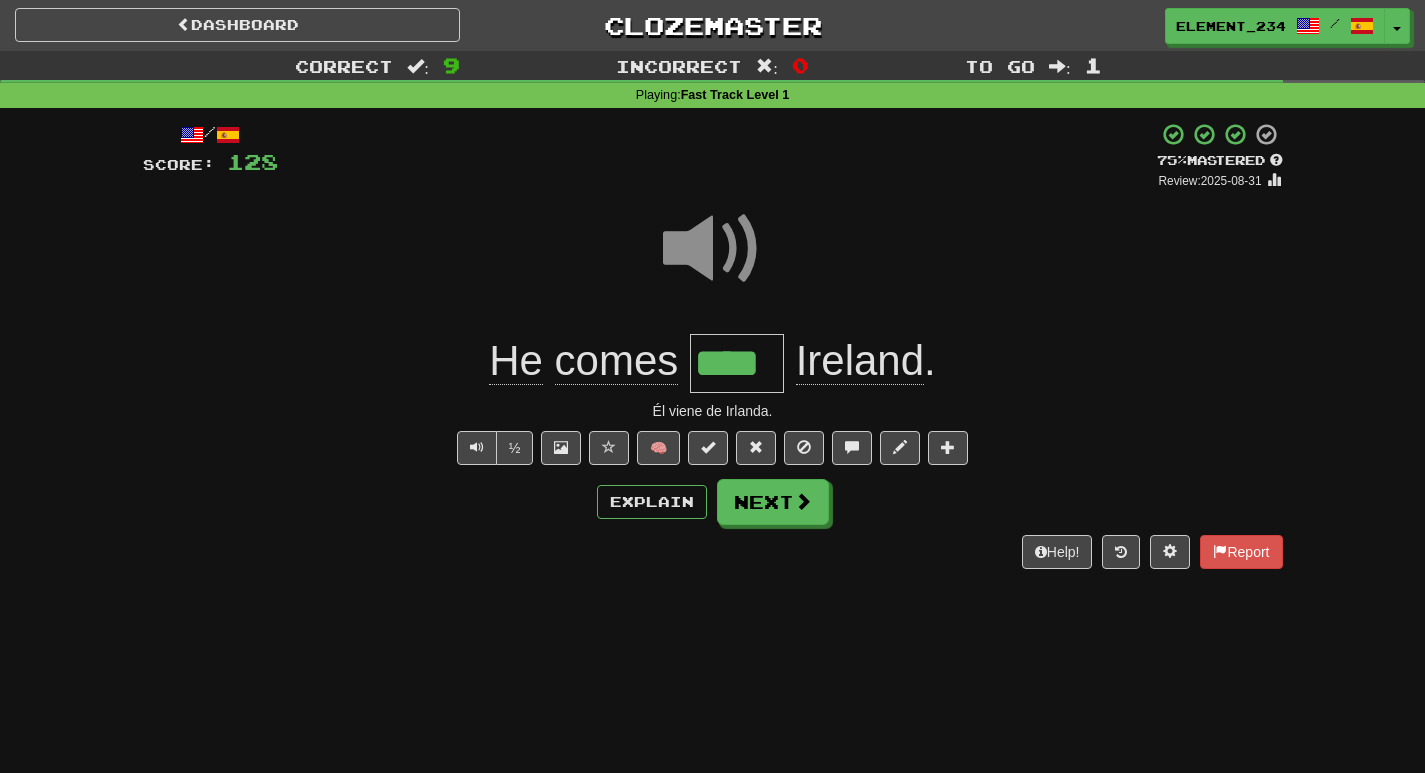 click at bounding box center [713, 249] 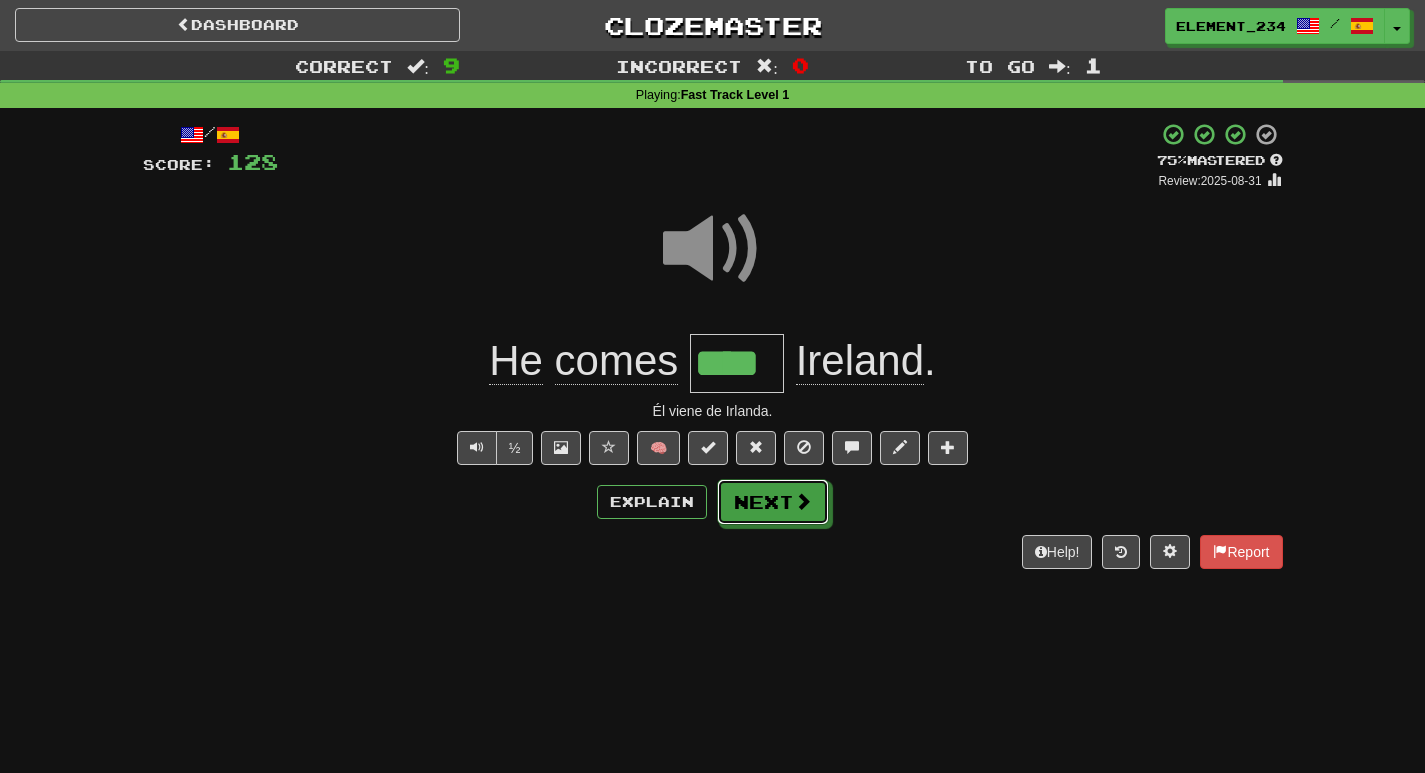 click on "Next" at bounding box center (773, 502) 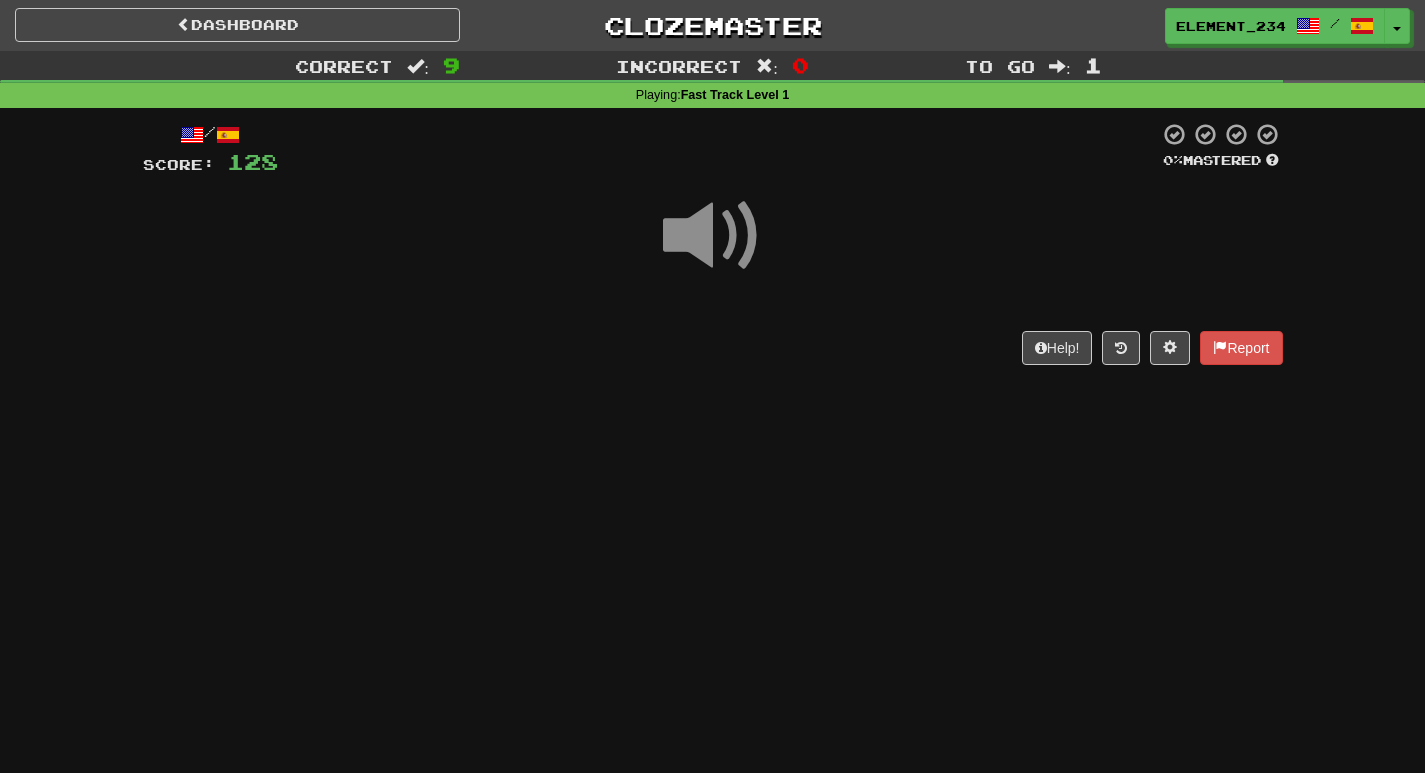 click at bounding box center [713, 236] 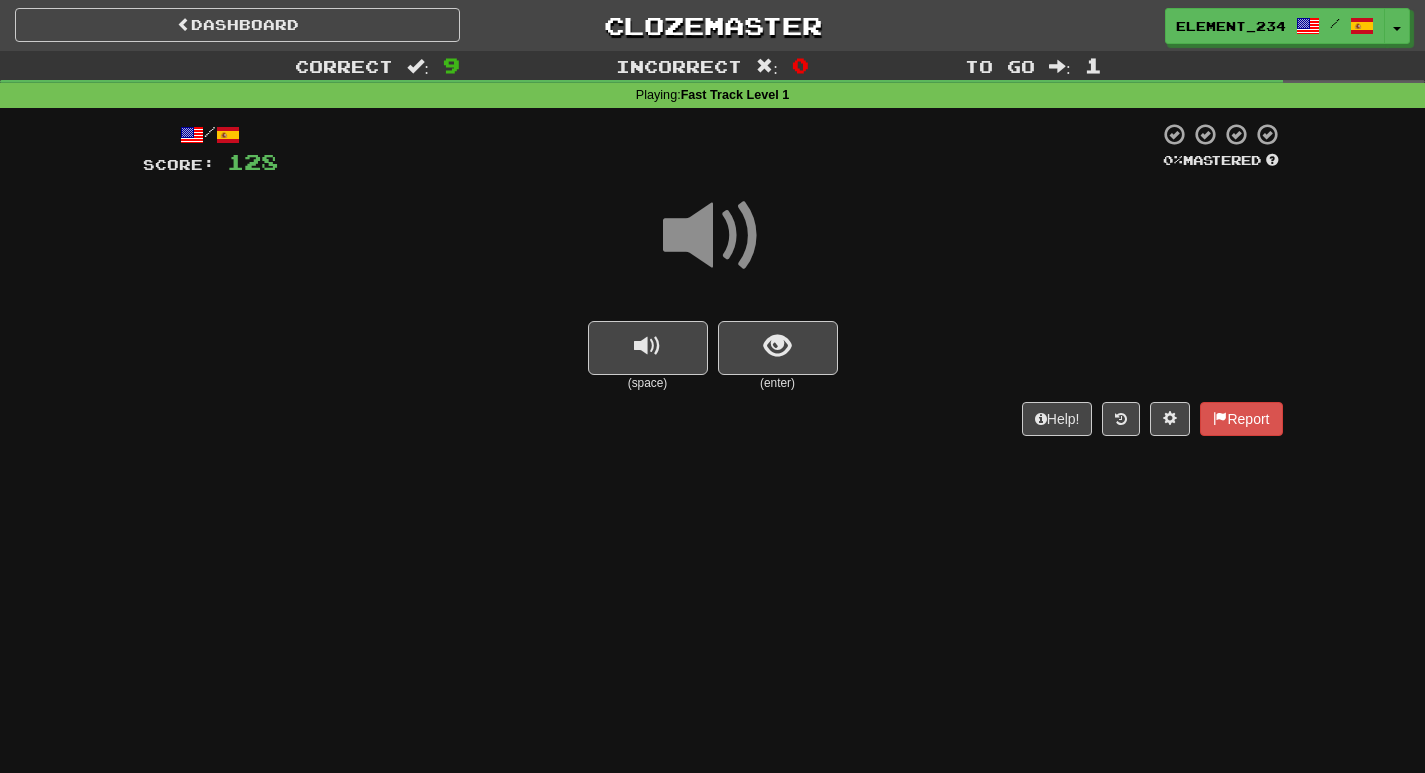 click at bounding box center (713, 236) 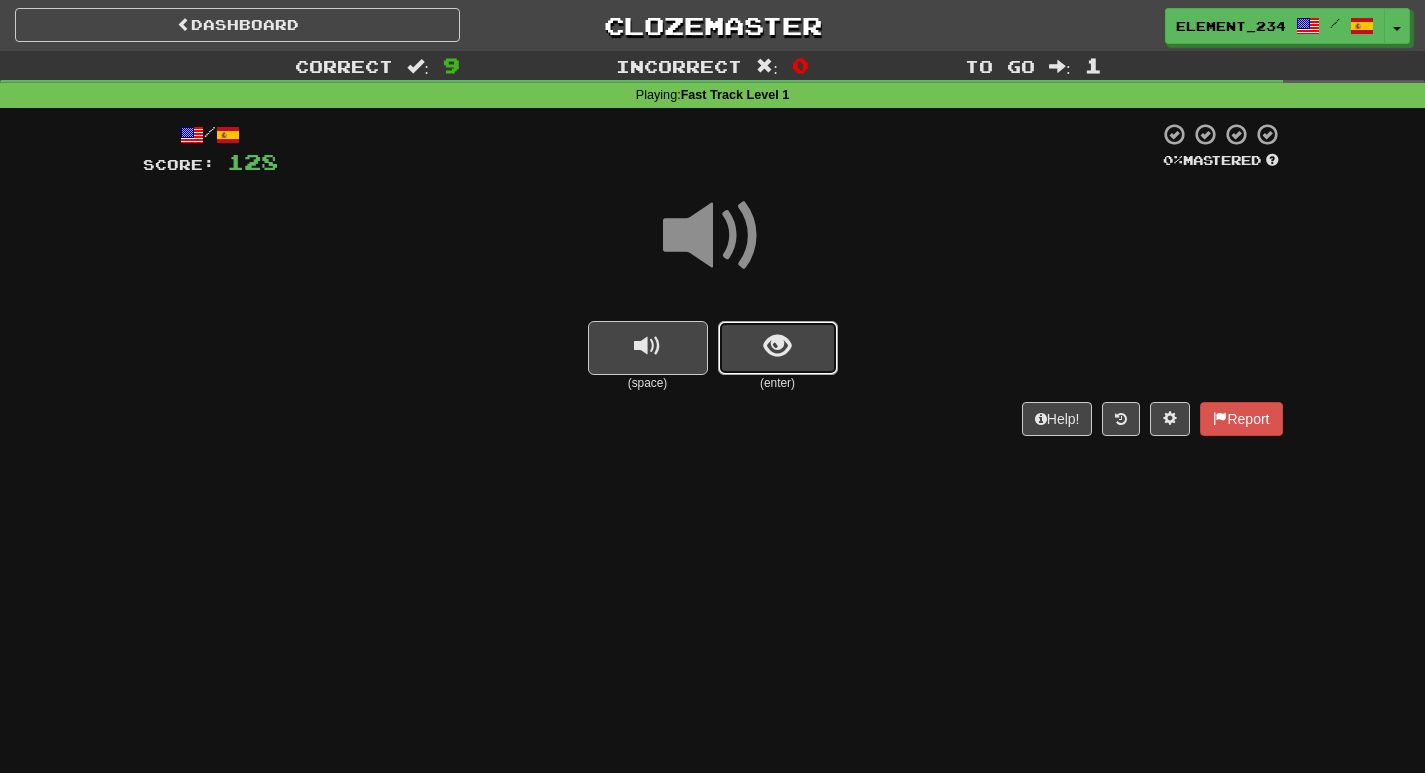 click at bounding box center (777, 346) 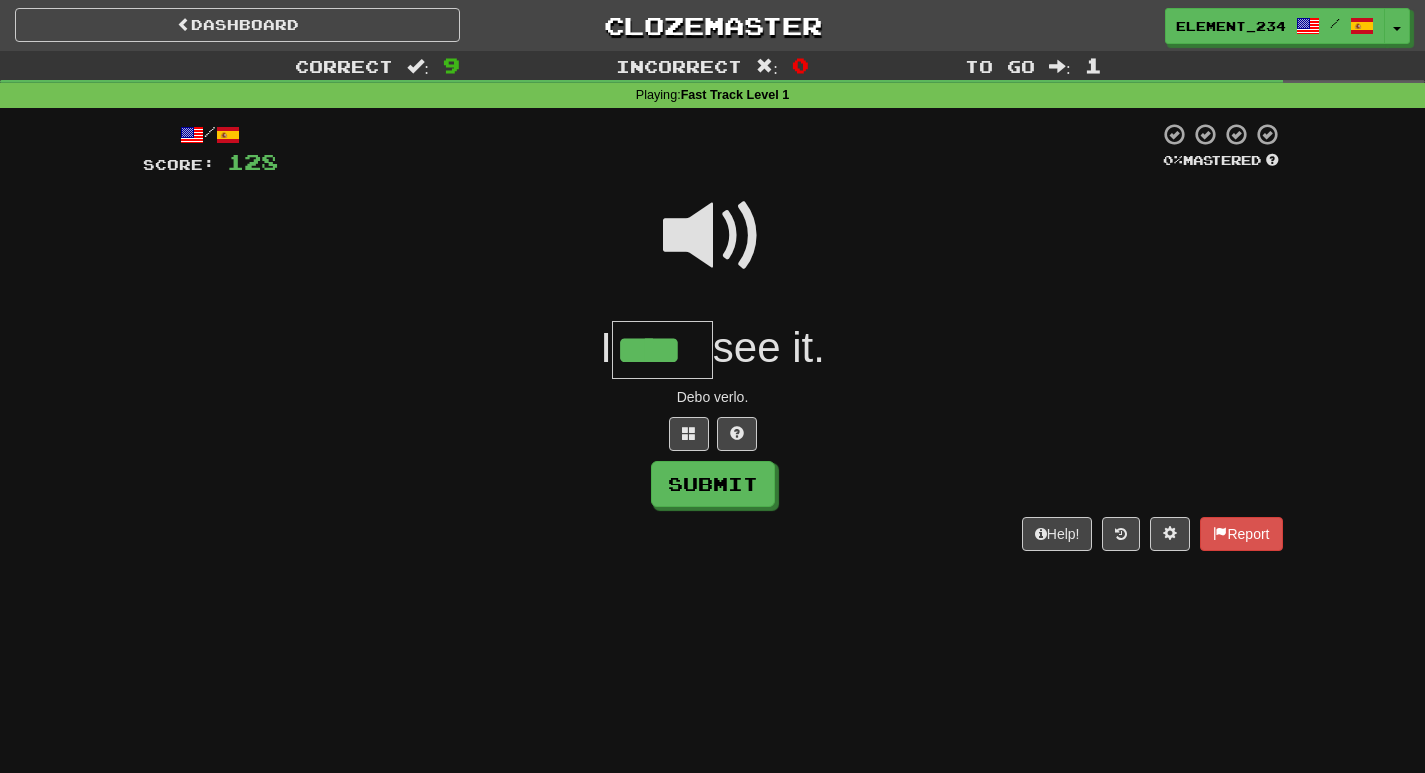type on "****" 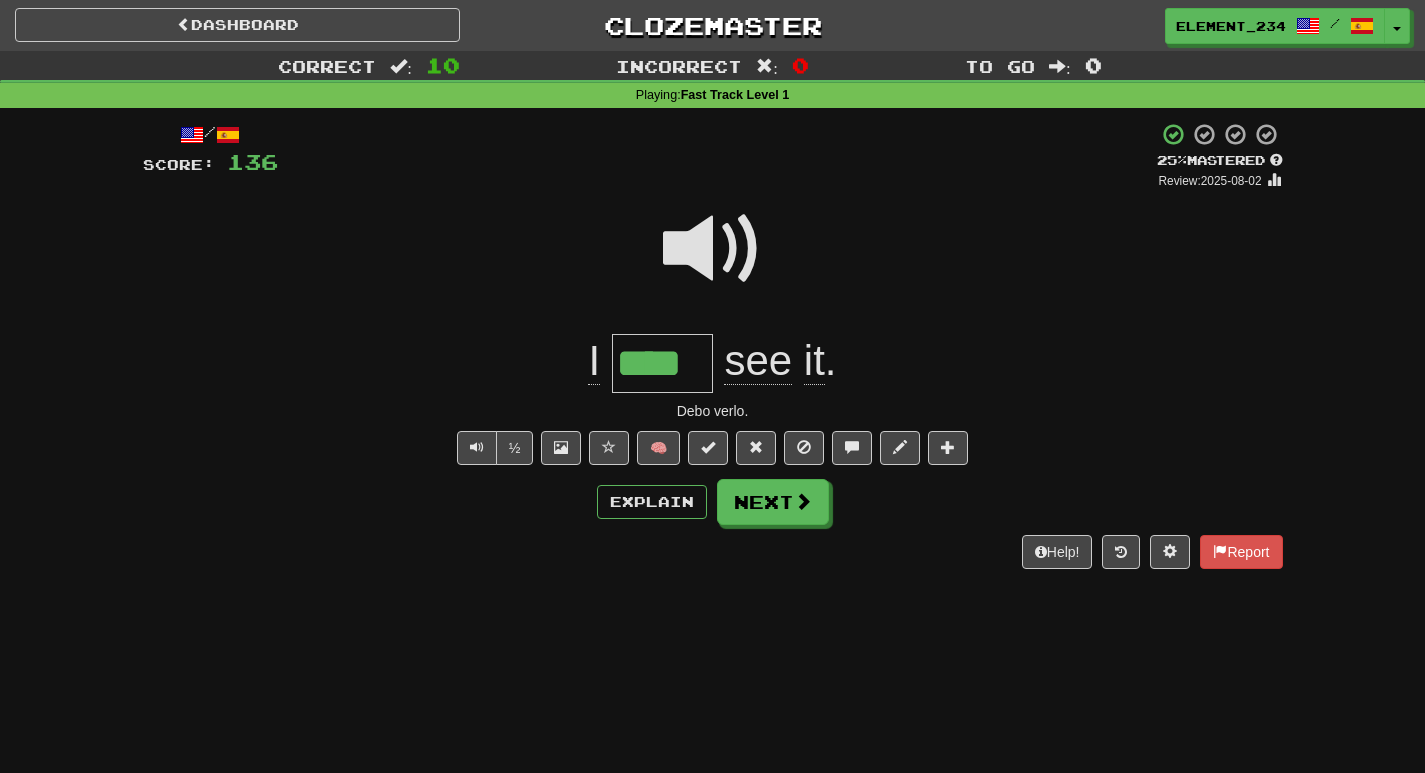 click at bounding box center (713, 249) 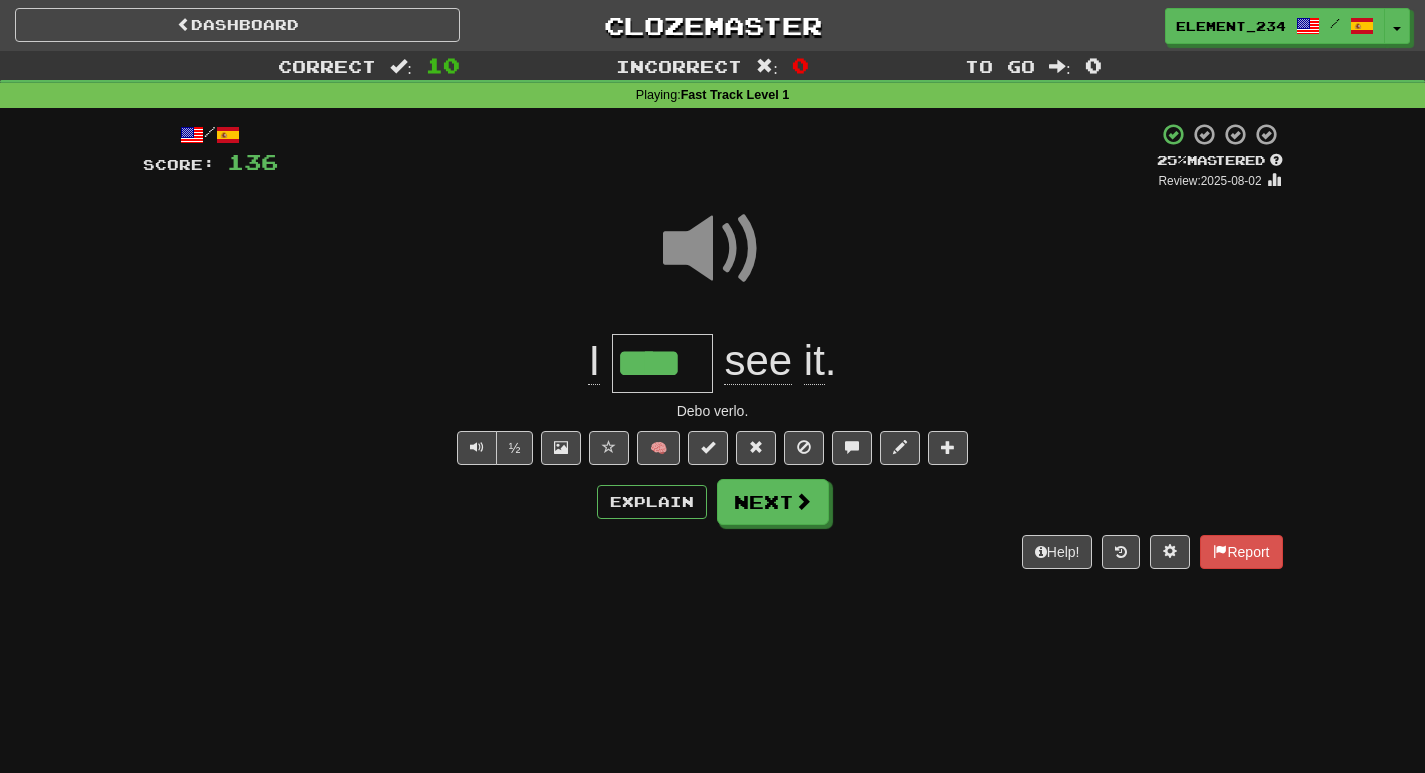 click at bounding box center [713, 249] 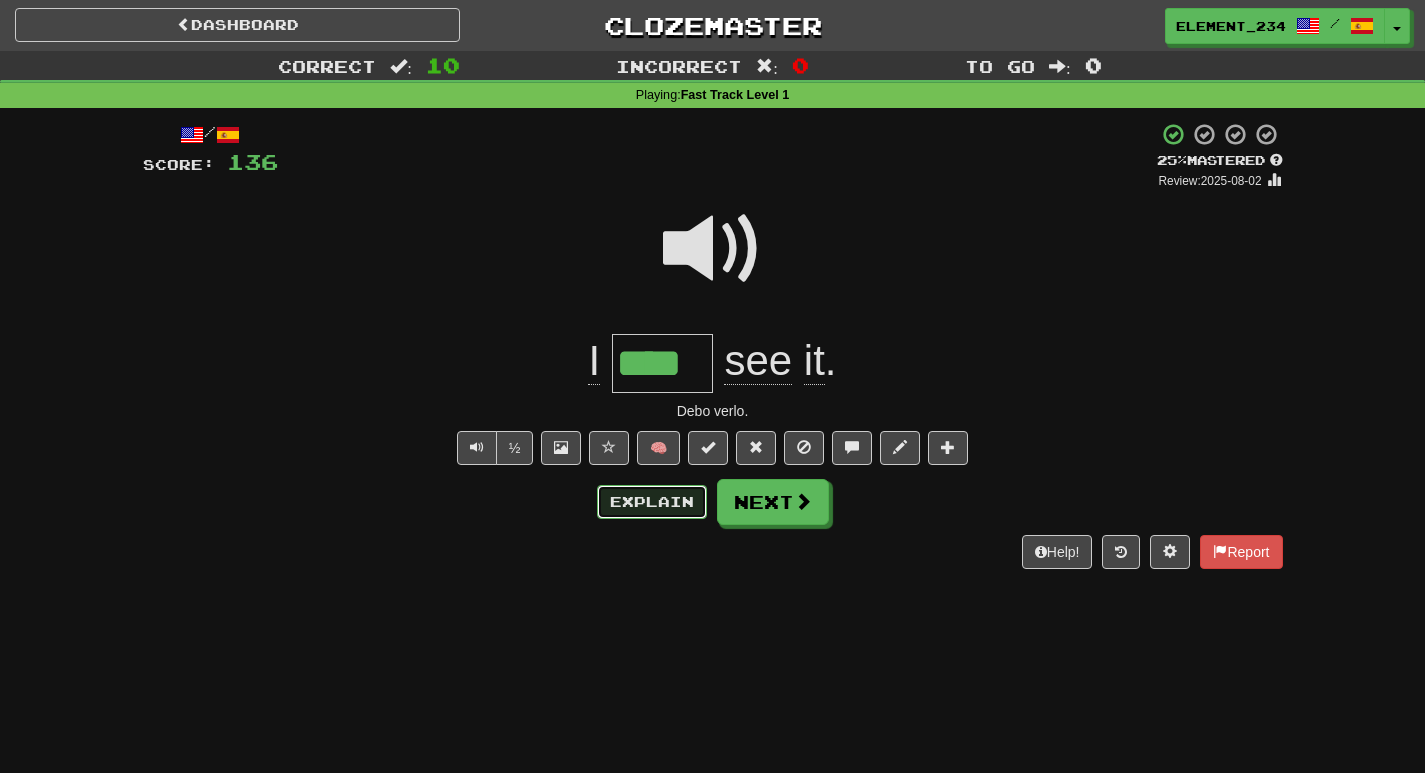 click on "Explain" at bounding box center (652, 502) 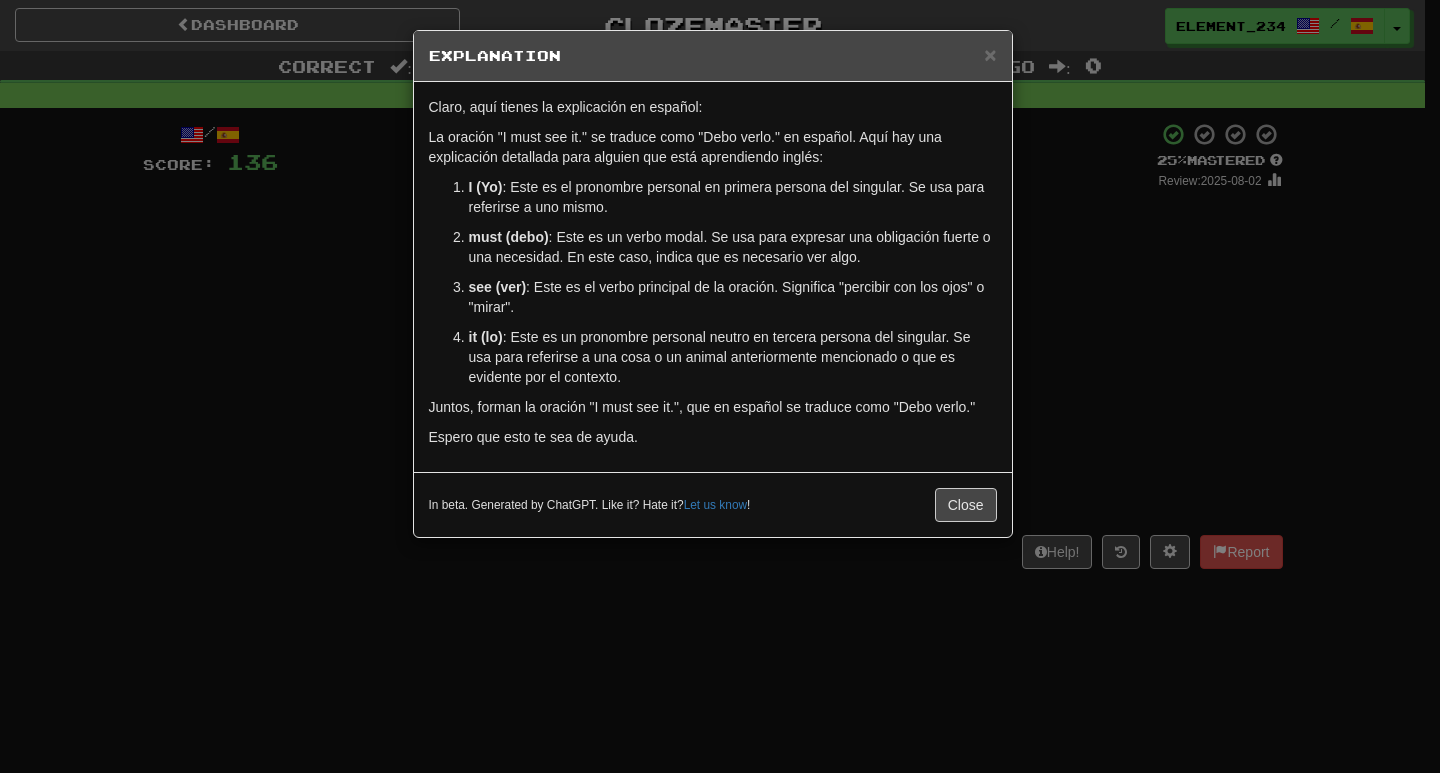 click on "Explanation Claro, aquí tienes la explicación en español:
La oración "I must see it." se traduce como "Debo verlo." en español. Aquí hay una explicación detallada para alguien que está aprendiendo inglés:
I (Yo) : Este es el pronombre personal en primera persona del singular. Se usa para referirse a uno mismo.
must (debo) : Este es un verbo modal. Se usa para expresar una obligación fuerte o una necesidad. En este caso, indica que es necesario ver algo.
see (ver) : Este es el verbo principal de la oración. Significa "percibir con los ojos" o "mirar".
it (lo) : Este es un pronombre personal neutro en tercera persona del singular. Se usa para referirse a una cosa o un animal anteriormente mencionado o que es evidente por el contexto.
Juntos, forman la oración "I must see it.", que en español se traduce como "Debo verlo."
Espero que esto te sea de ayuda. In beta. Generated by ChatGPT. Like it? Hate it? Let us know ! Close" at bounding box center [720, 386] 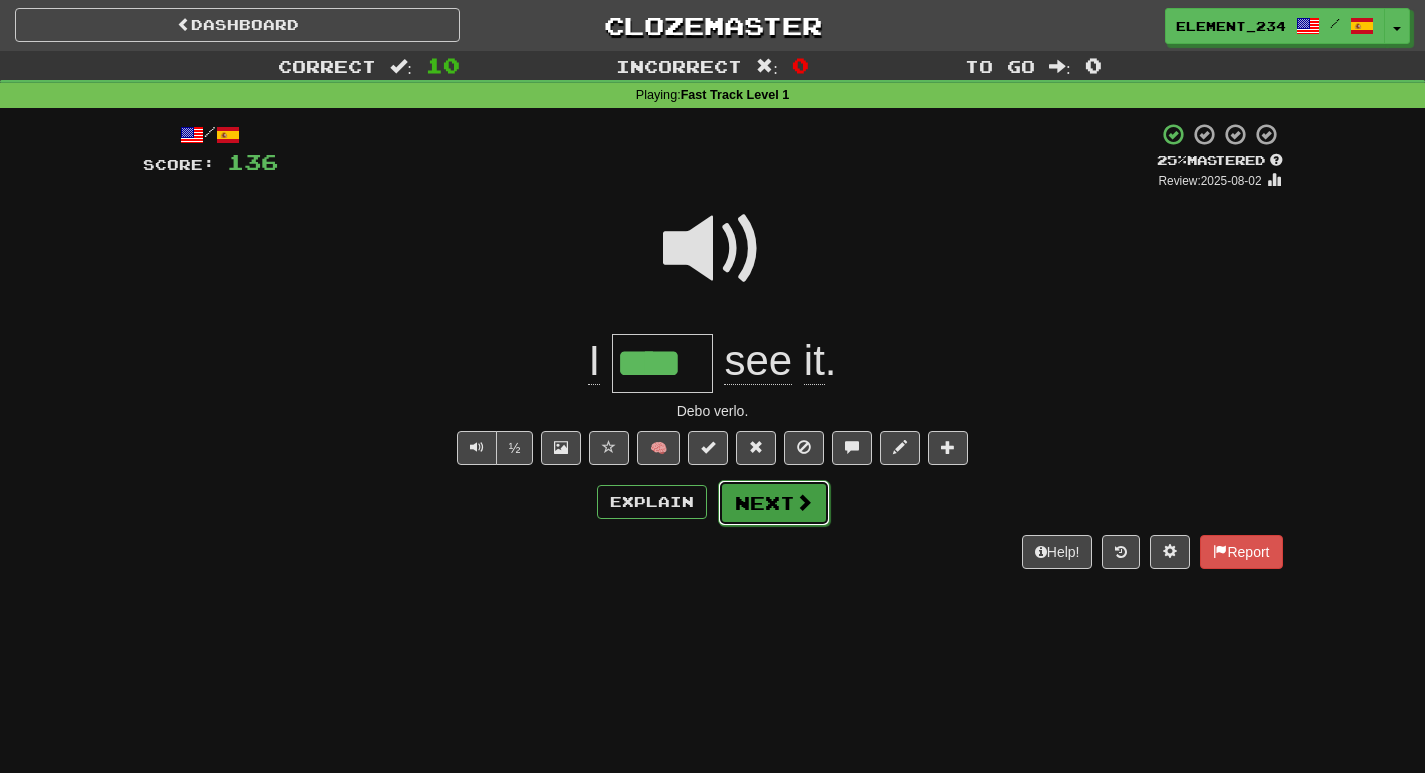 click on "Next" at bounding box center (774, 503) 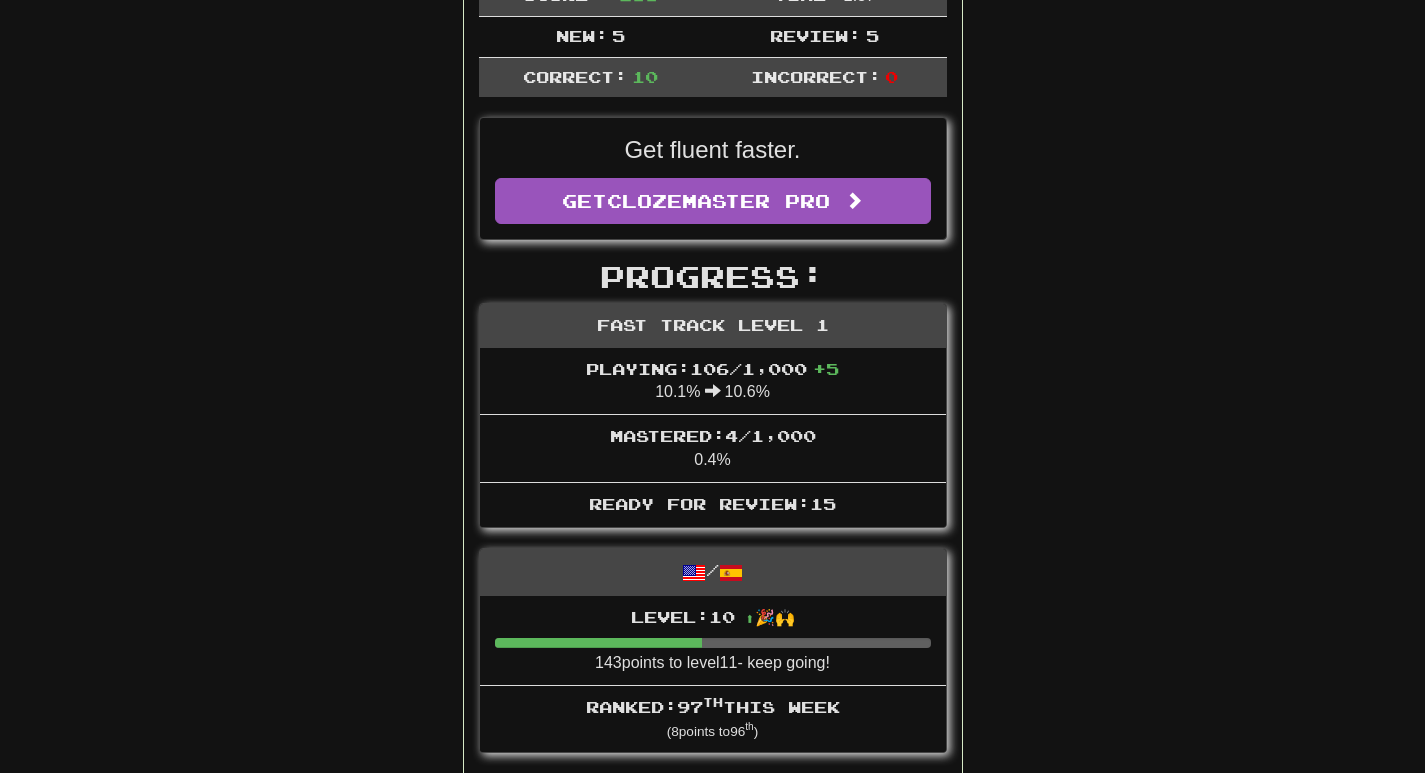 scroll, scrollTop: 0, scrollLeft: 0, axis: both 